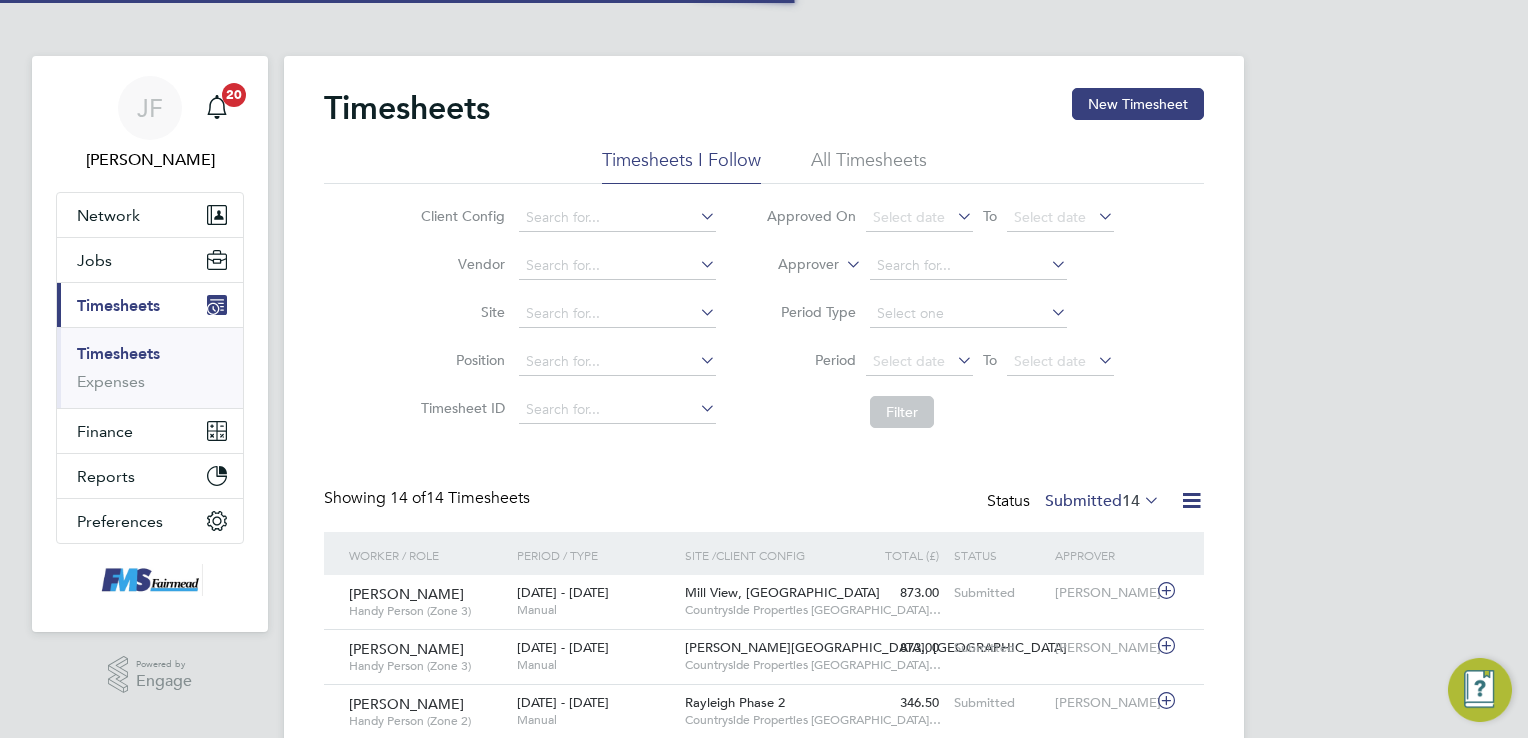 scroll, scrollTop: 0, scrollLeft: 0, axis: both 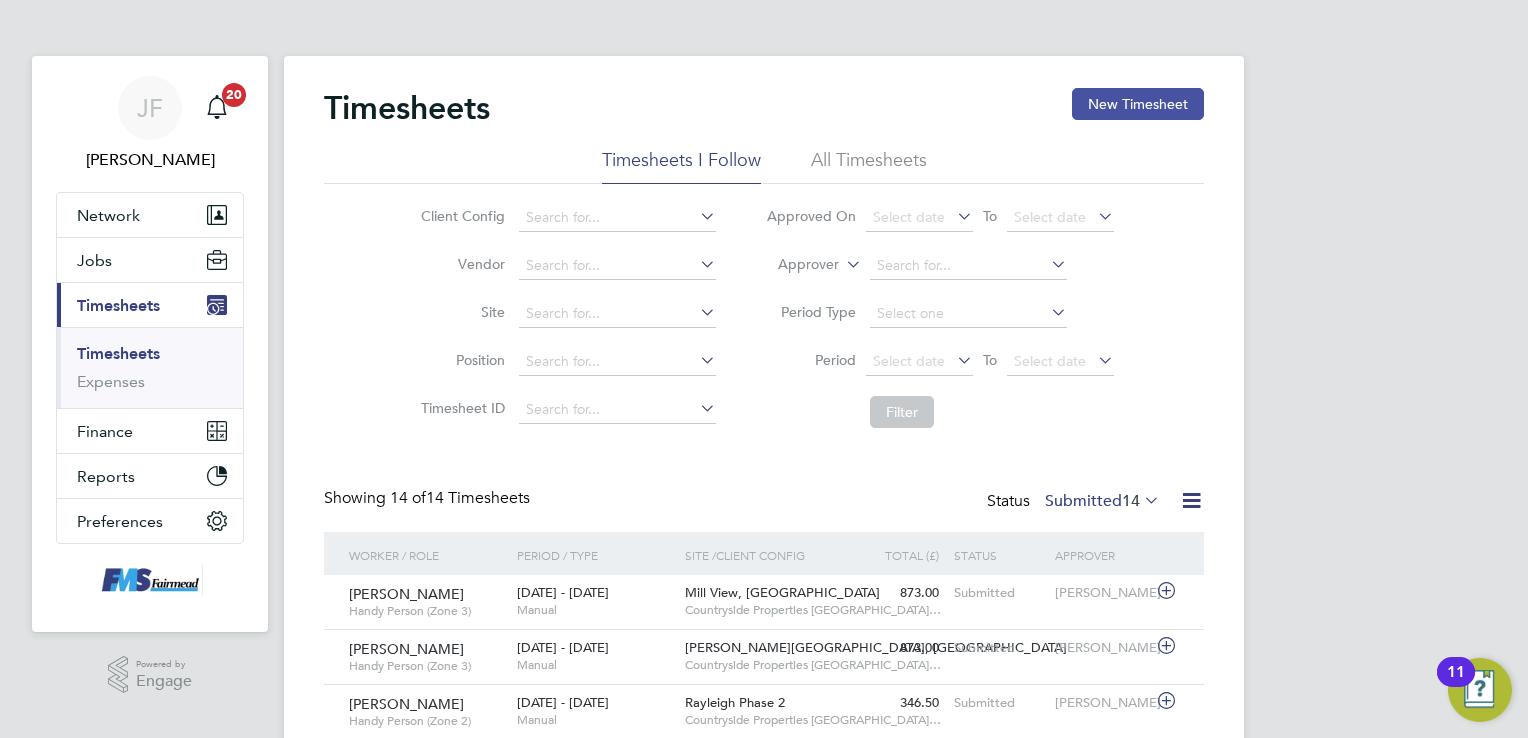 click on "New Timesheet" 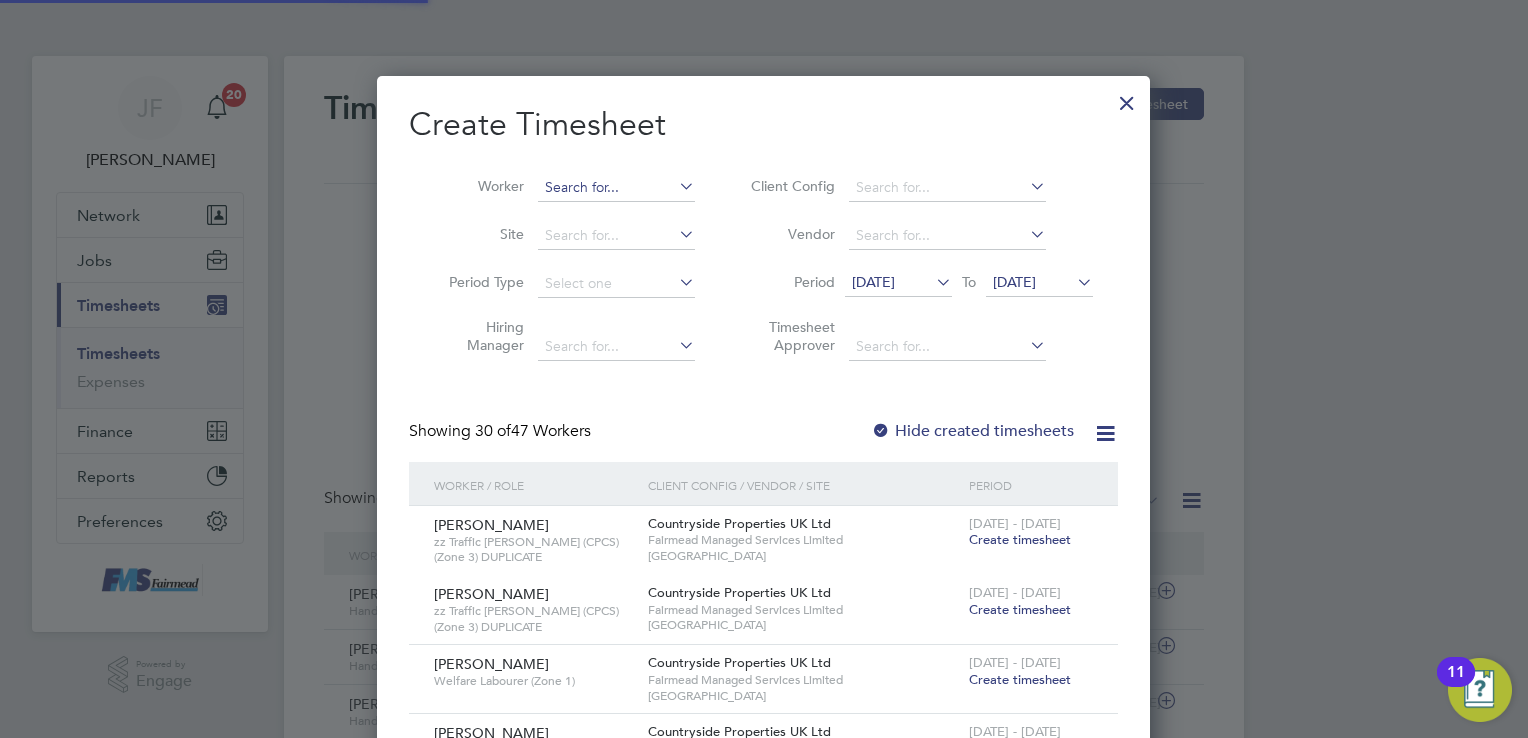 click at bounding box center [616, 188] 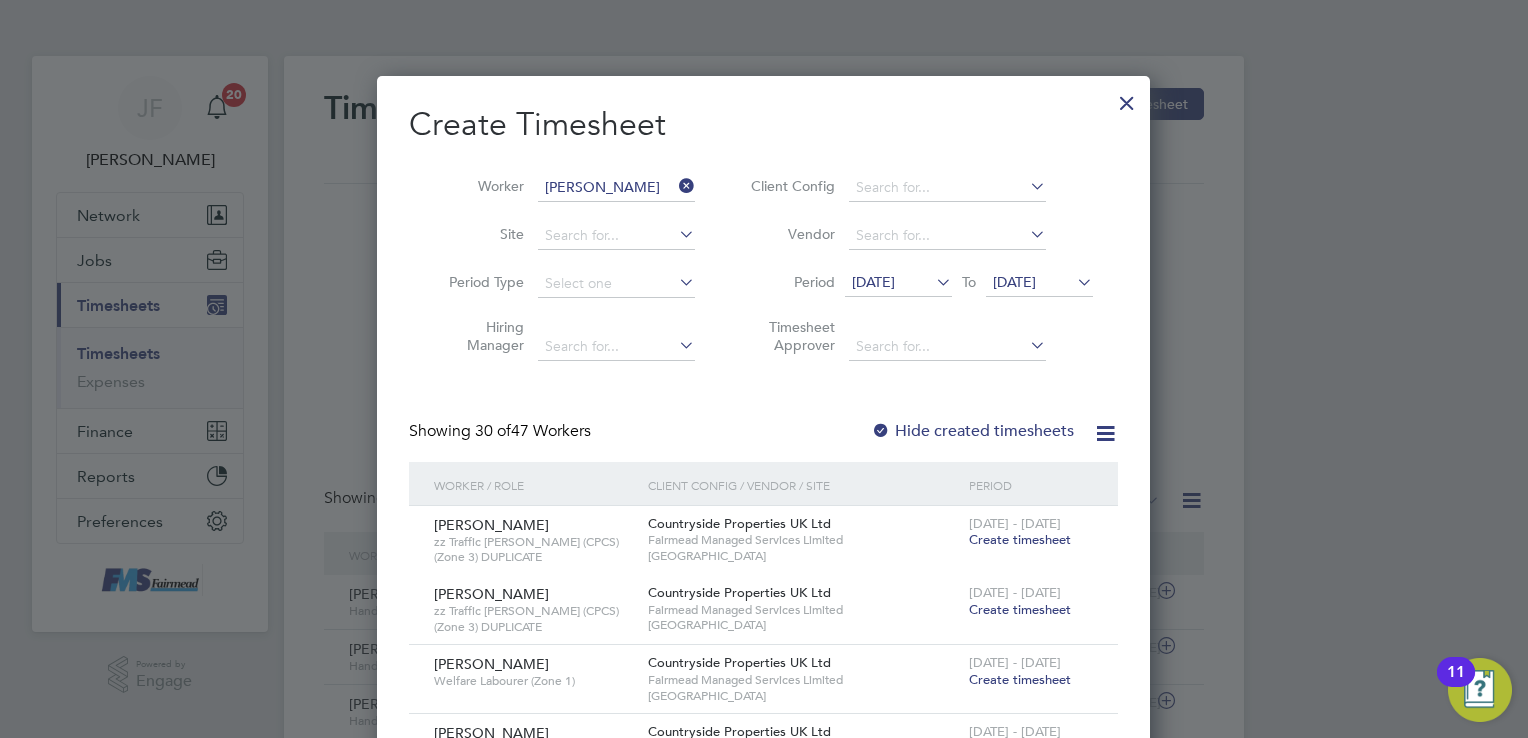 type on "[PERSON_NAME]" 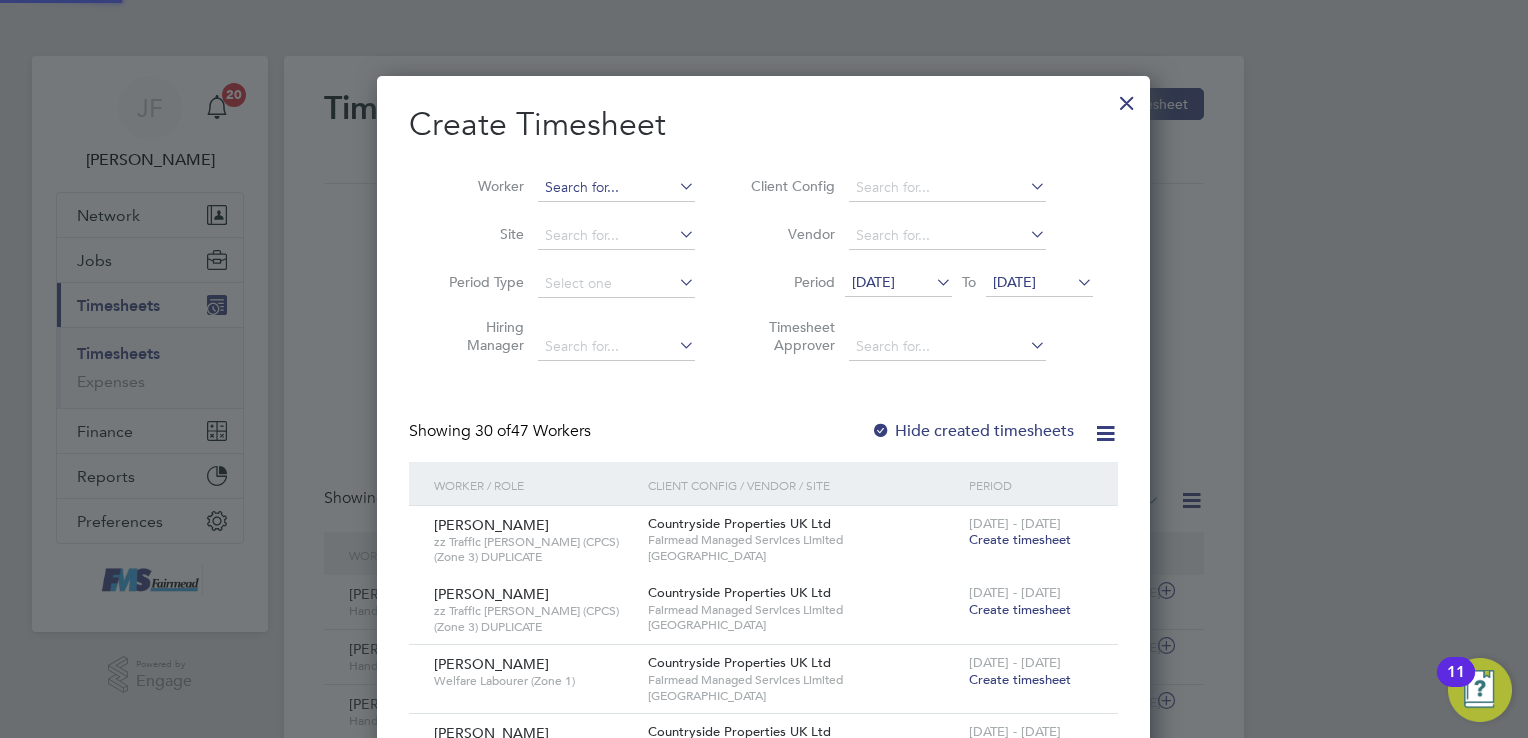 click at bounding box center (616, 188) 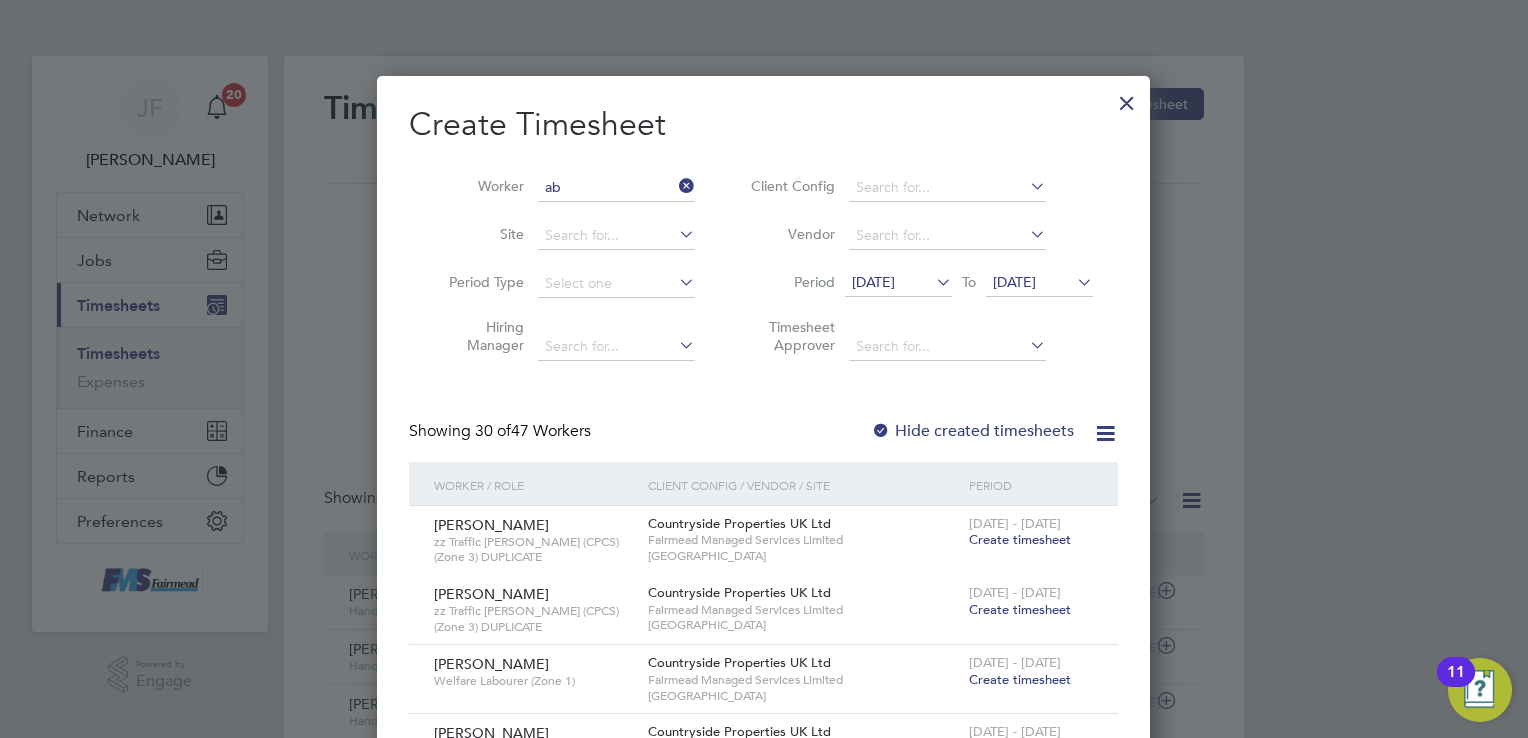 type on "a" 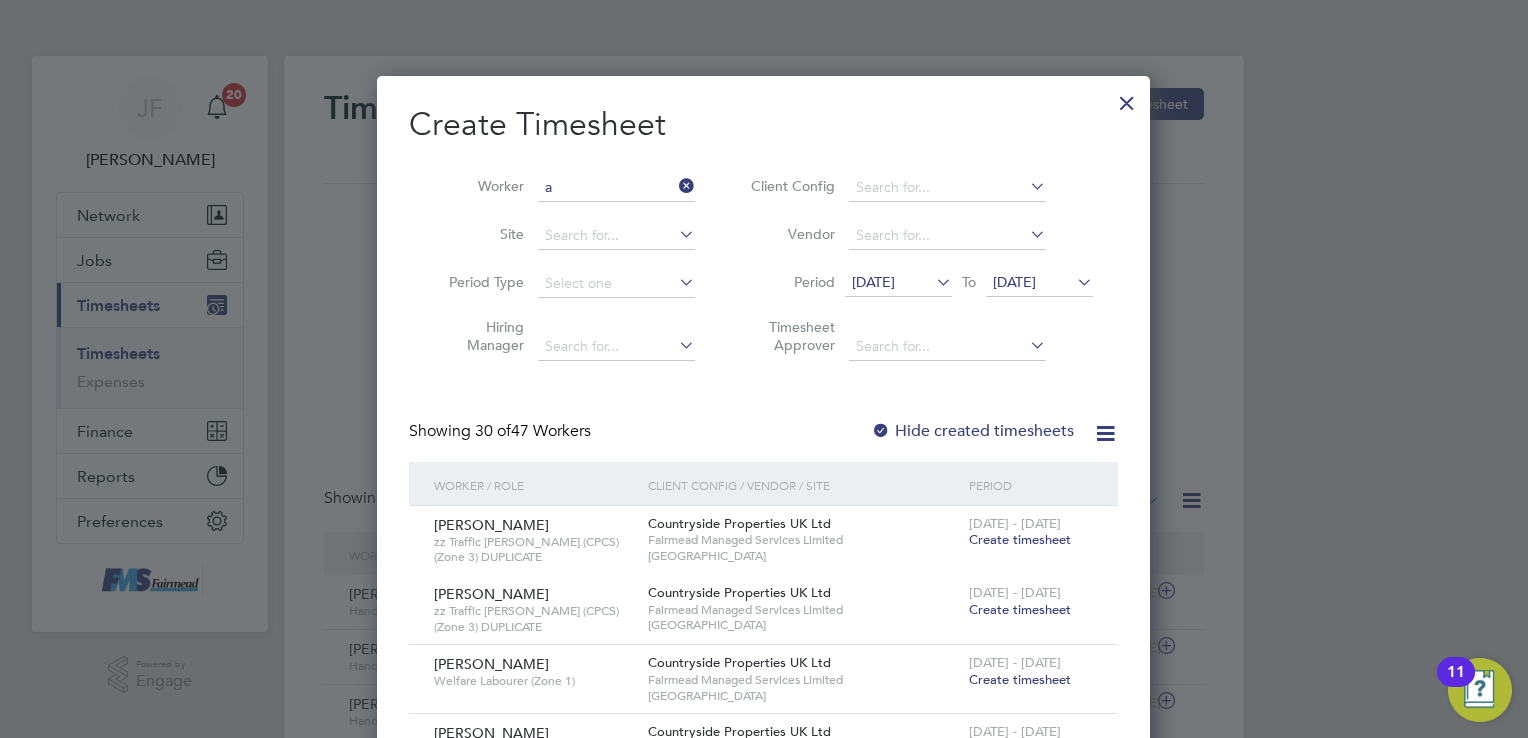 type 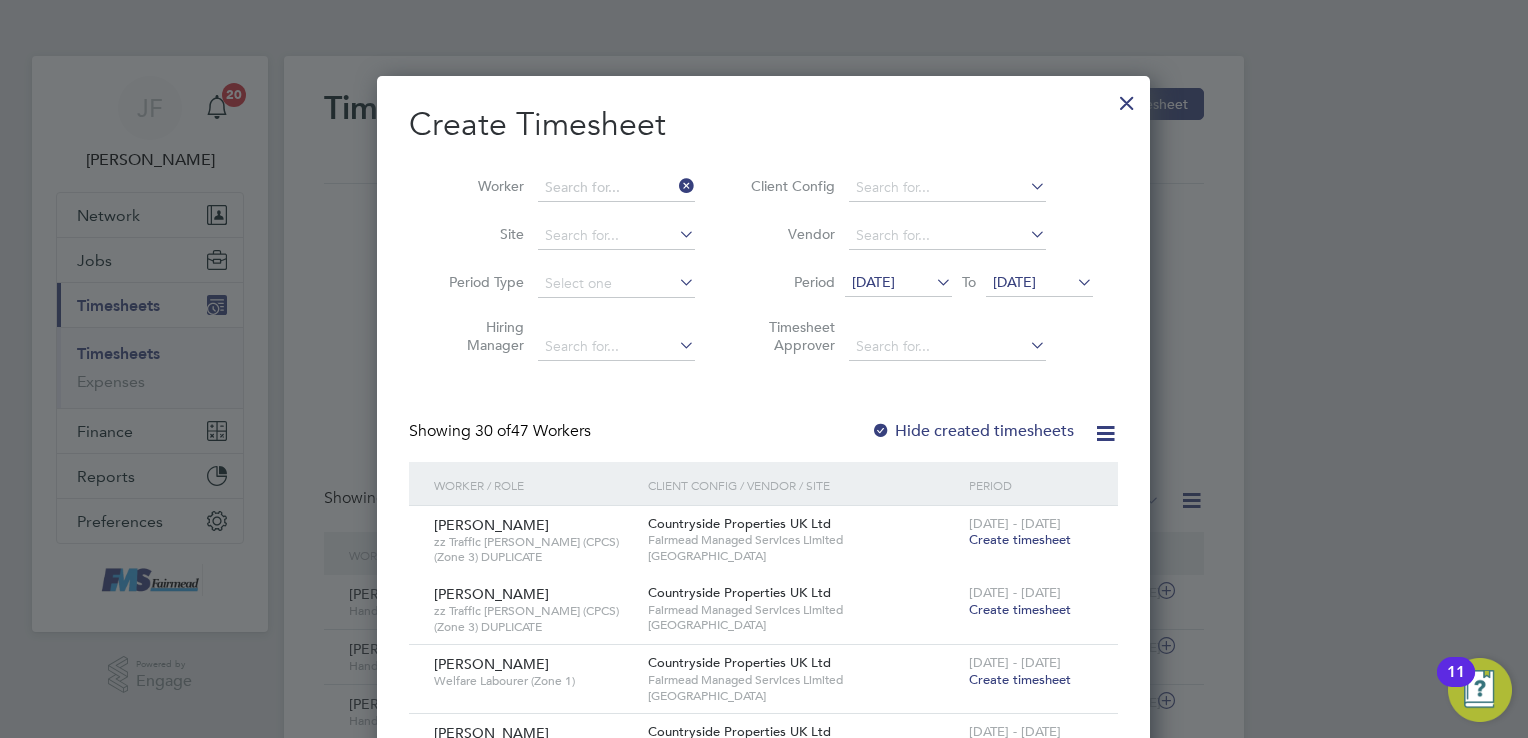 click at bounding box center (1127, 98) 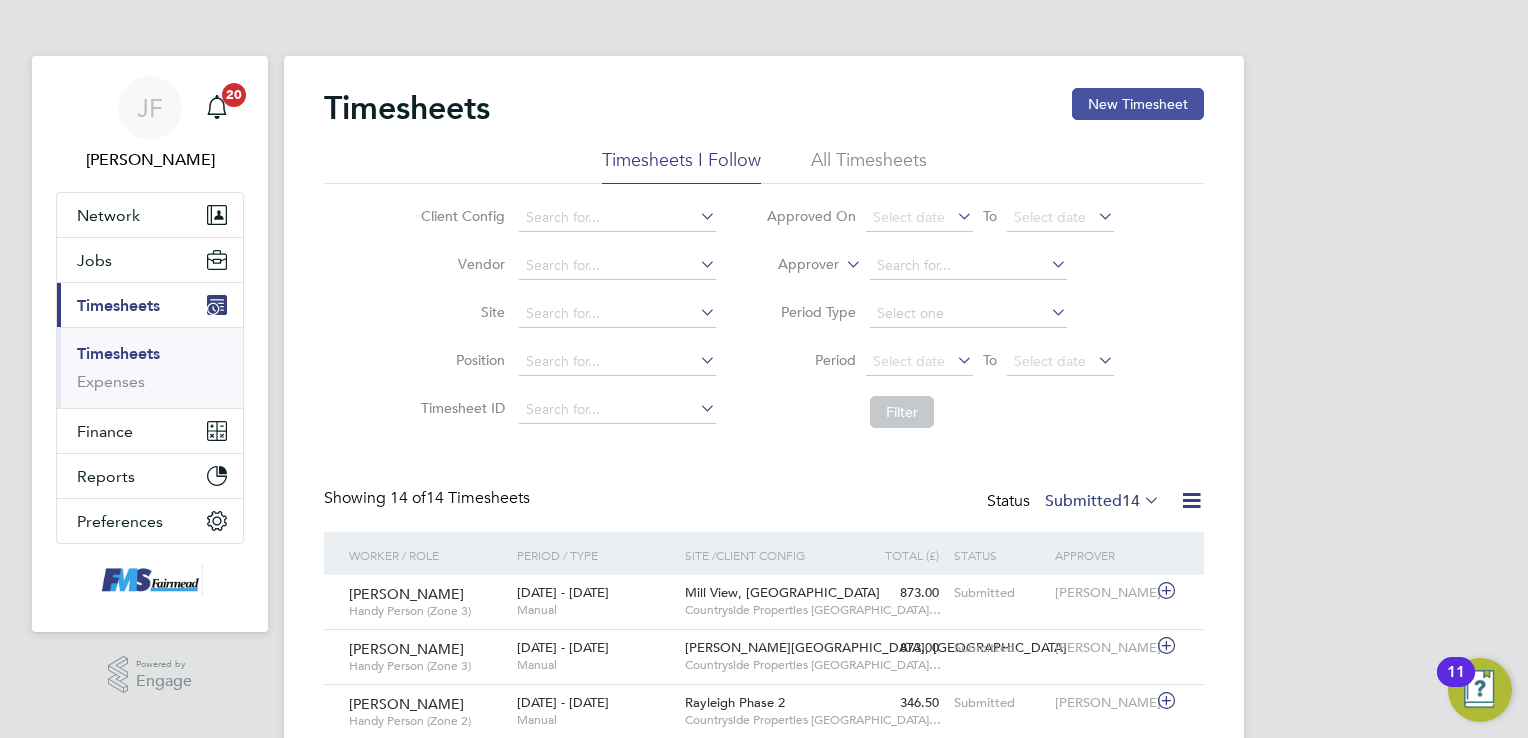 click on "New Timesheet" 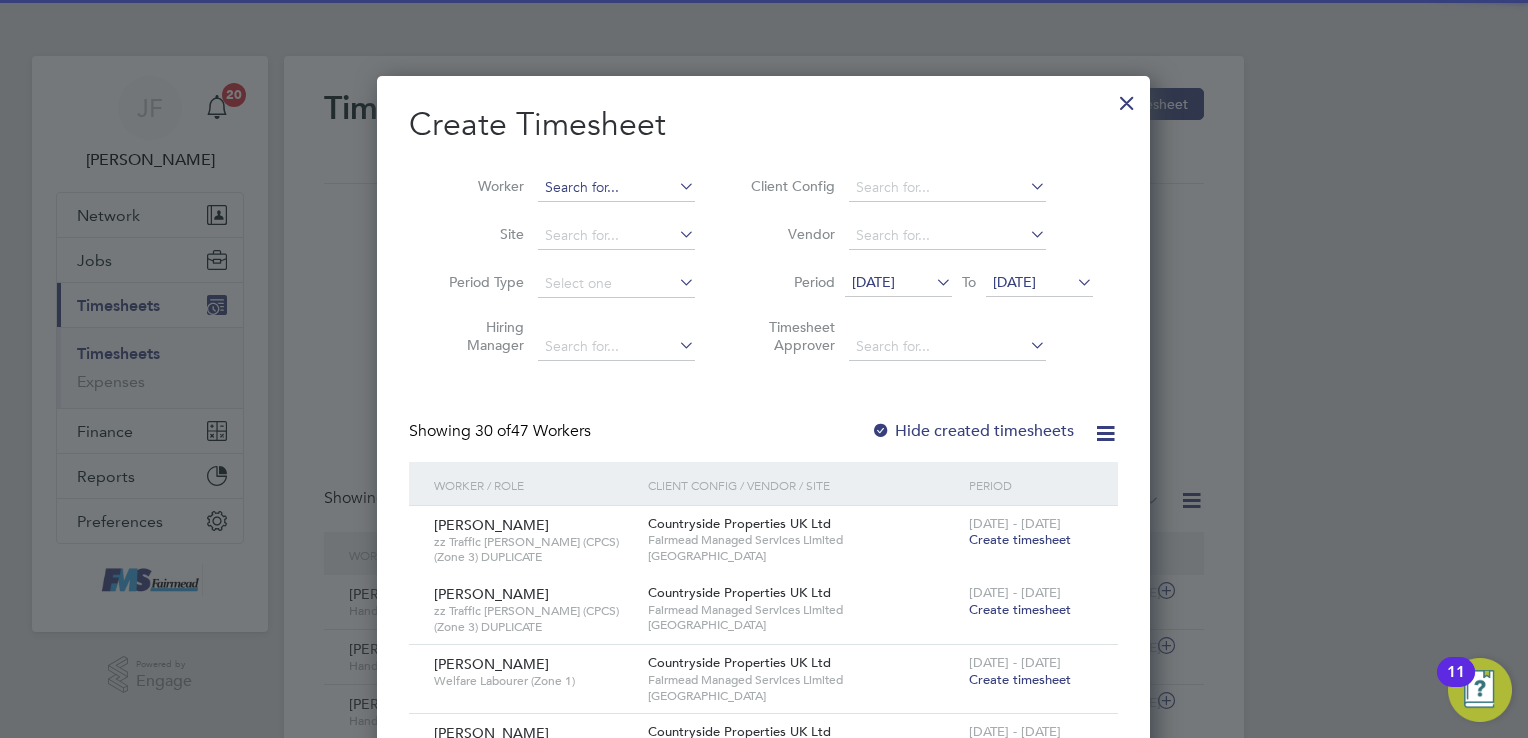 click at bounding box center (616, 188) 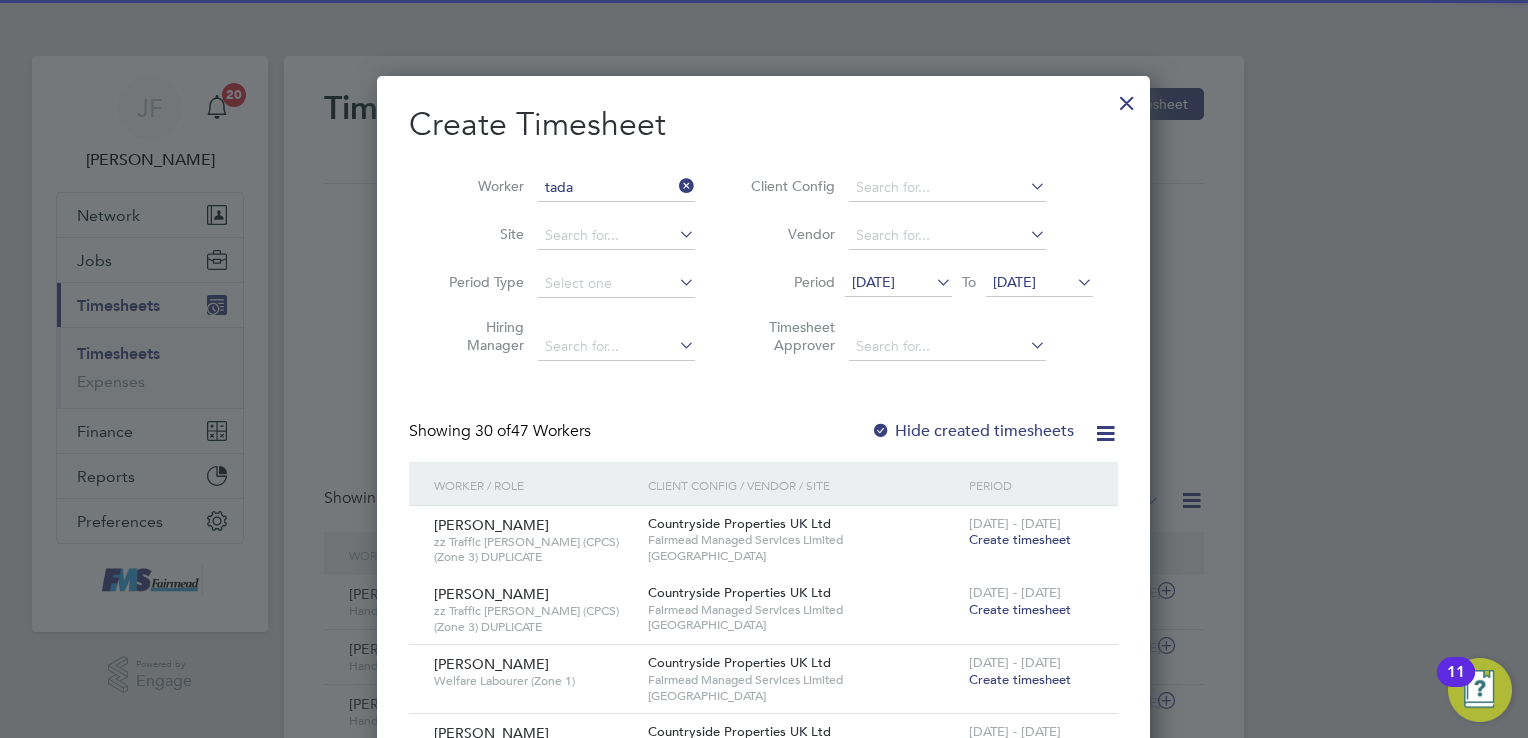 click on "Tada lay Zoola" 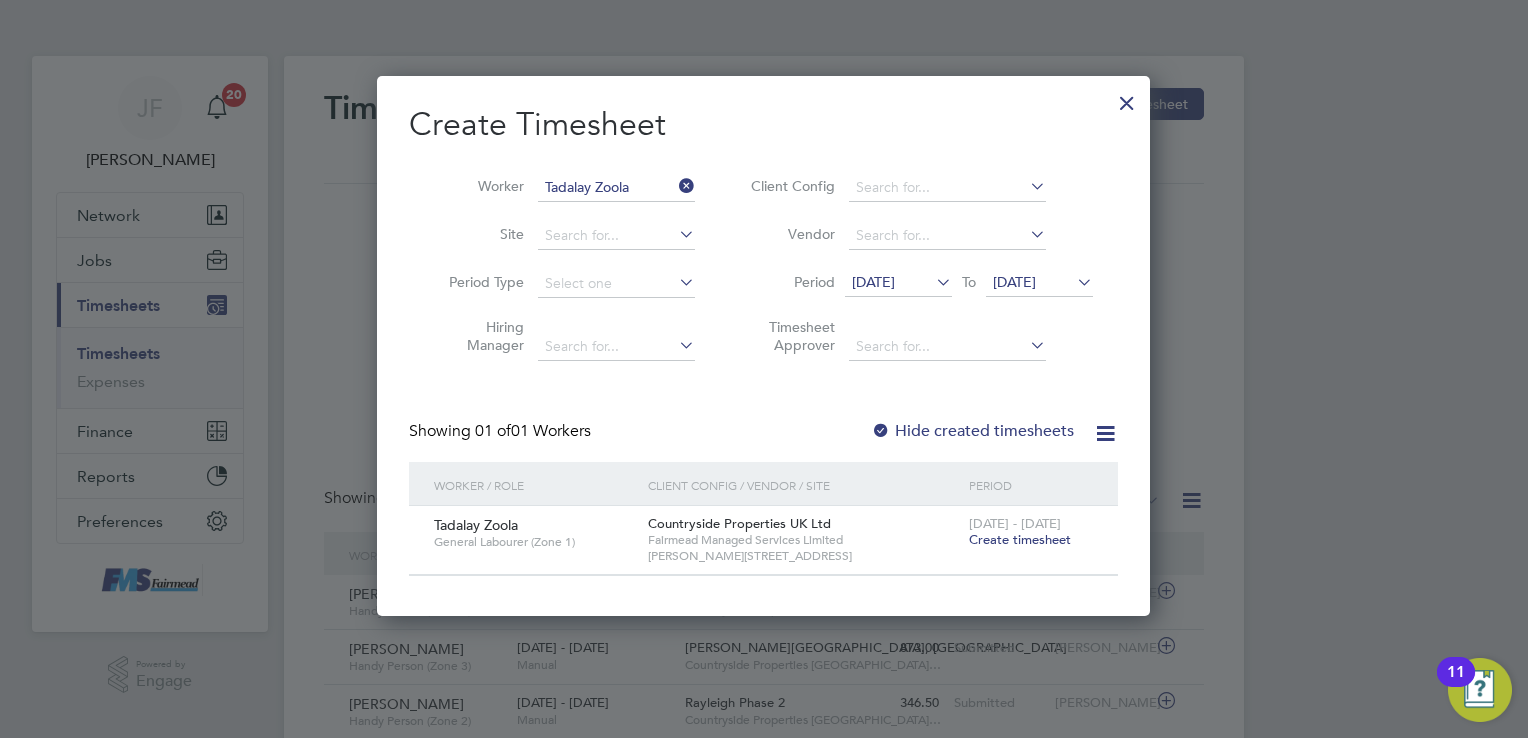click on "Create timesheet" at bounding box center (1020, 539) 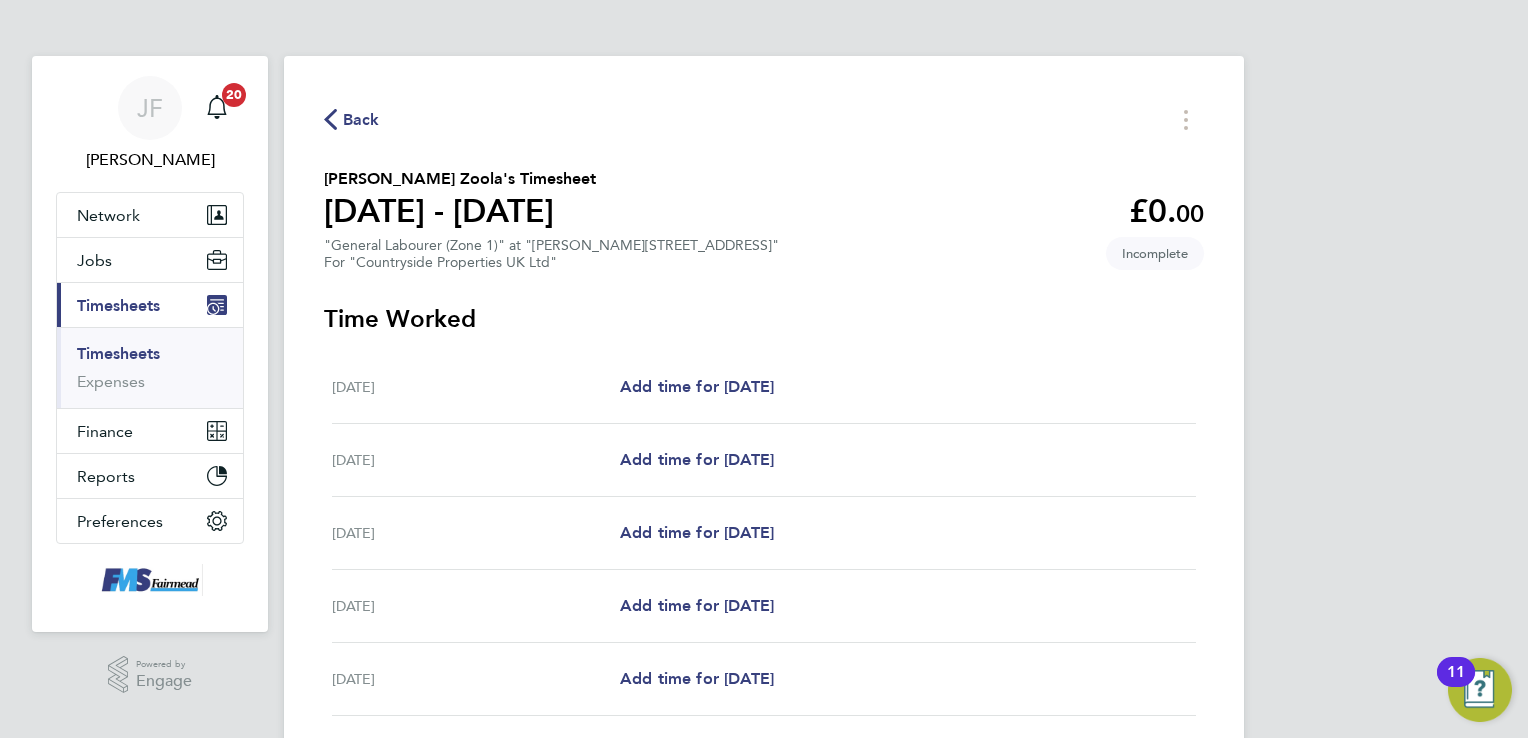 type 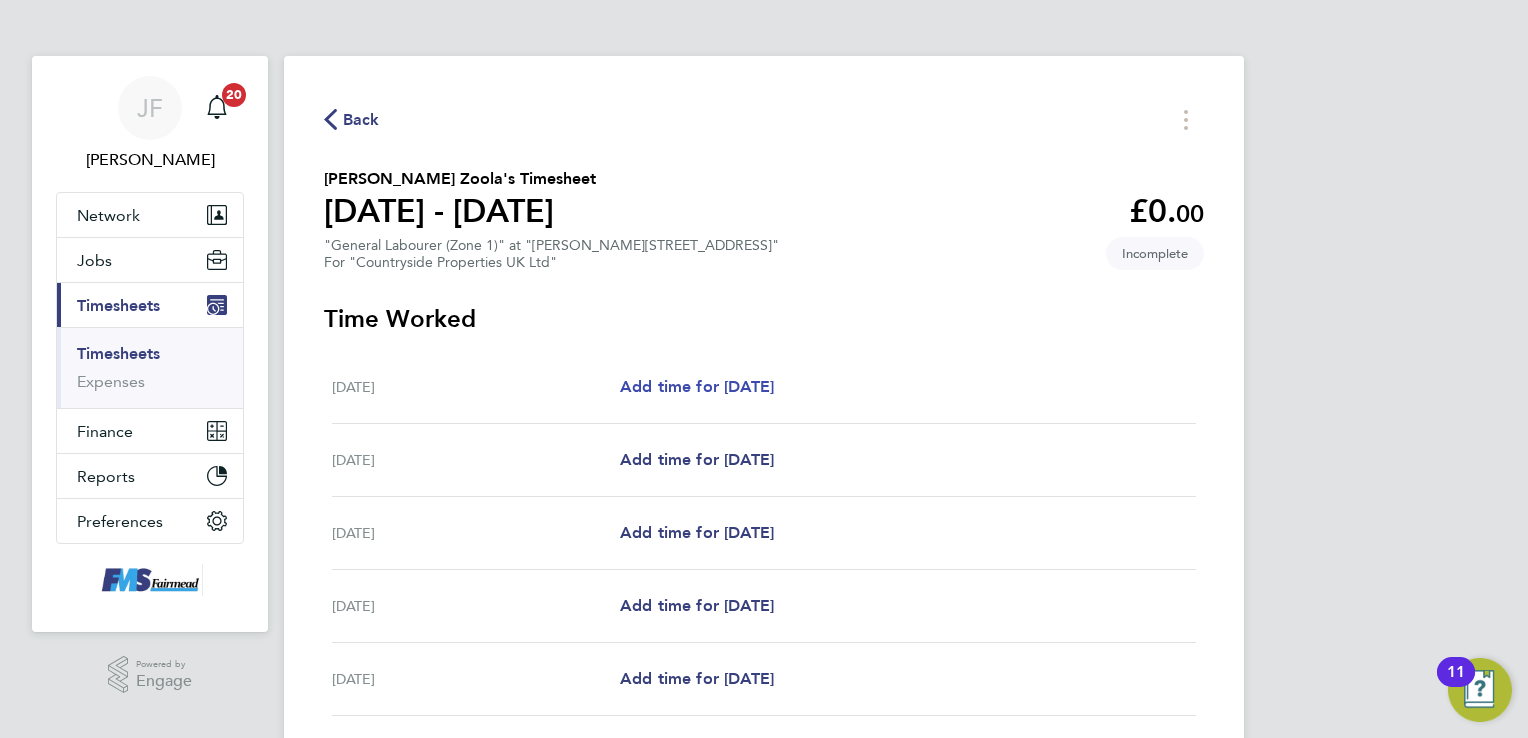 click on "Add time for [DATE]" at bounding box center [697, 386] 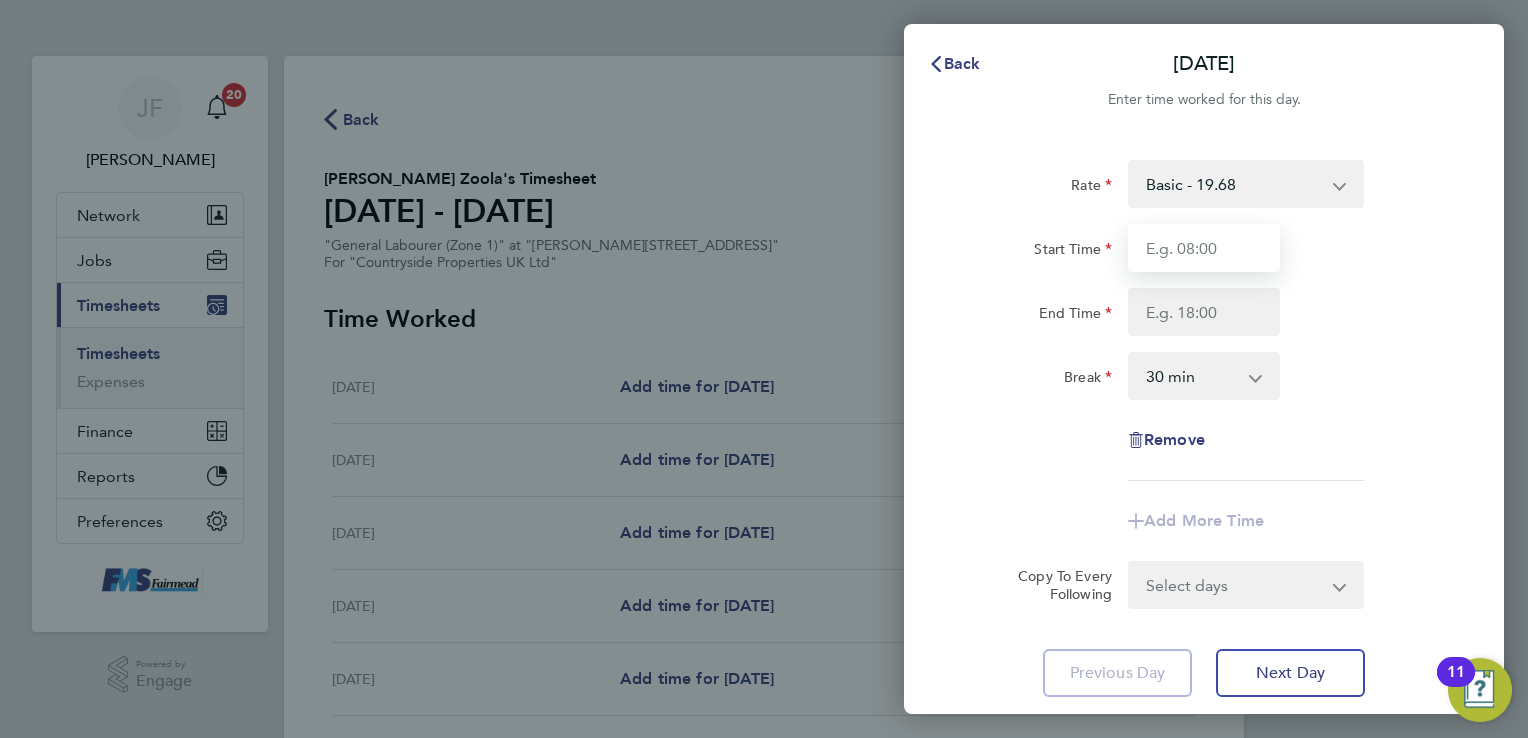 click on "Start Time" at bounding box center (1204, 248) 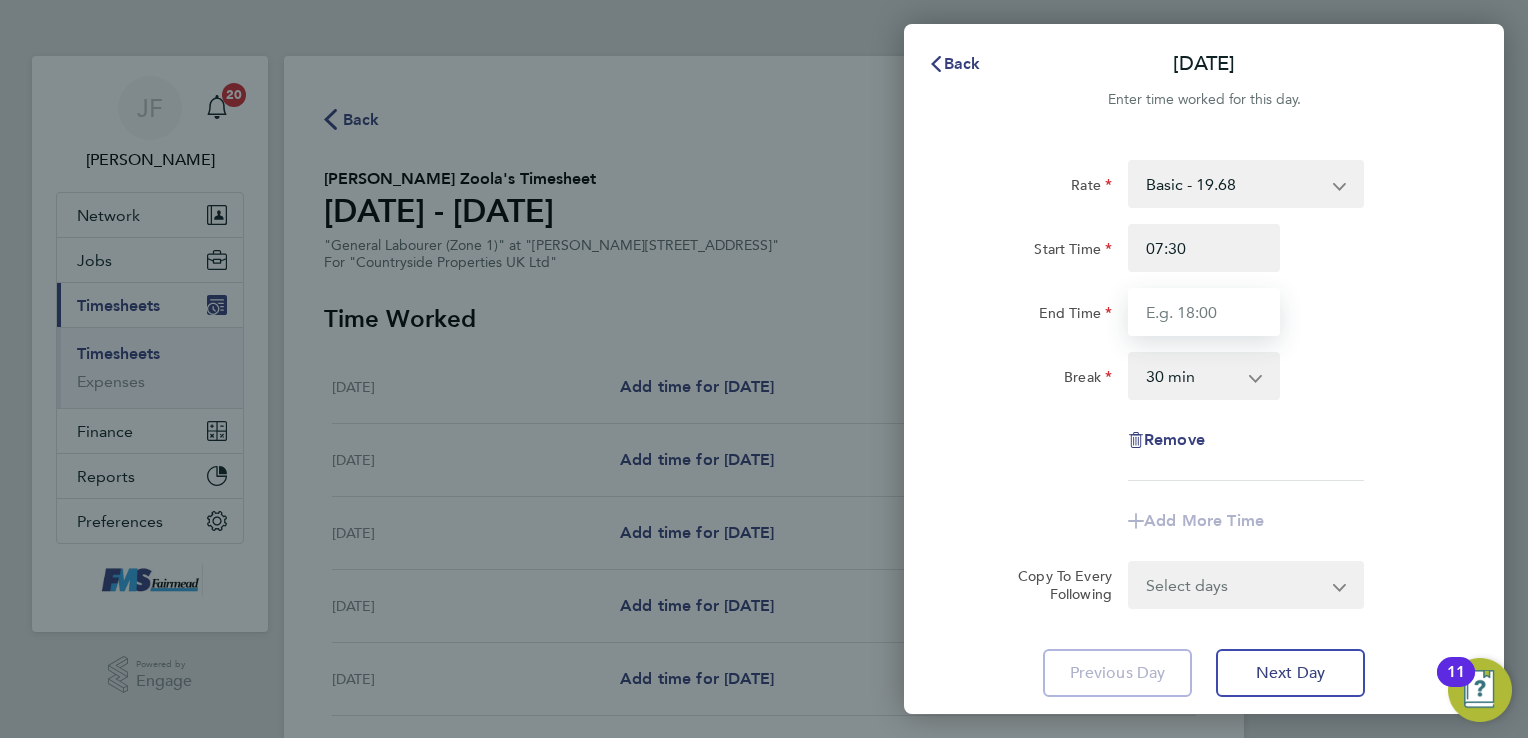 click on "End Time" at bounding box center [1204, 312] 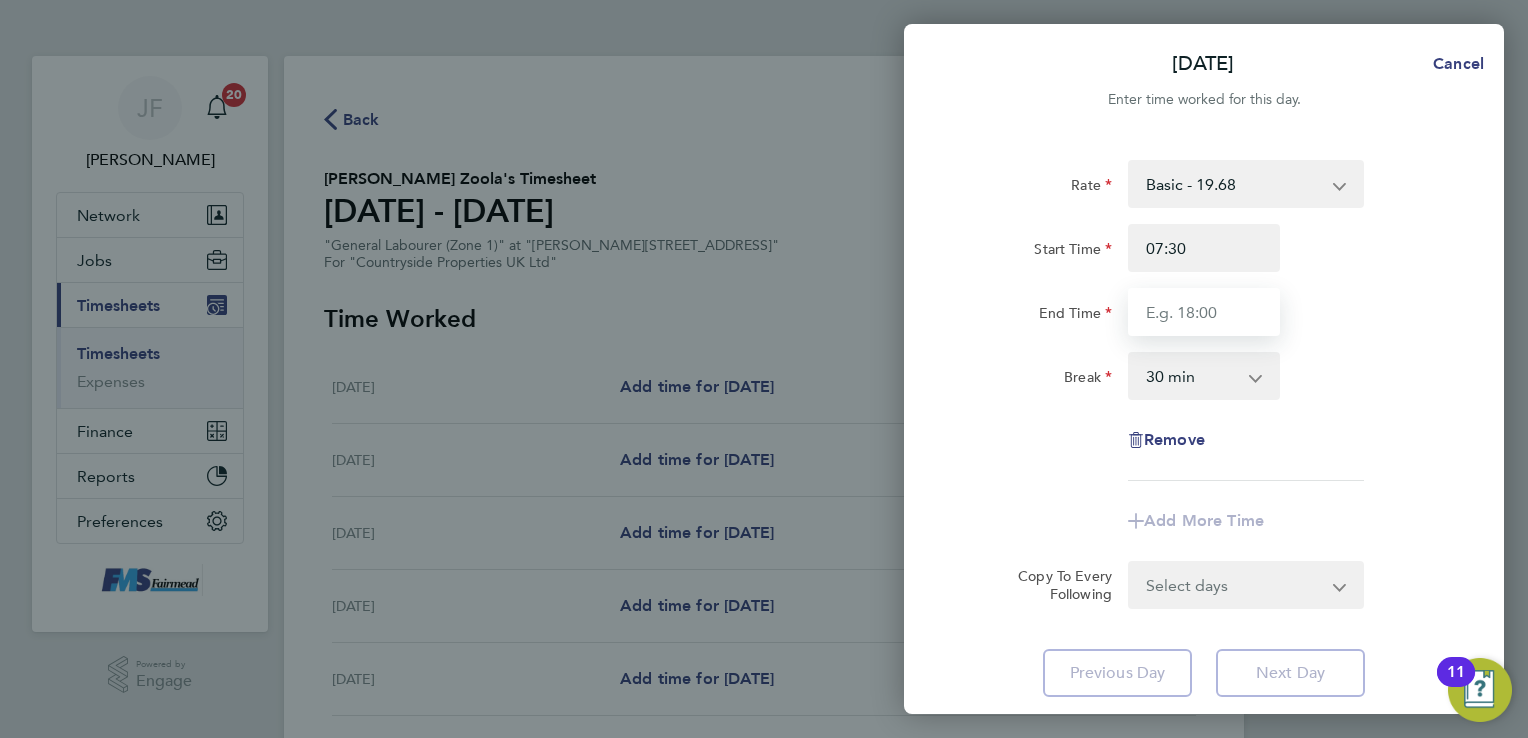 type on "17:00" 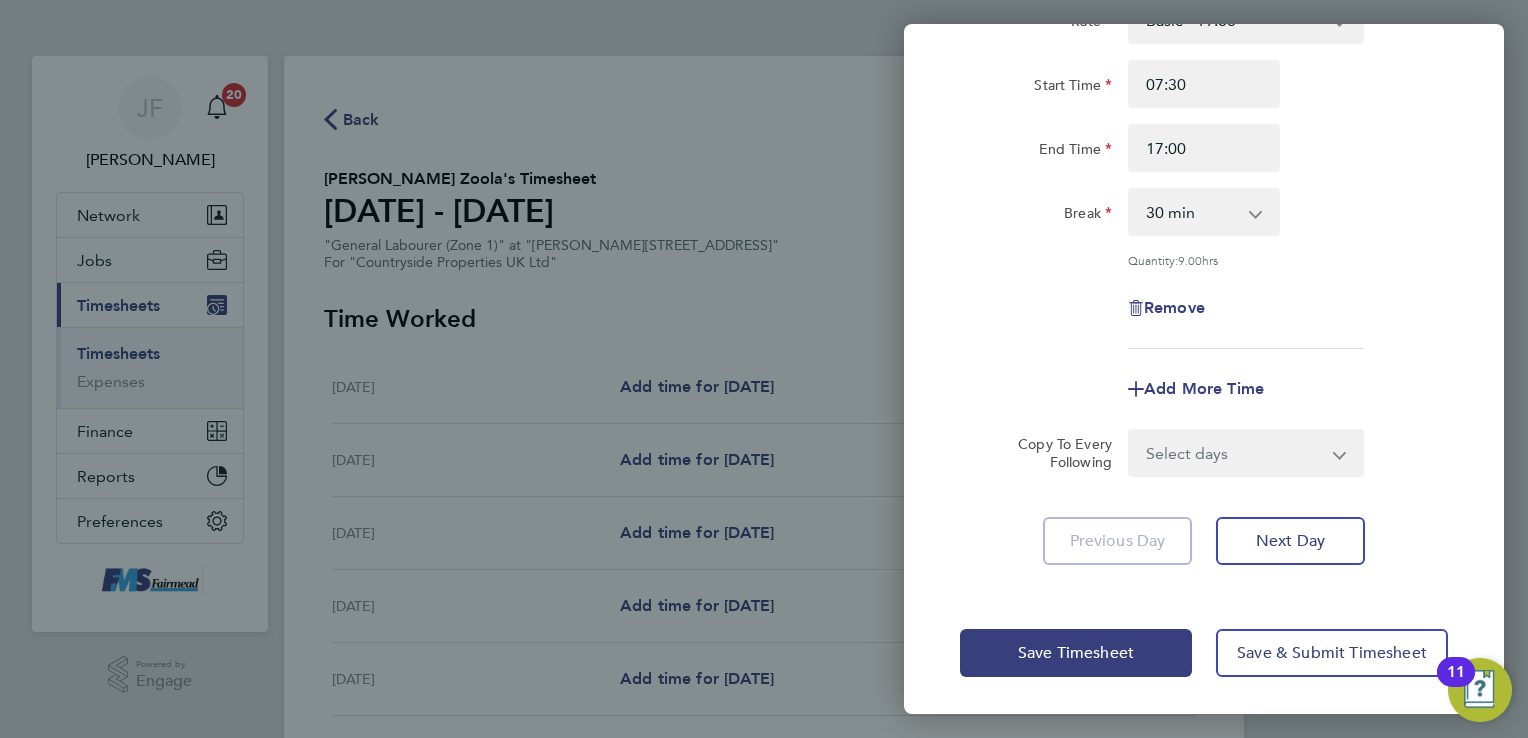 click on "Select days   Day   Weekday (Mon-Fri)   Weekend (Sat-Sun)   [DATE]   [DATE]   [DATE]   [DATE]   [DATE]   [DATE]" at bounding box center [1235, 453] 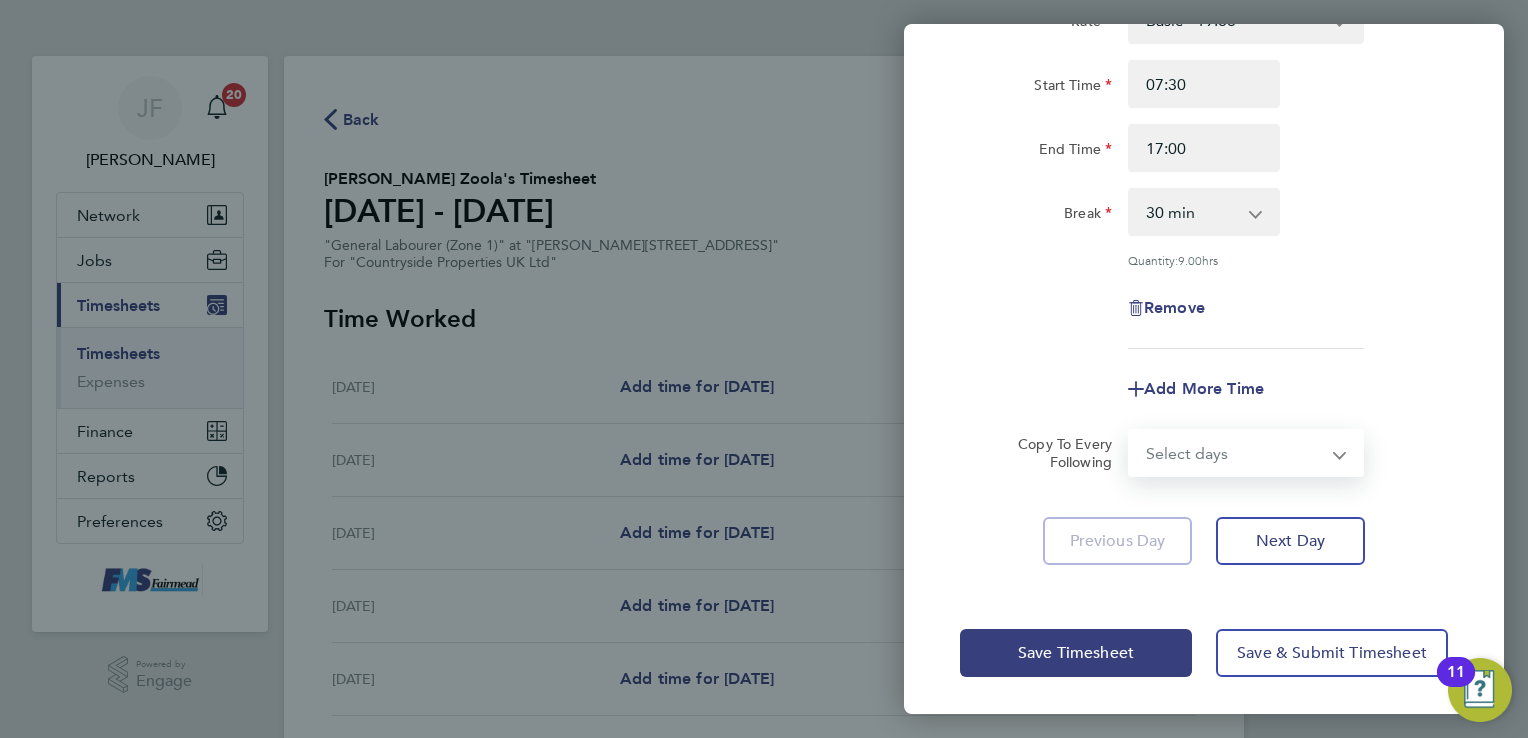 select on "WEEKDAY" 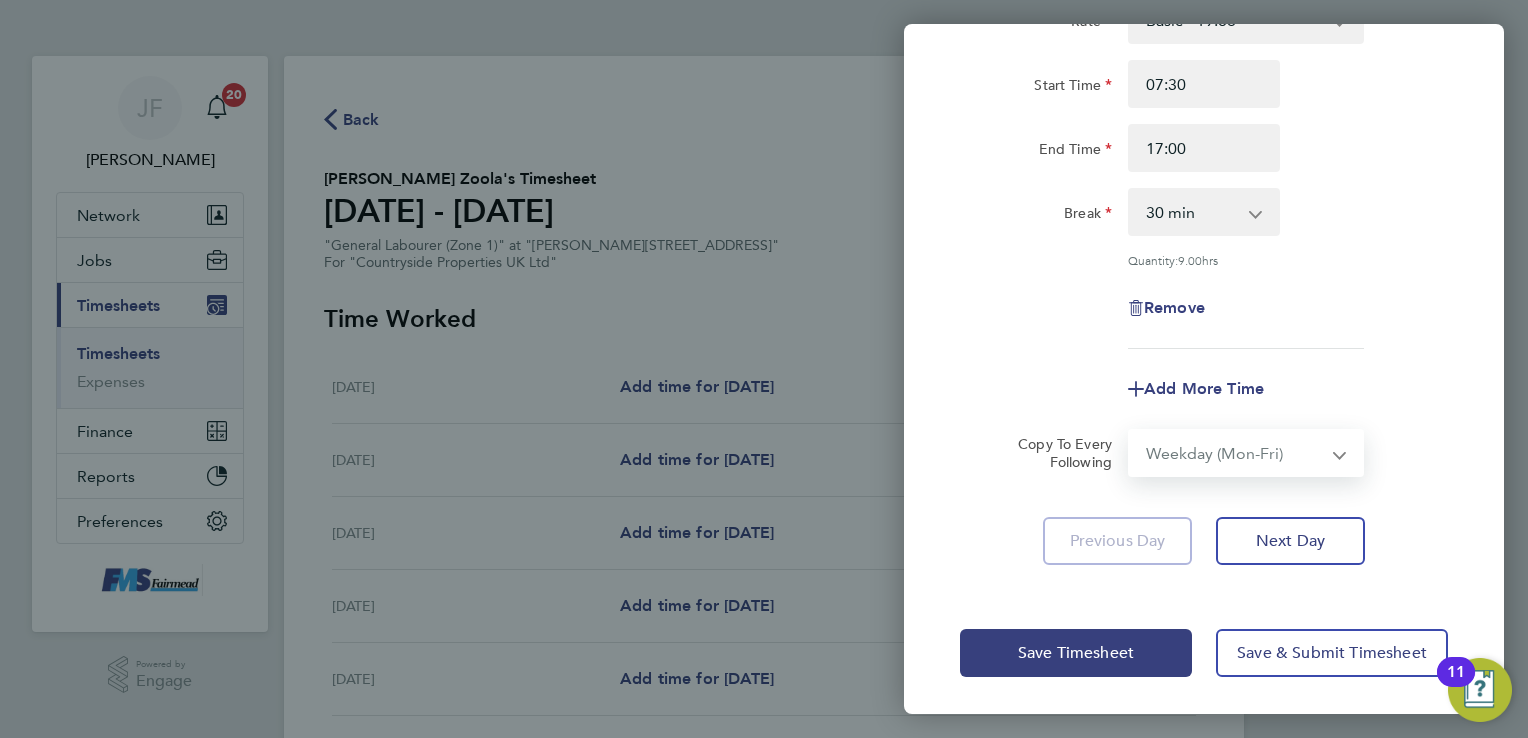 click on "Select days   Day   Weekday (Mon-Fri)   Weekend (Sat-Sun)   [DATE]   [DATE]   [DATE]   [DATE]   [DATE]   [DATE]" at bounding box center (1235, 453) 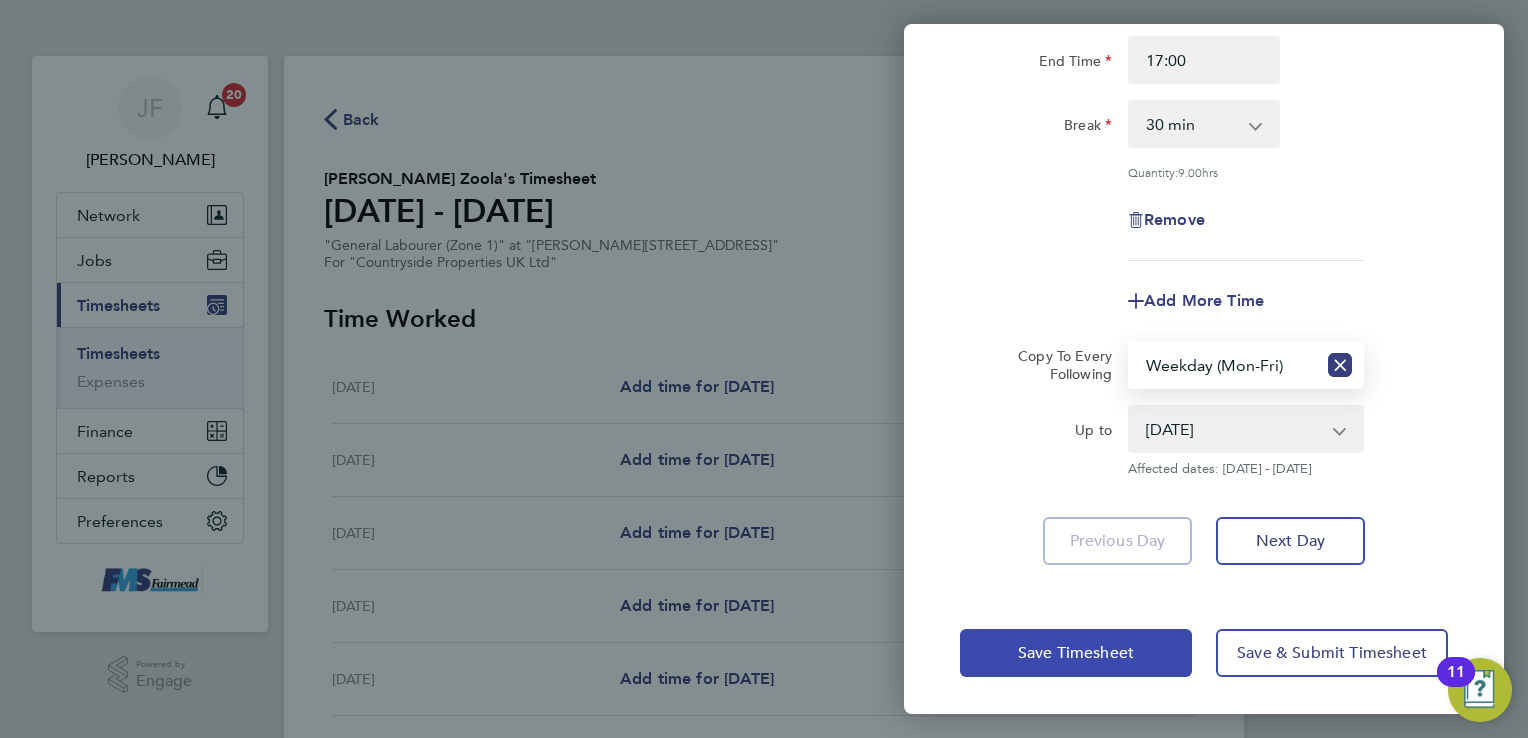 click on "Save Timesheet" 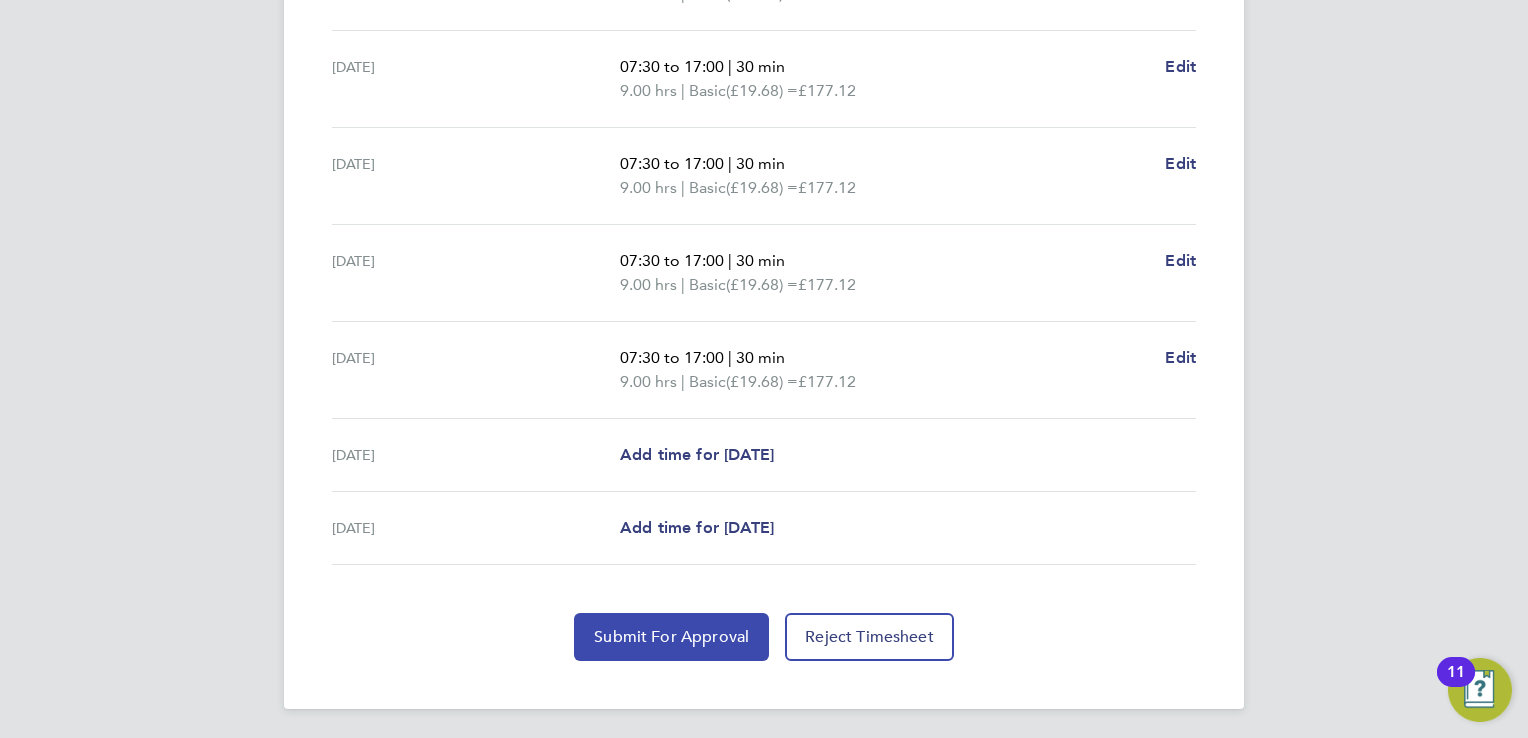 click on "Submit For Approval" 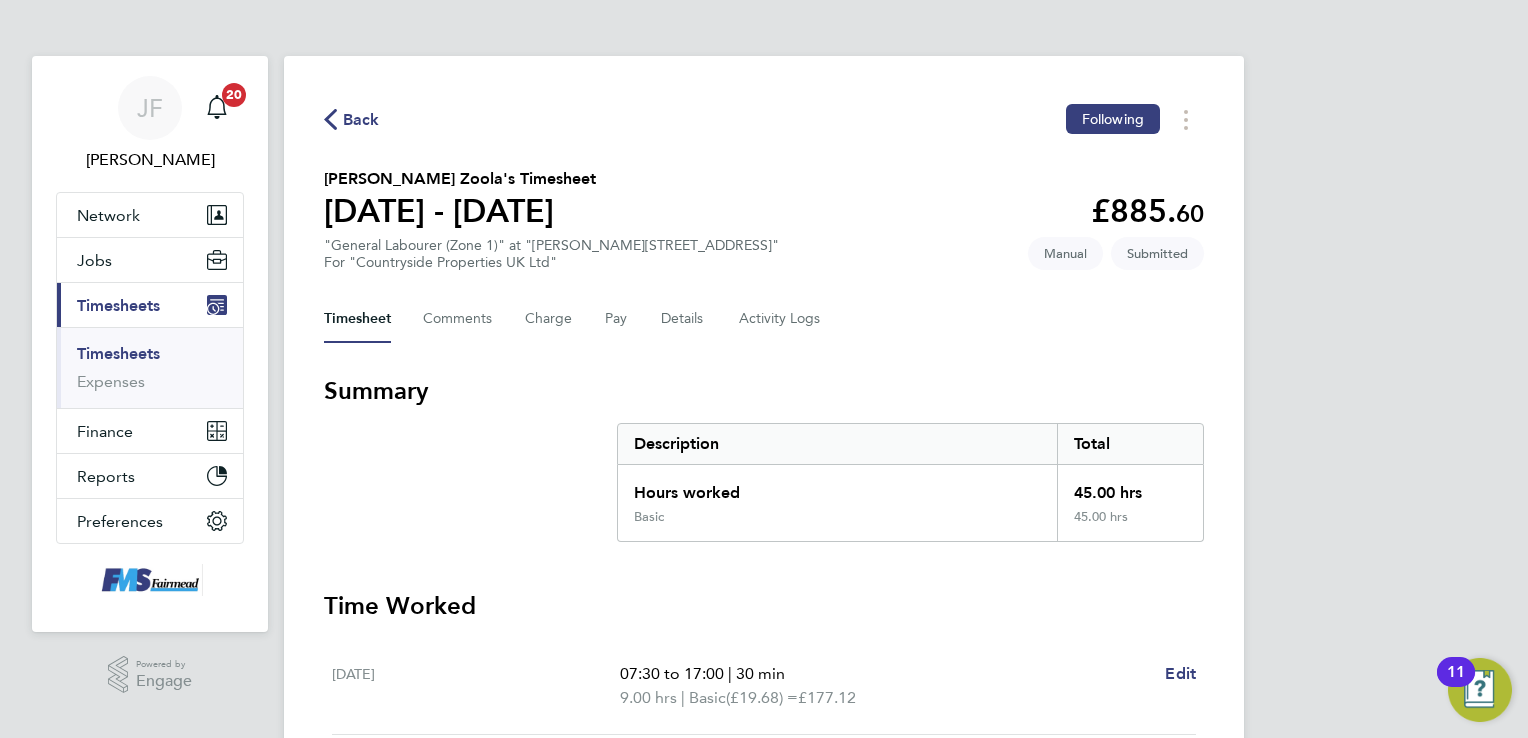 click on "Timesheets" at bounding box center (118, 353) 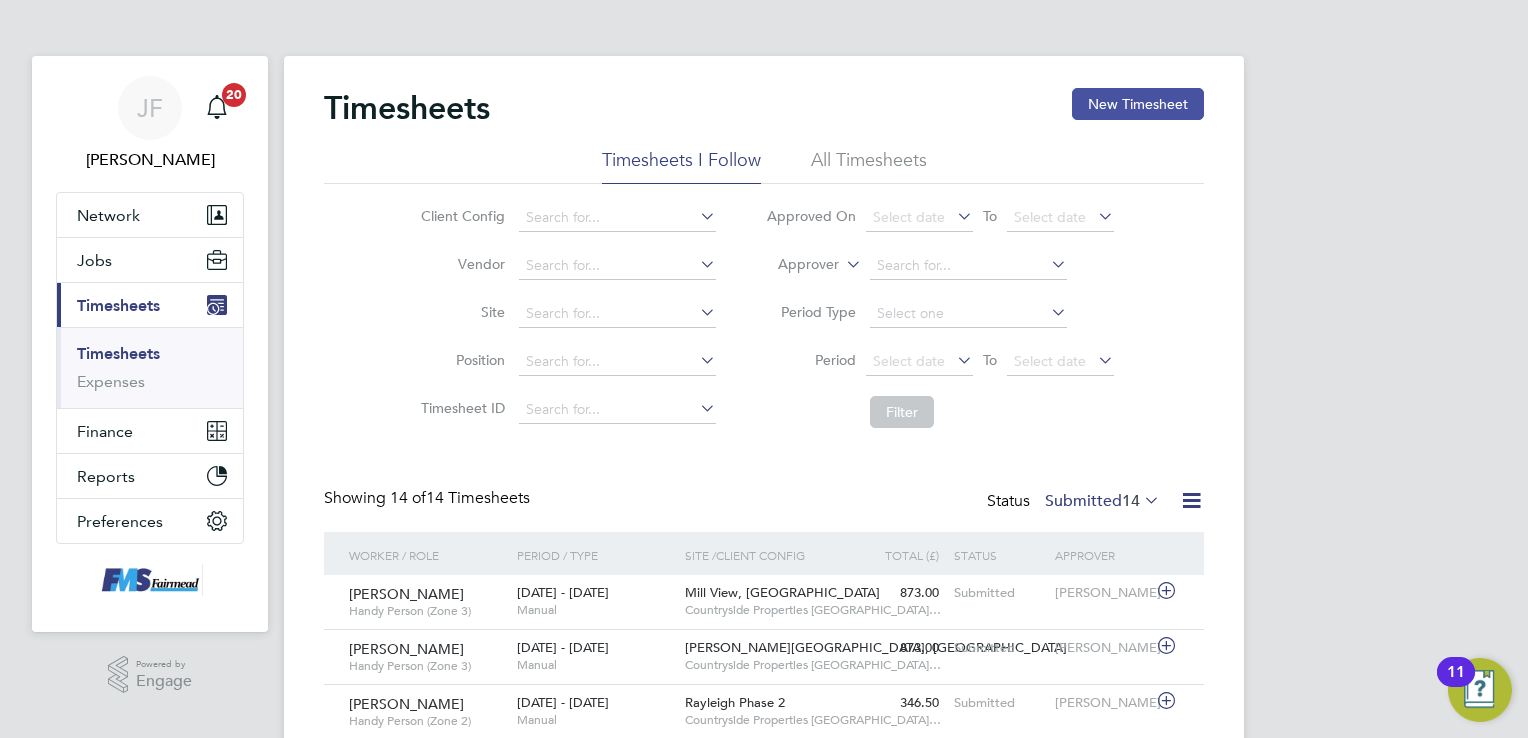 click on "New Timesheet" 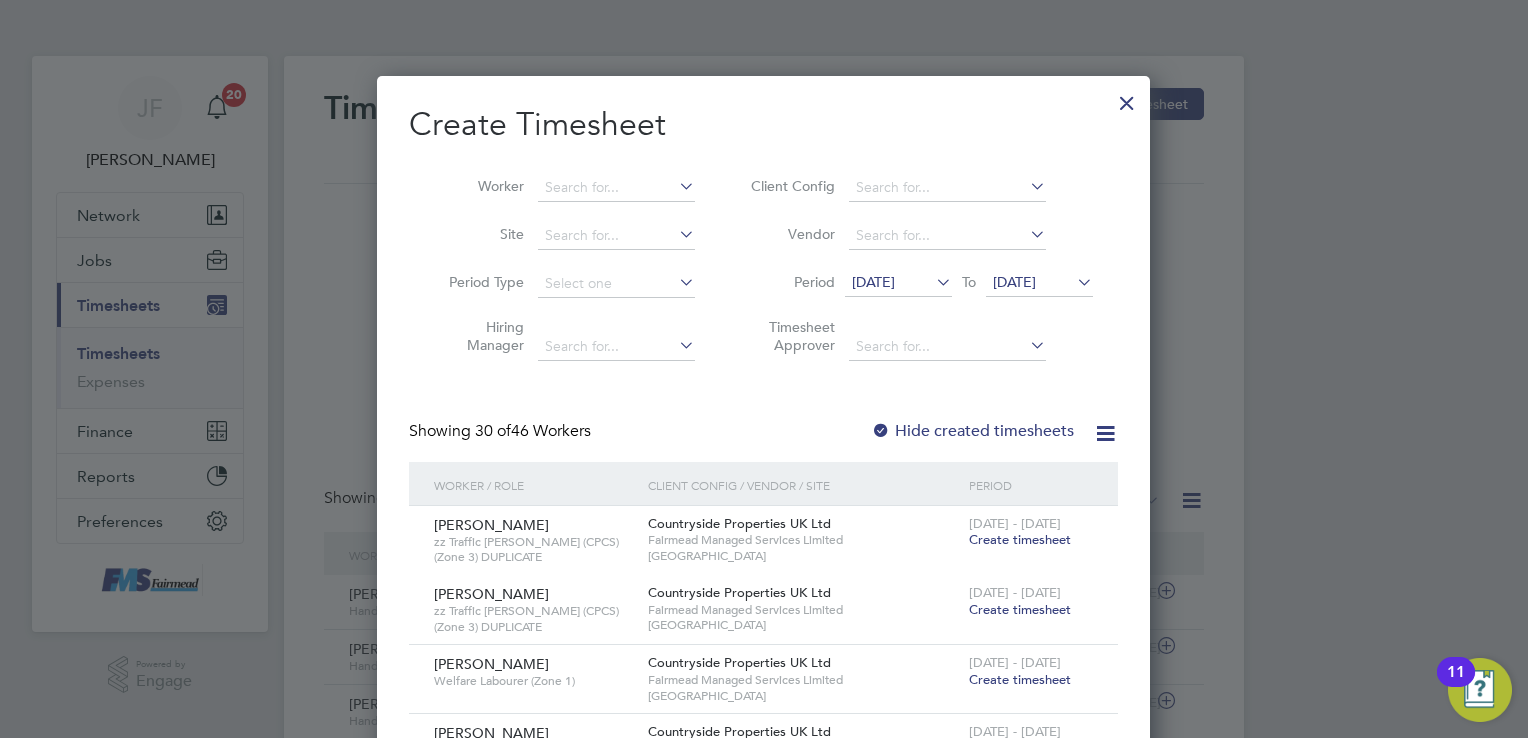type 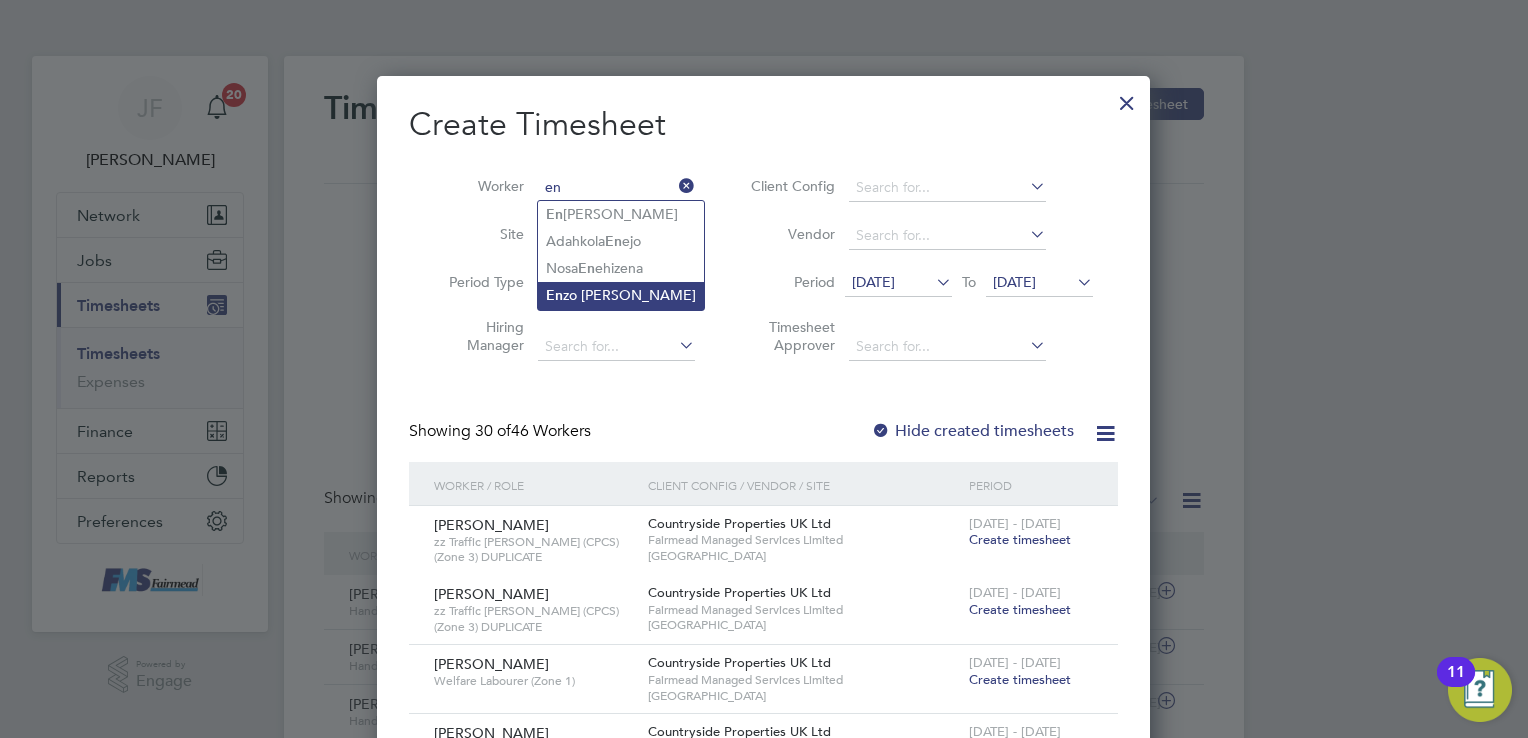 click on "En zo [PERSON_NAME]" 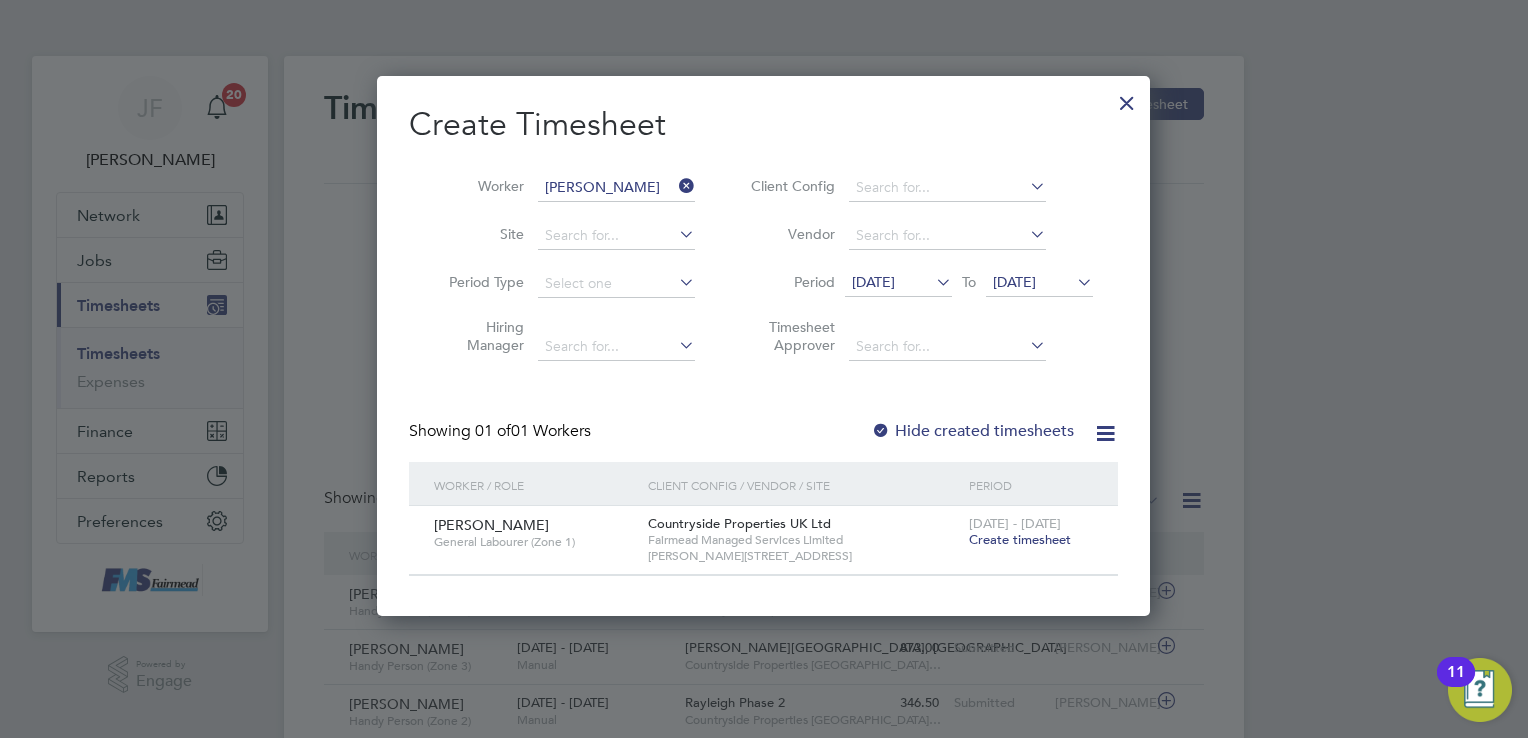 click on "Create timesheet" at bounding box center [1020, 539] 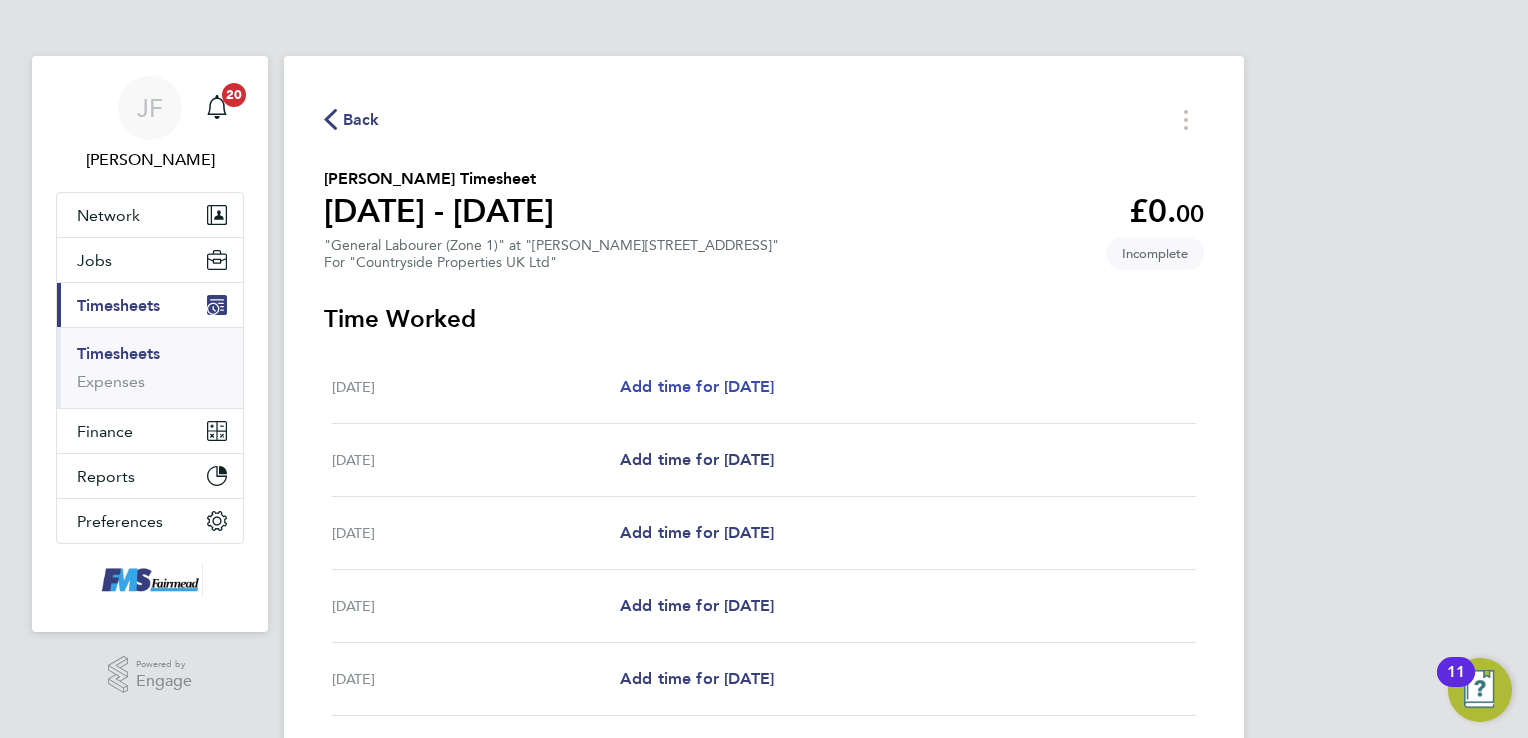 click on "Add time for [DATE]" at bounding box center [697, 386] 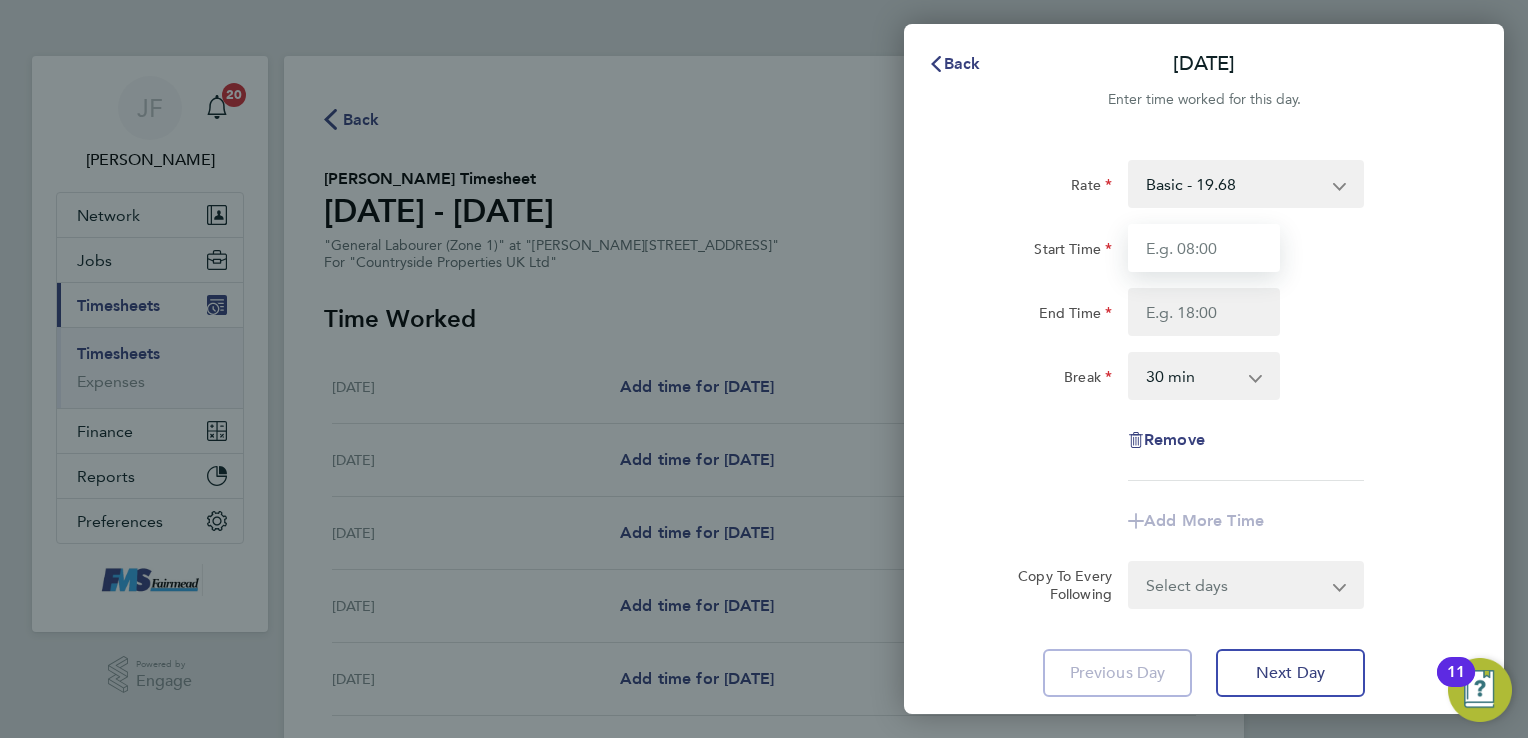 click on "Start Time" at bounding box center (1204, 248) 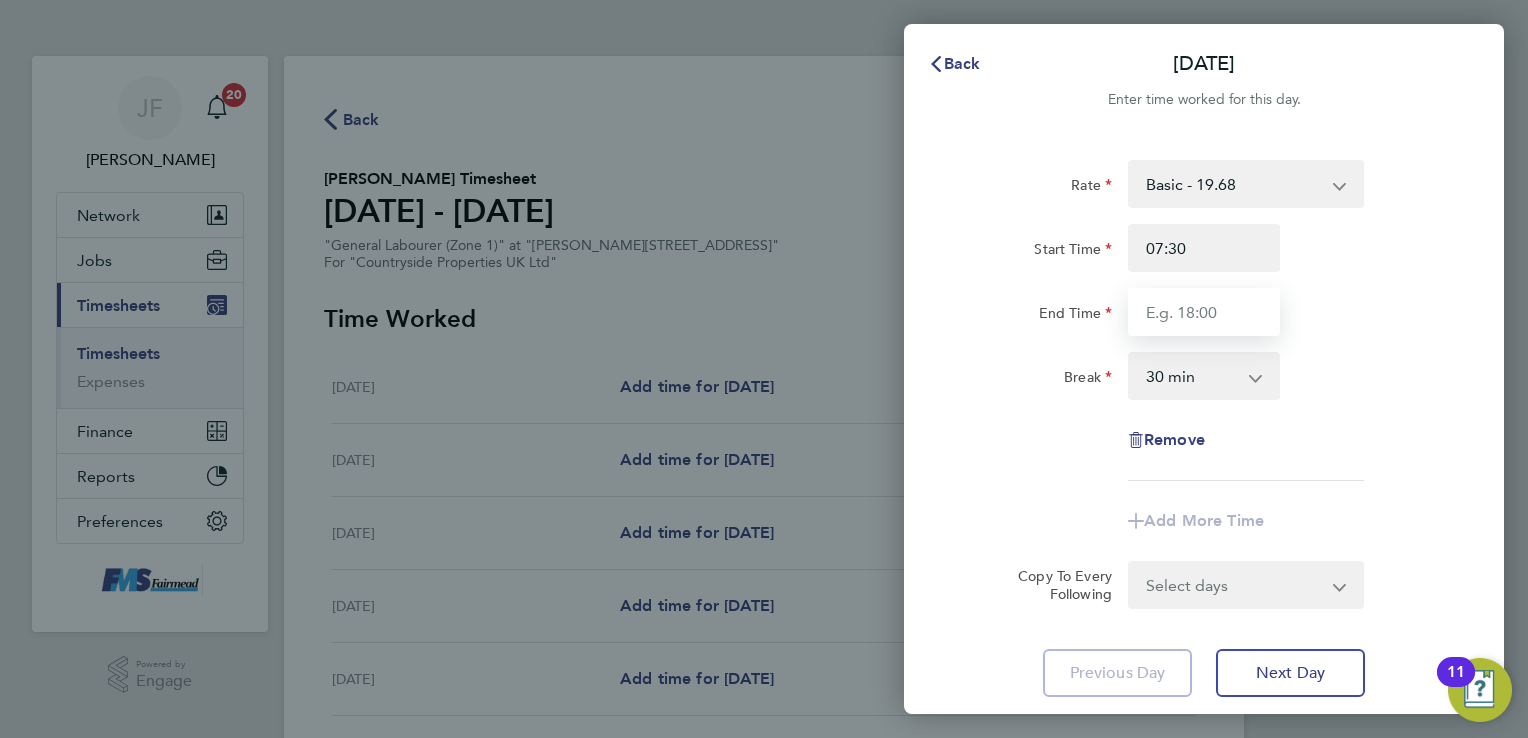 type on "17:00" 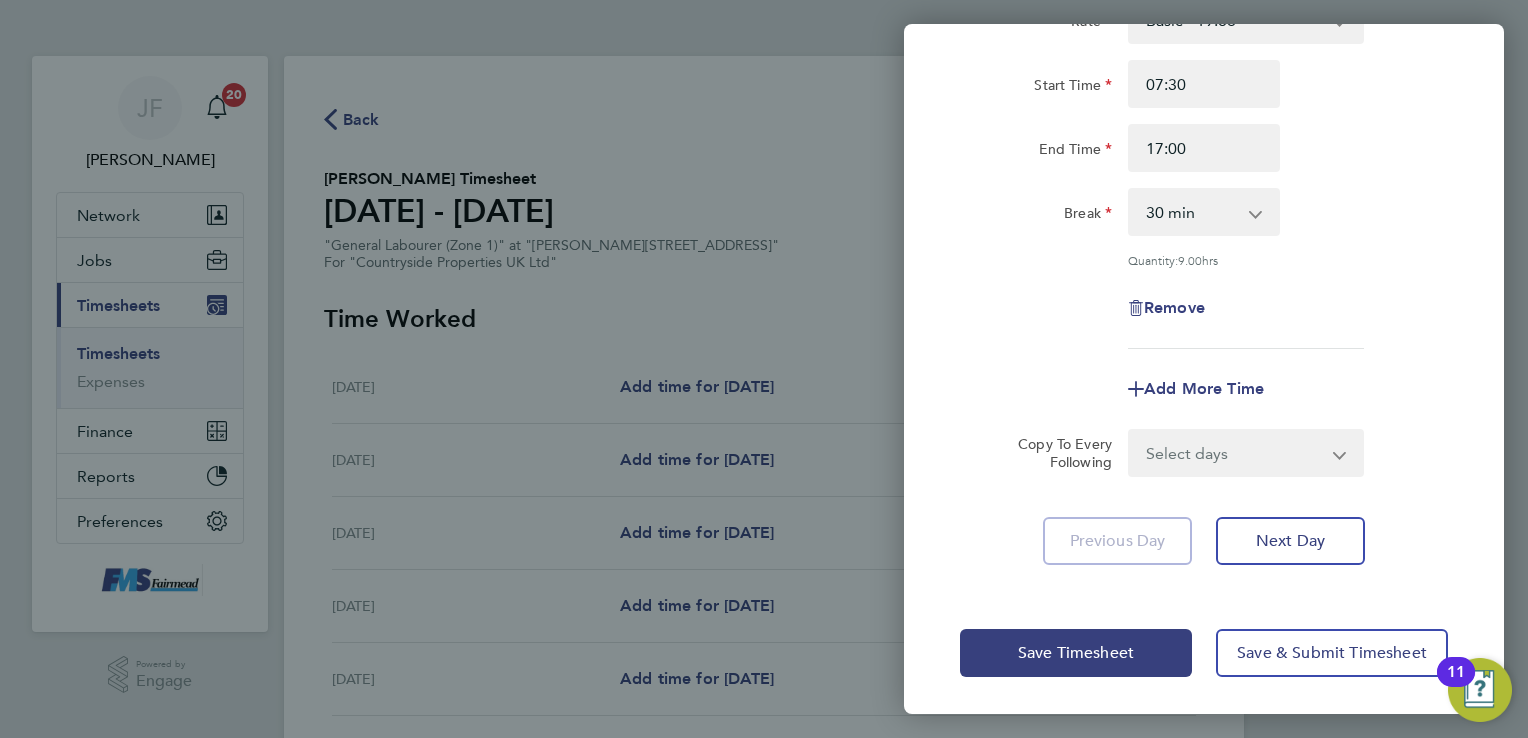 click on "Select days   Day   Weekday (Mon-Fri)   Weekend (Sat-Sun)   [DATE]   [DATE]   [DATE]   [DATE]   [DATE]   [DATE]" at bounding box center [1235, 453] 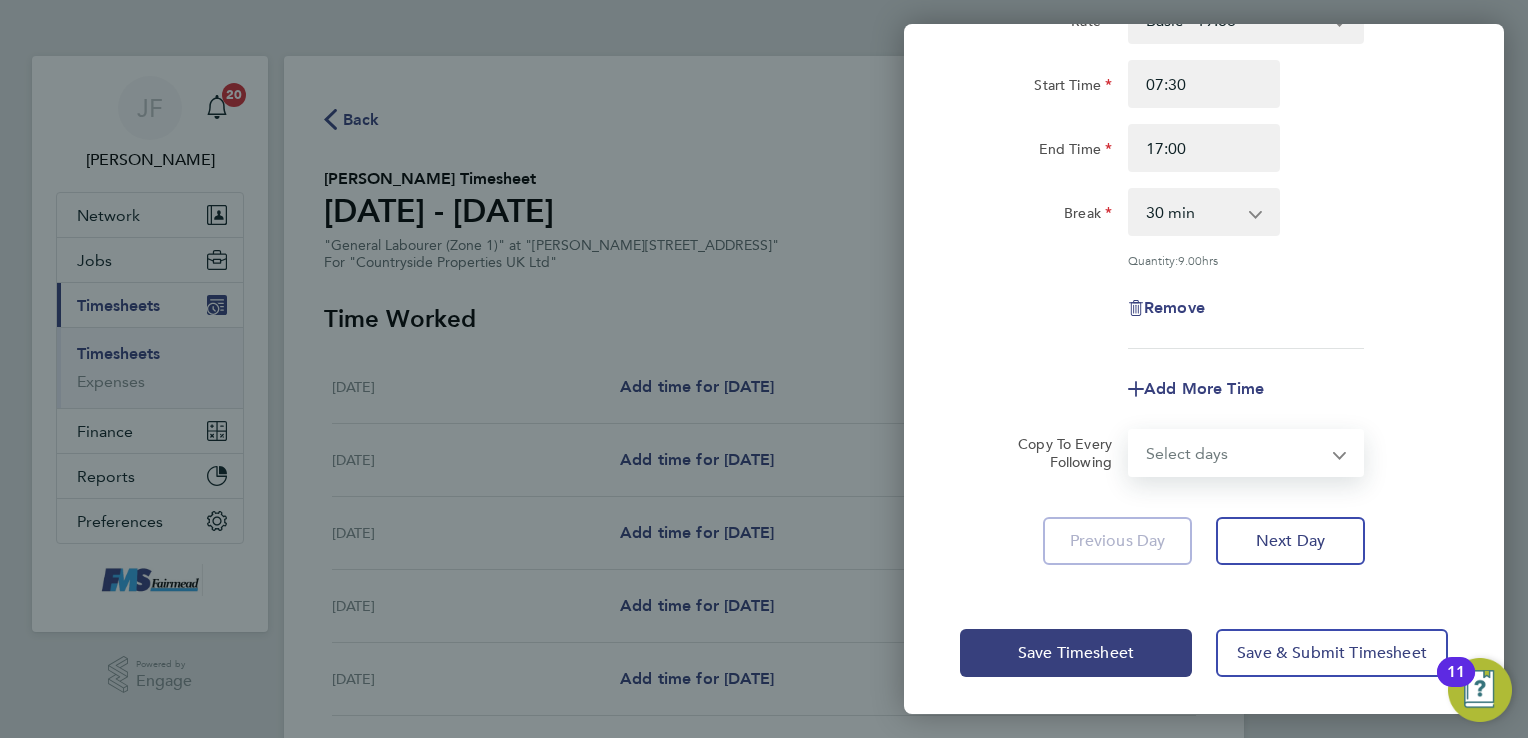 select on "WEEKDAY" 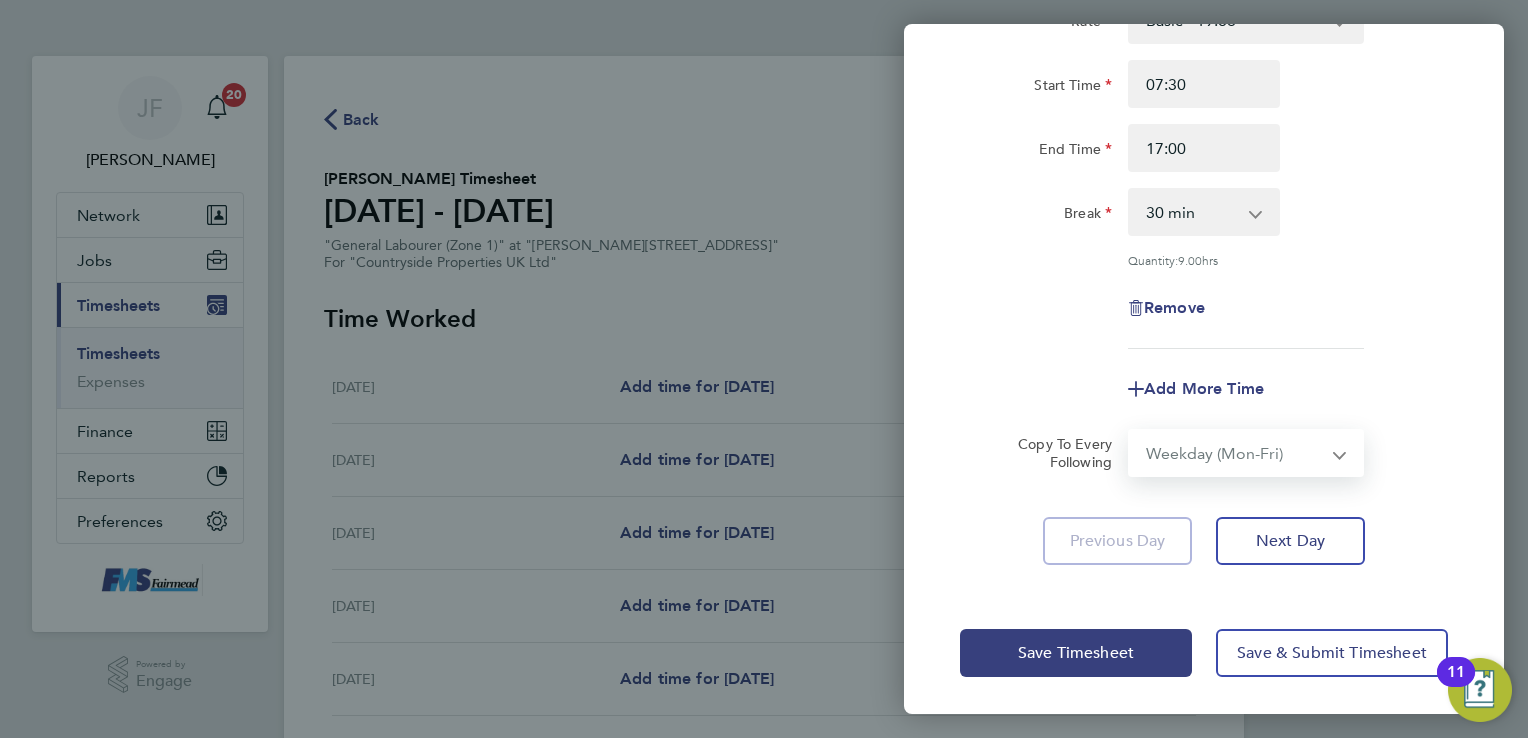 click on "Select days   Day   Weekday (Mon-Fri)   Weekend (Sat-Sun)   [DATE]   [DATE]   [DATE]   [DATE]   [DATE]   [DATE]" at bounding box center [1235, 453] 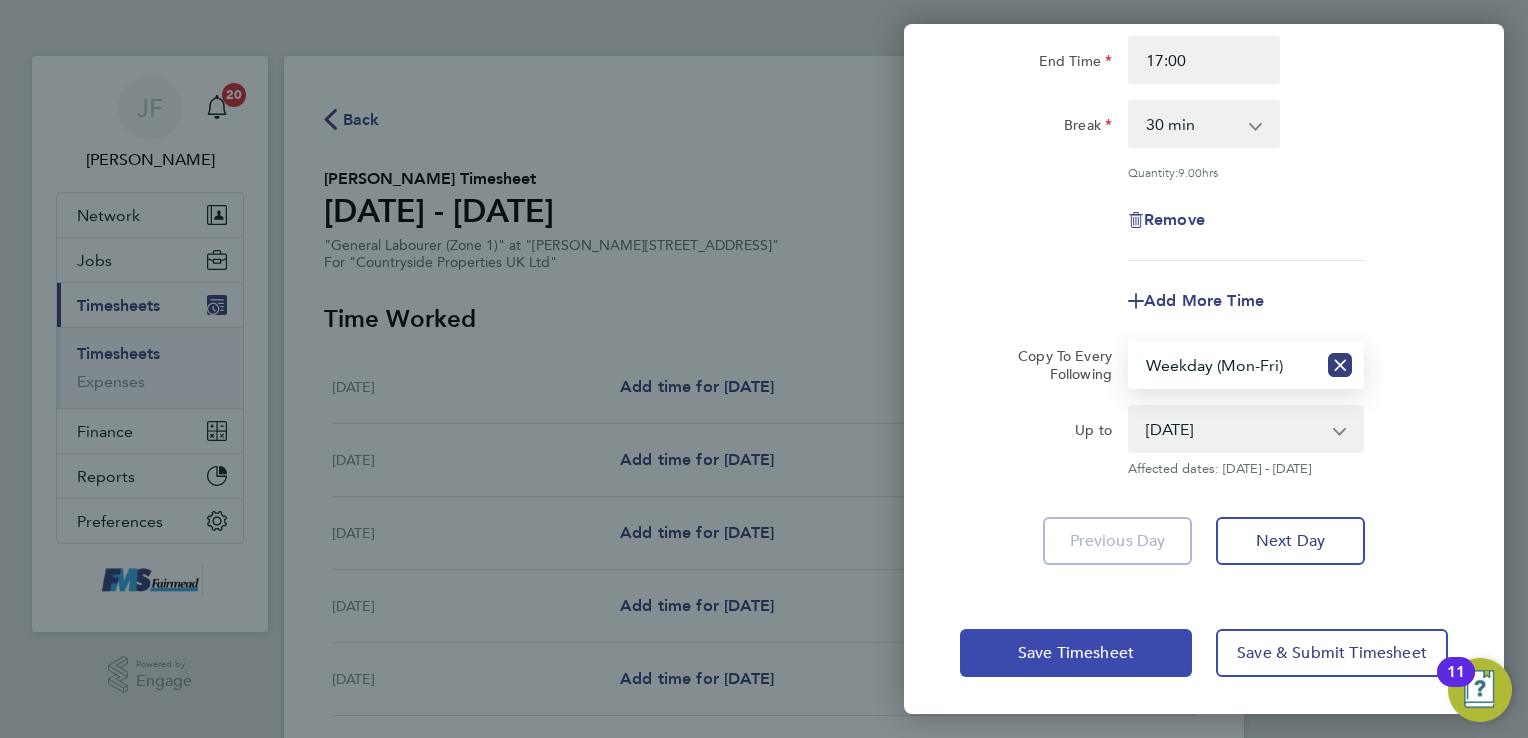 click on "Save Timesheet" 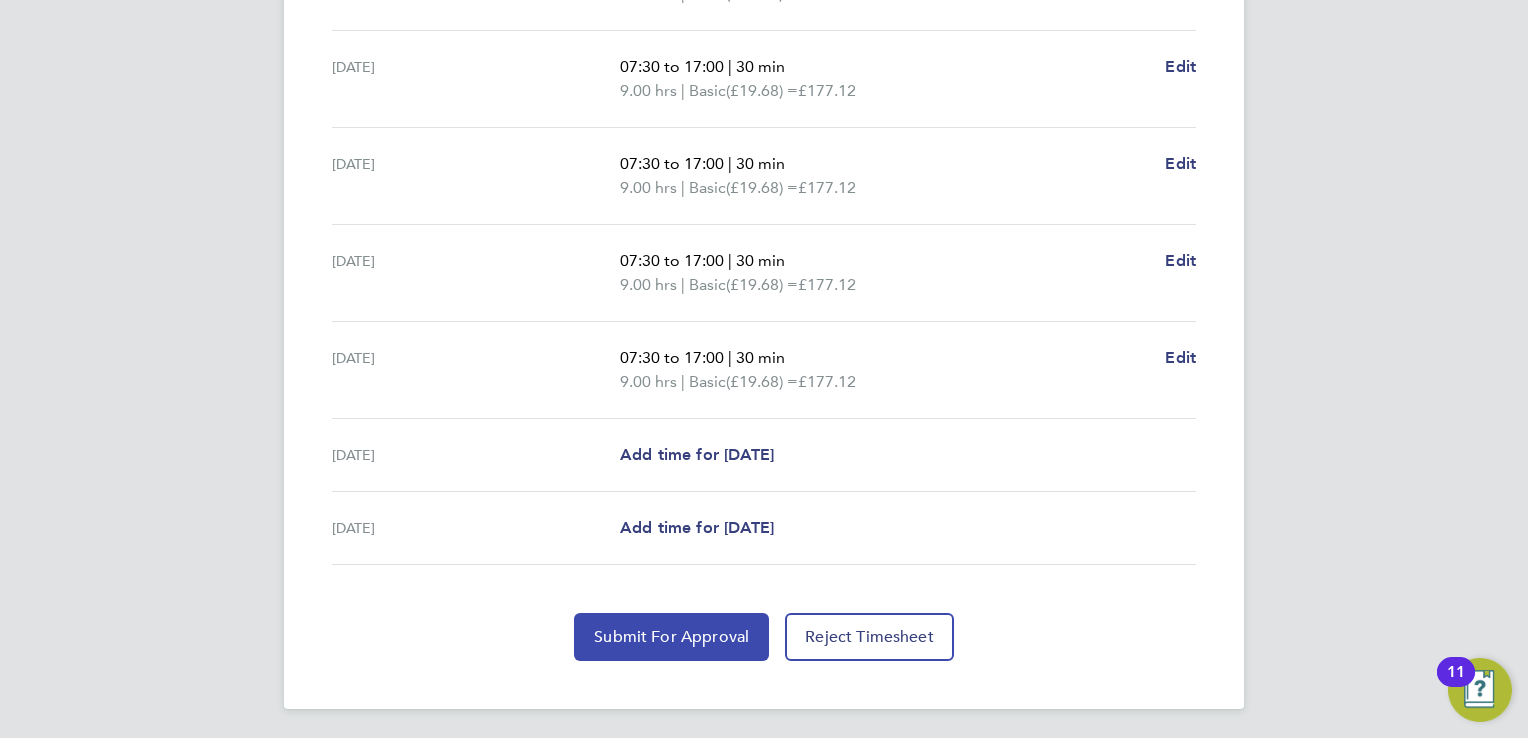 click on "Submit For Approval" 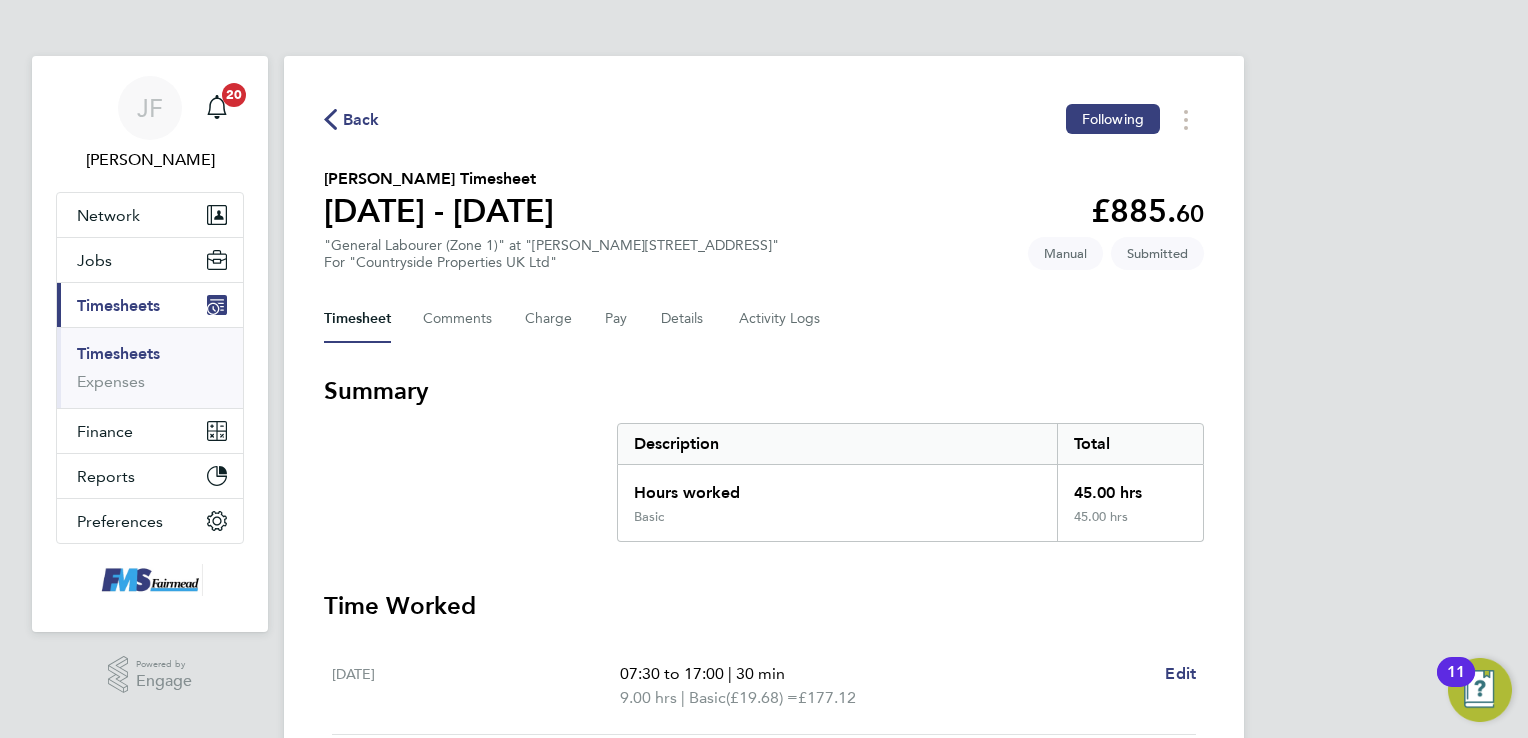 click on "Timesheets" at bounding box center [118, 353] 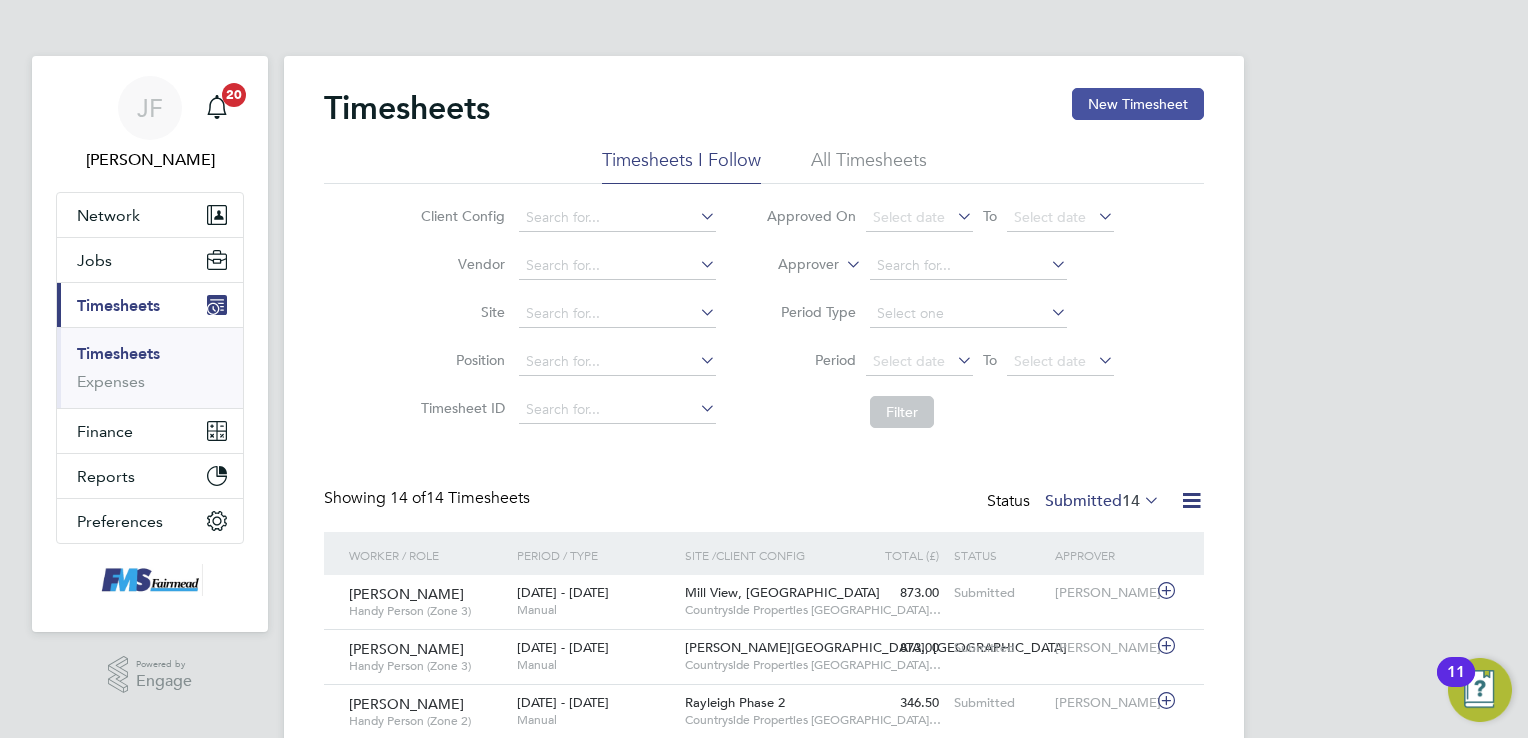 click on "New Timesheet" 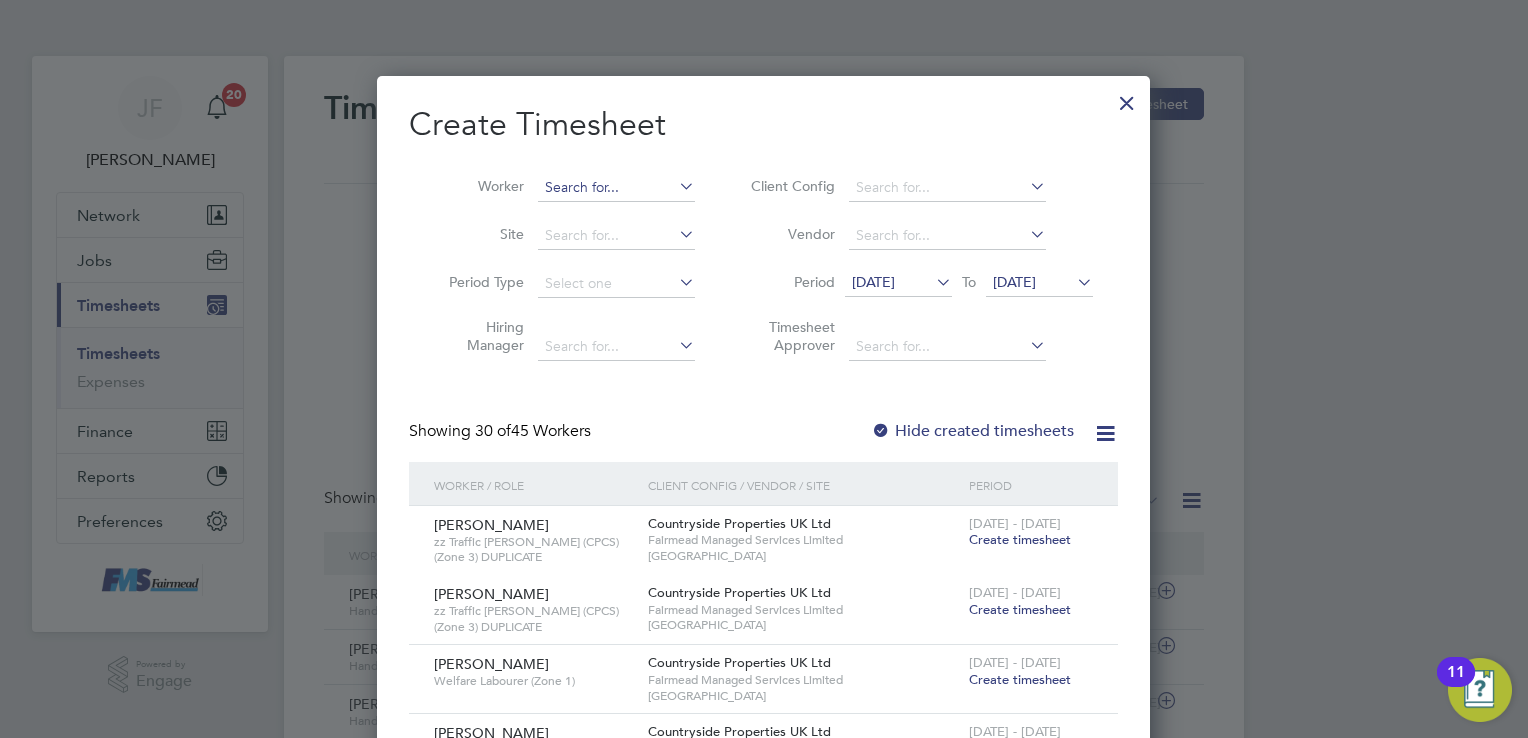 click at bounding box center (616, 188) 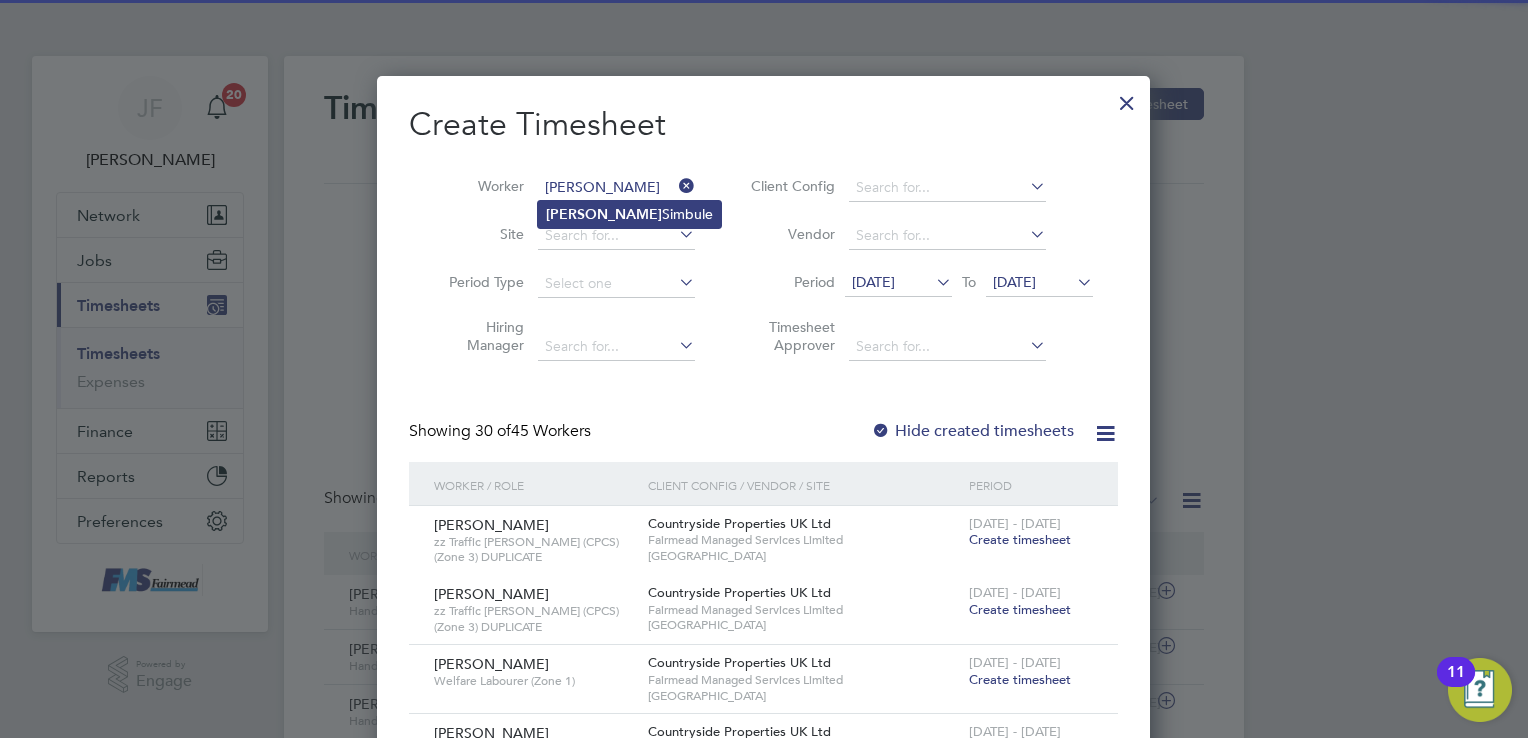 click on "[PERSON_NAME]" 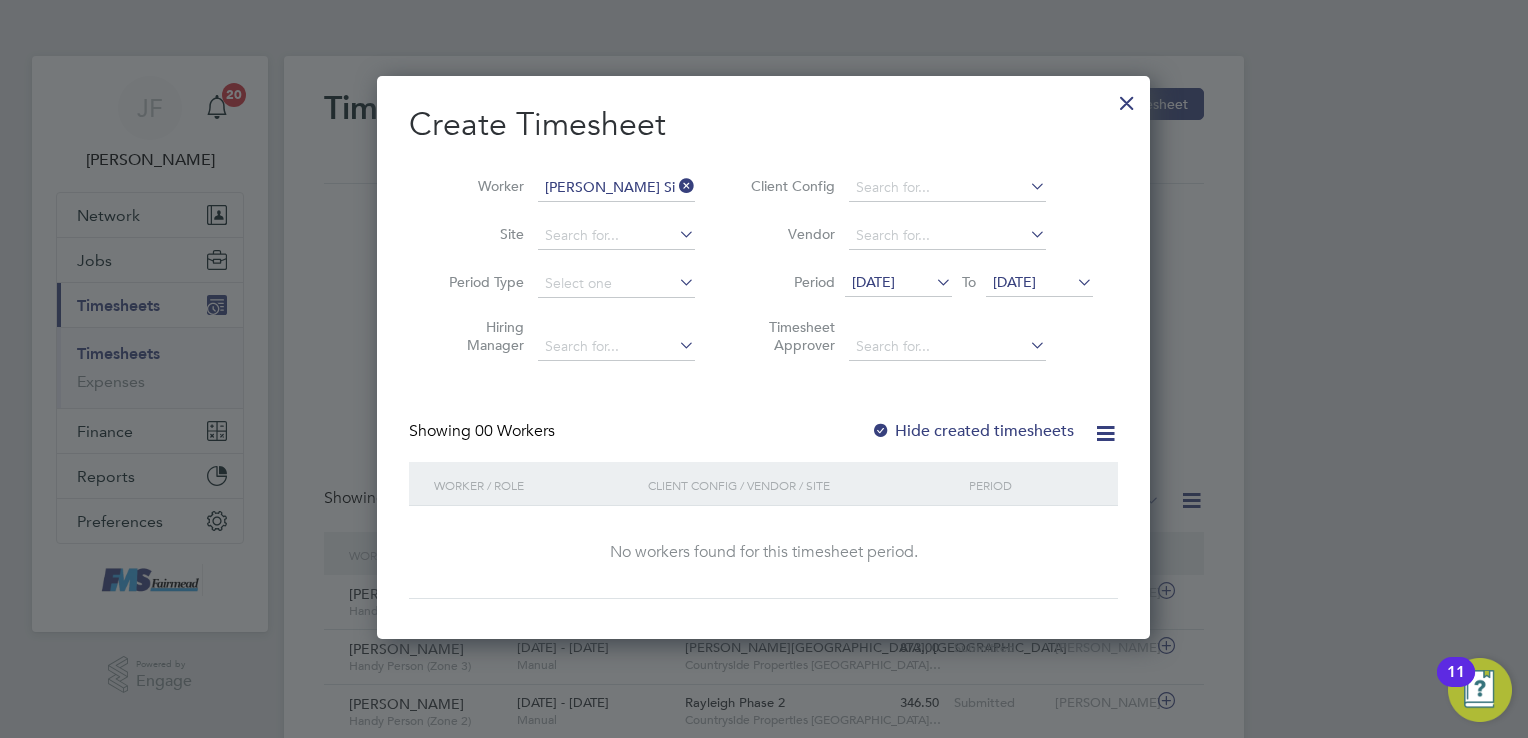 click at bounding box center [932, 282] 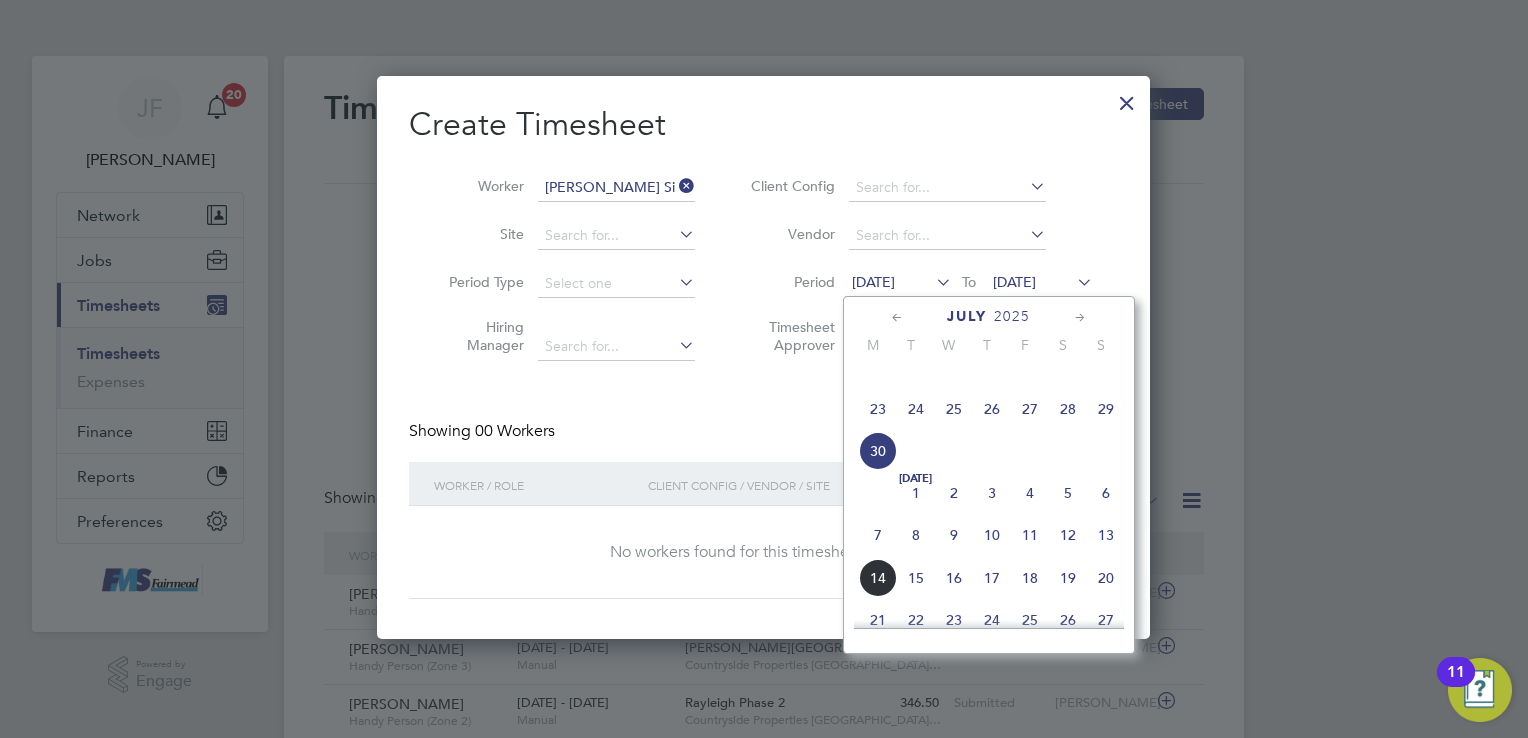 click on "7" 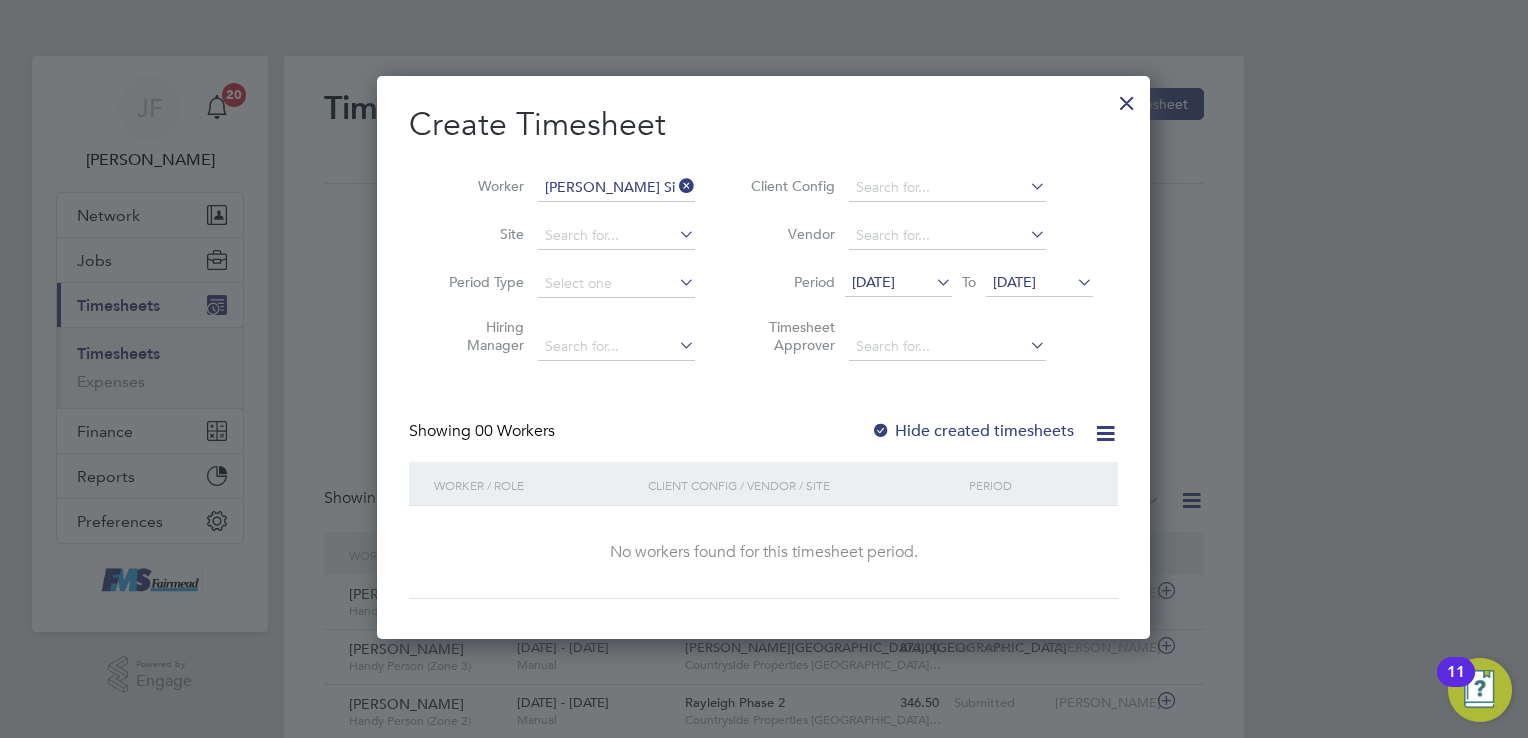click on "Create Timesheet Worker   [PERSON_NAME] Simbule Site   Period Type   Hiring Manager   Client Config   Vendor   Period
[DATE]
To
[DATE]
Timesheet Approver   Showing   00 Workers Hide created timesheets Worker / Role Client Config / Vendor / Site Period No workers found for this timesheet period. Show  15  more" at bounding box center (763, 351) 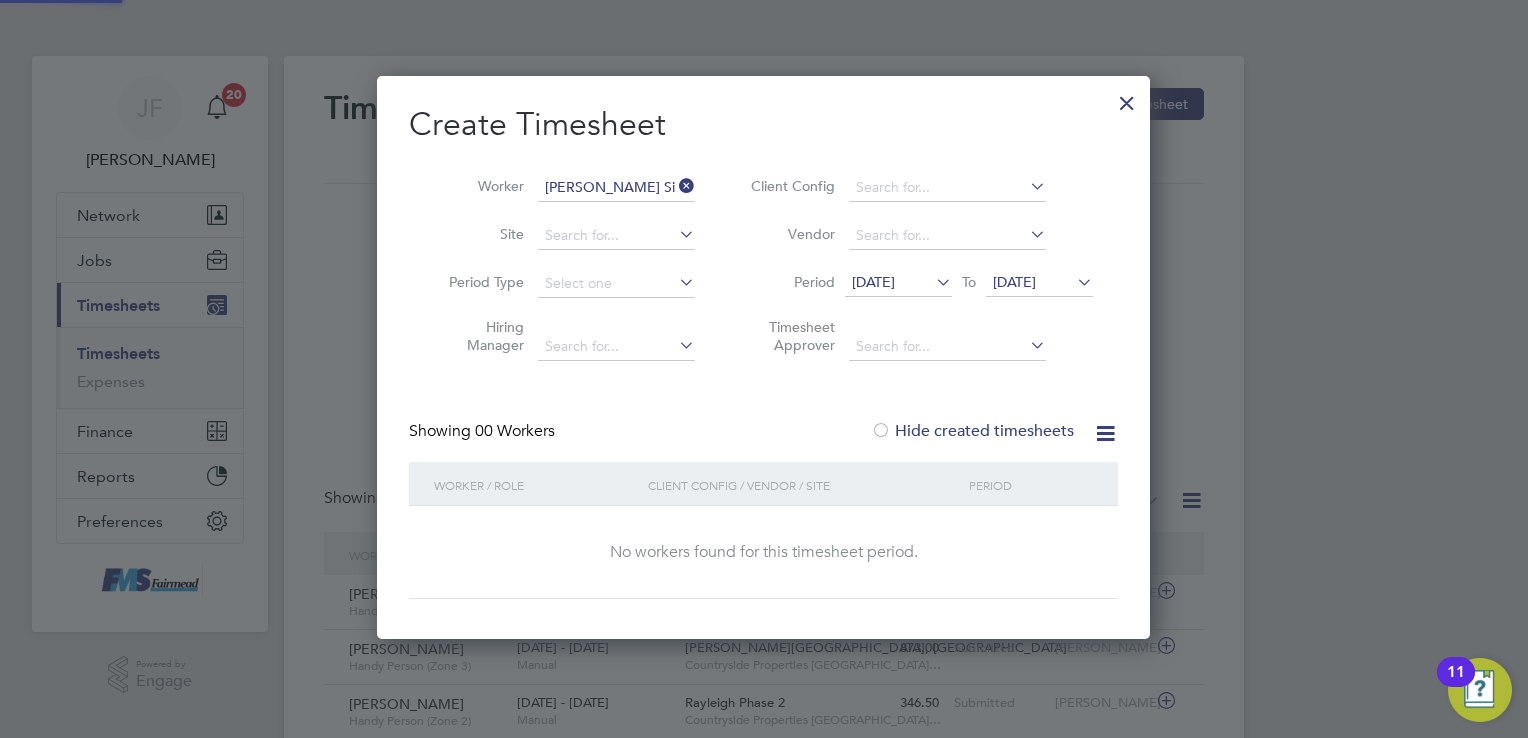 click on "Hide created timesheets" at bounding box center (972, 431) 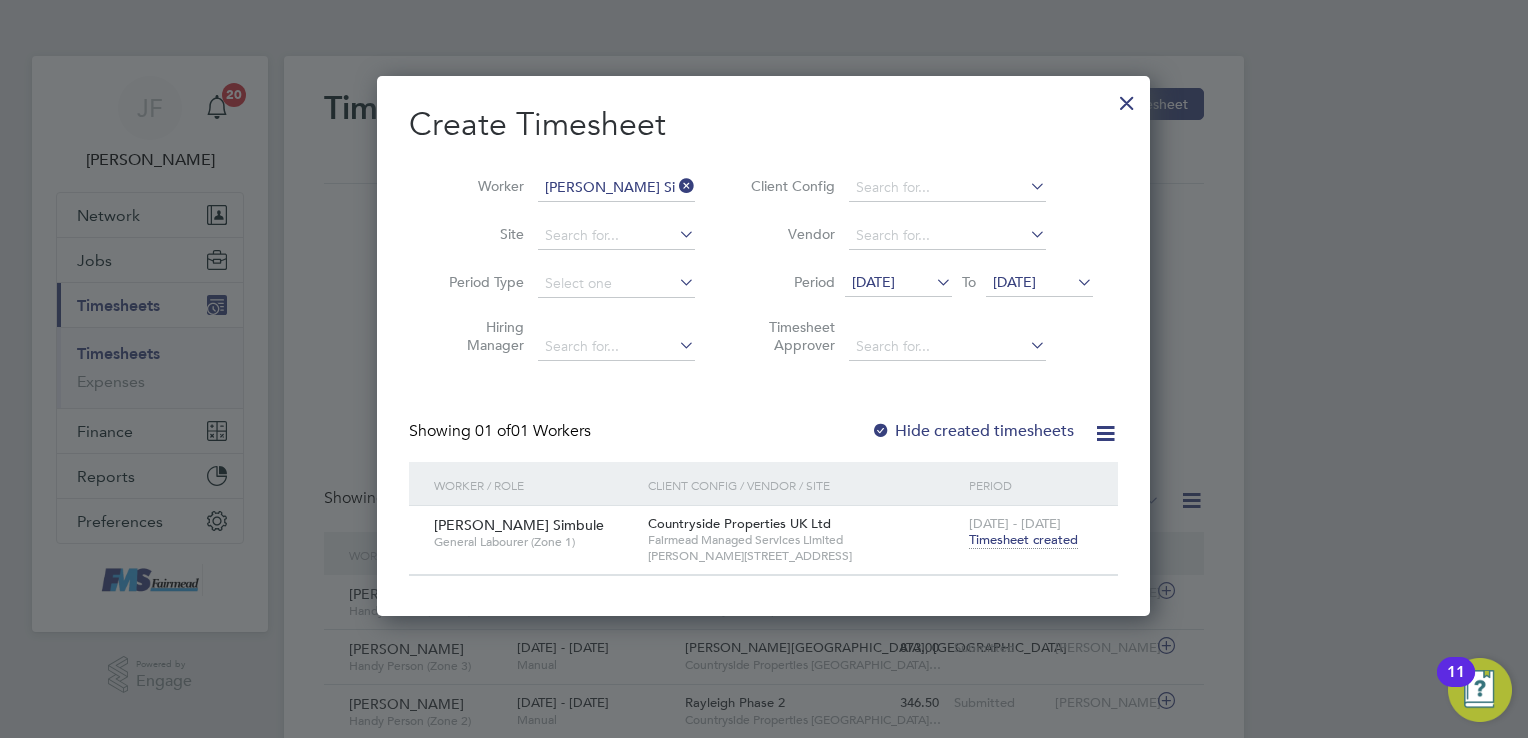 click on "Timesheet created" at bounding box center [1023, 540] 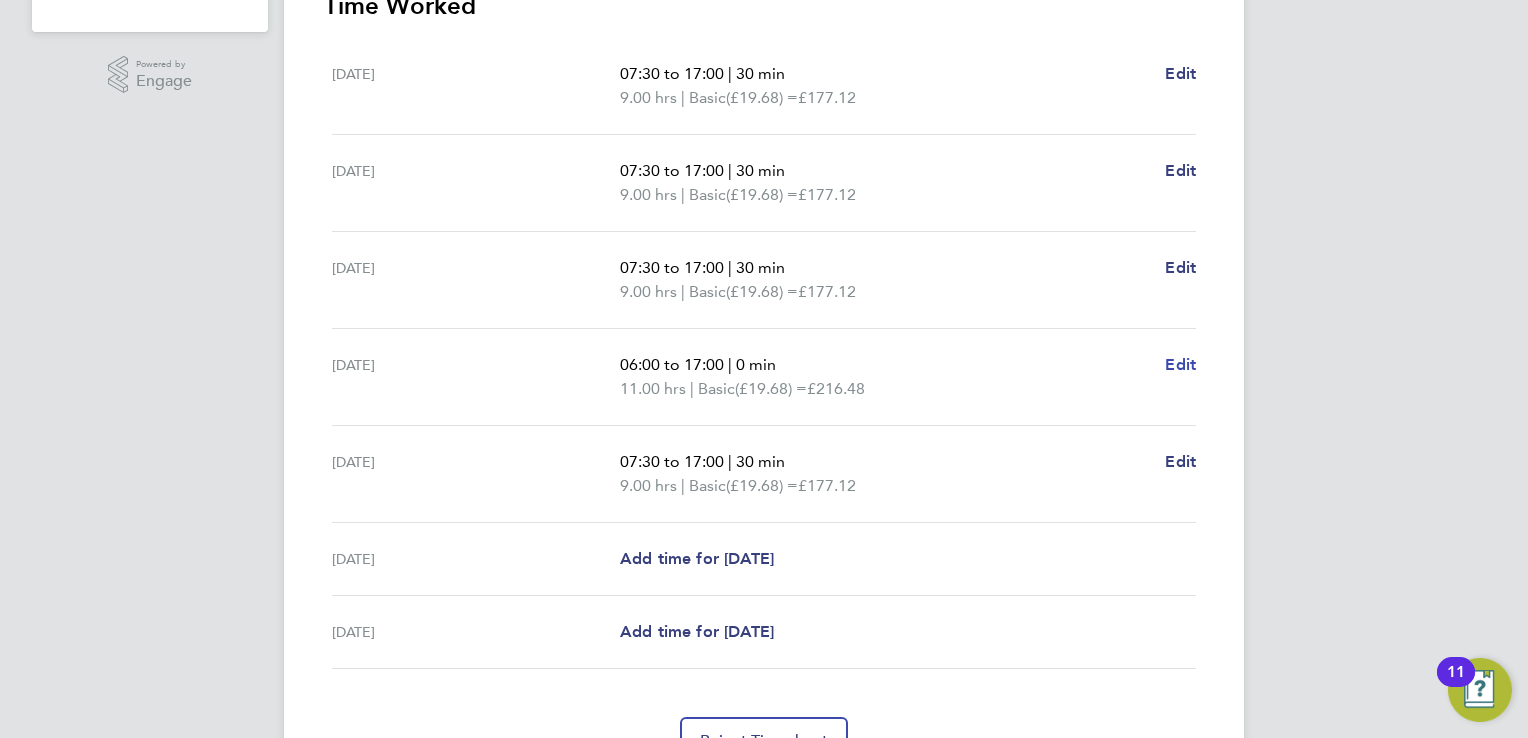 click on "Edit" at bounding box center [1180, 364] 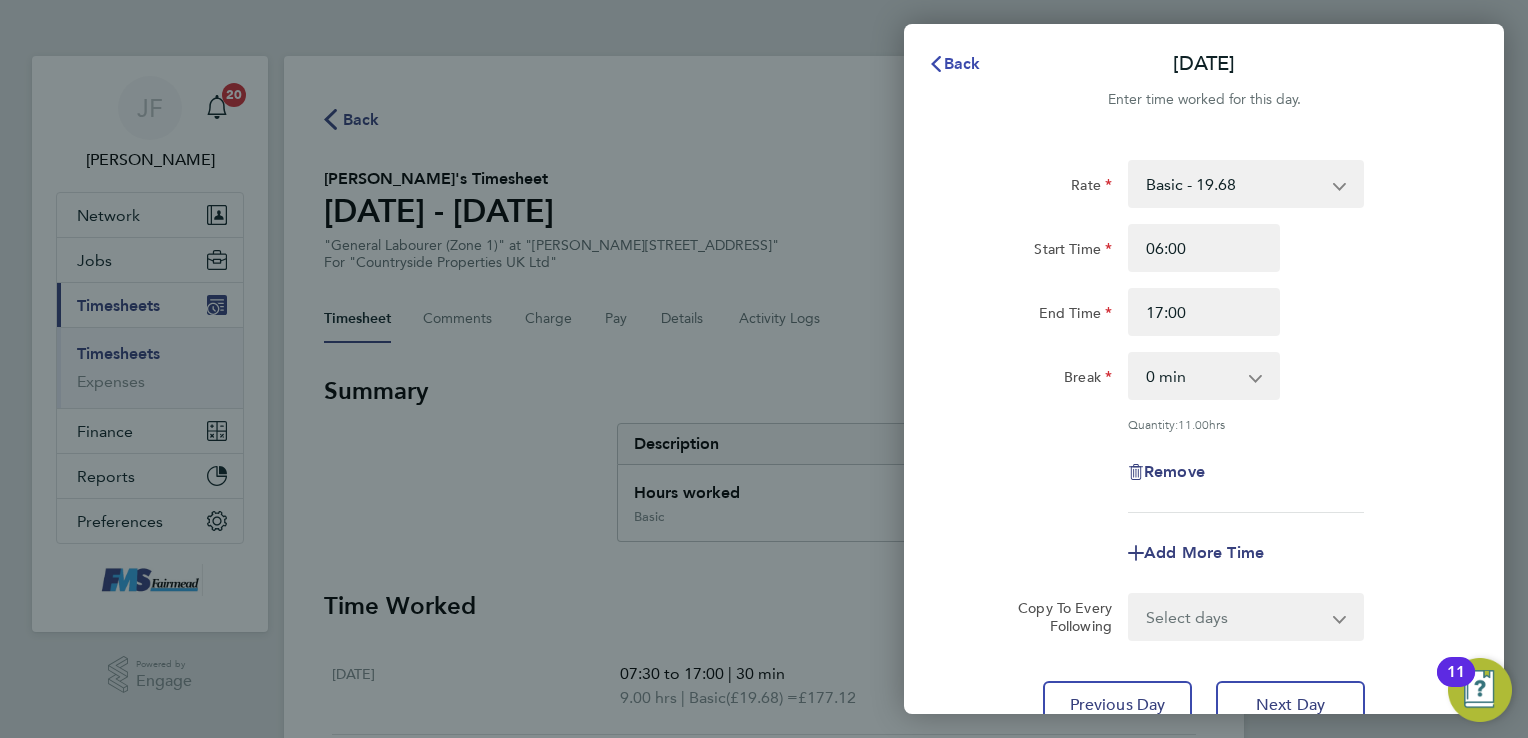 click on "Back" 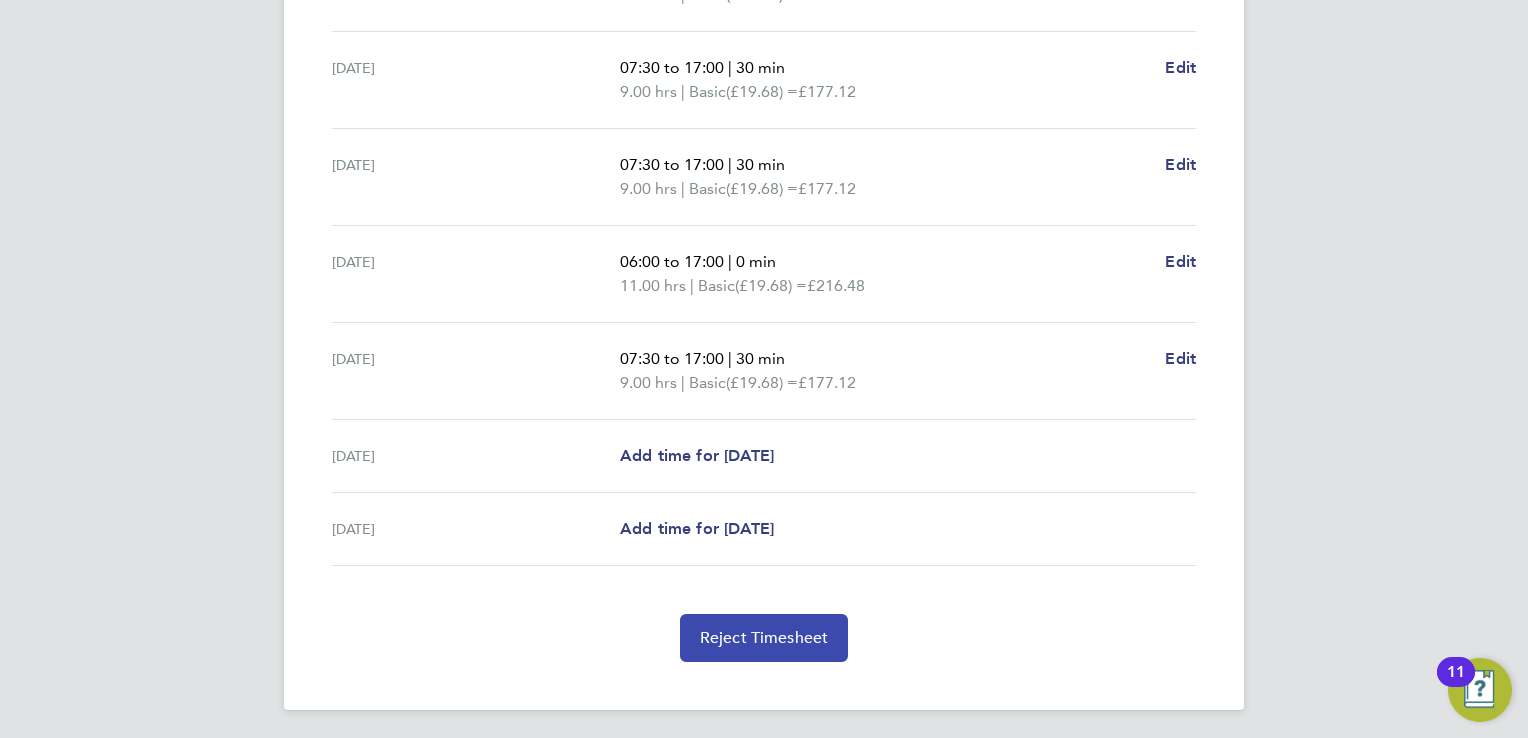 click on "Reject Timesheet" 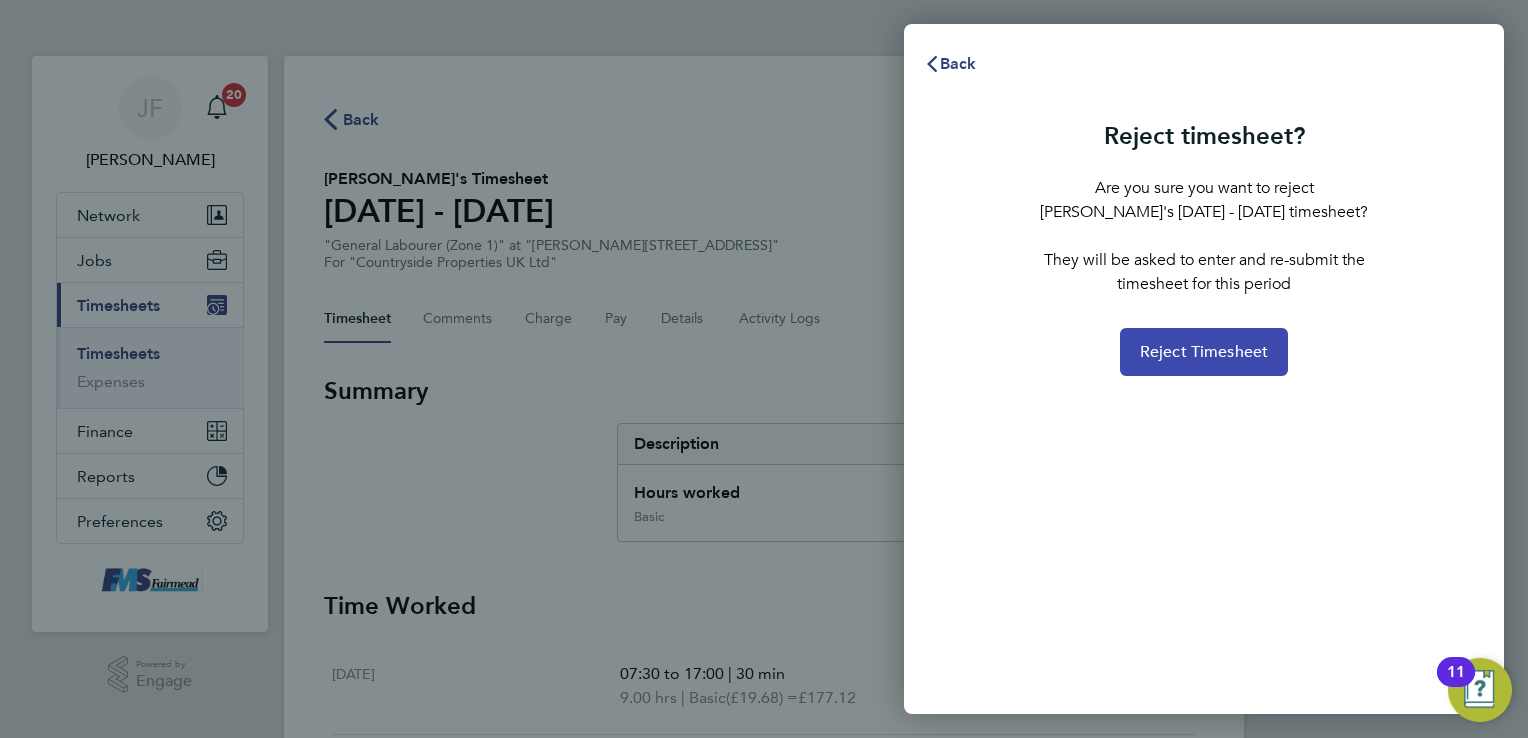 click on "Reject Timesheet" 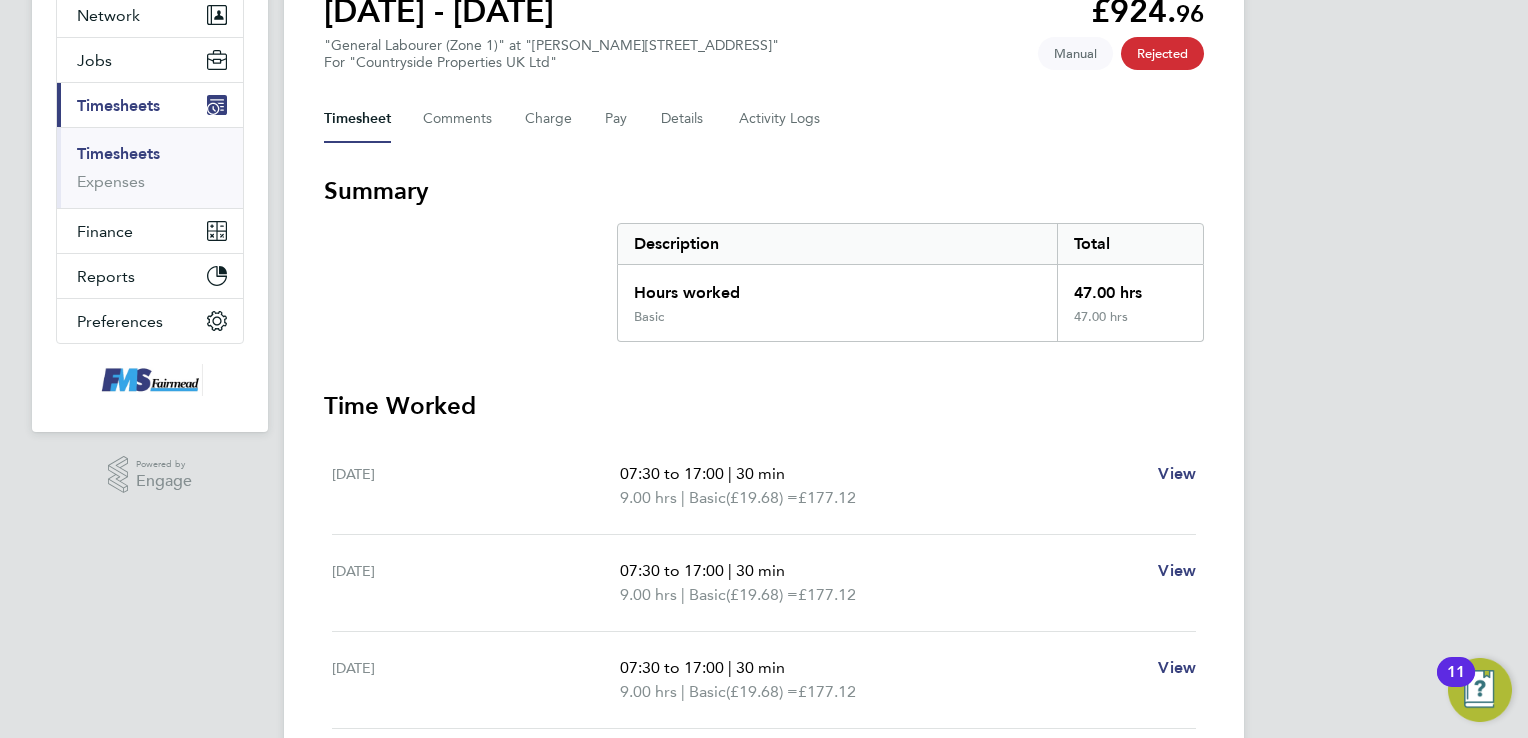 click on "Timesheets" at bounding box center (118, 105) 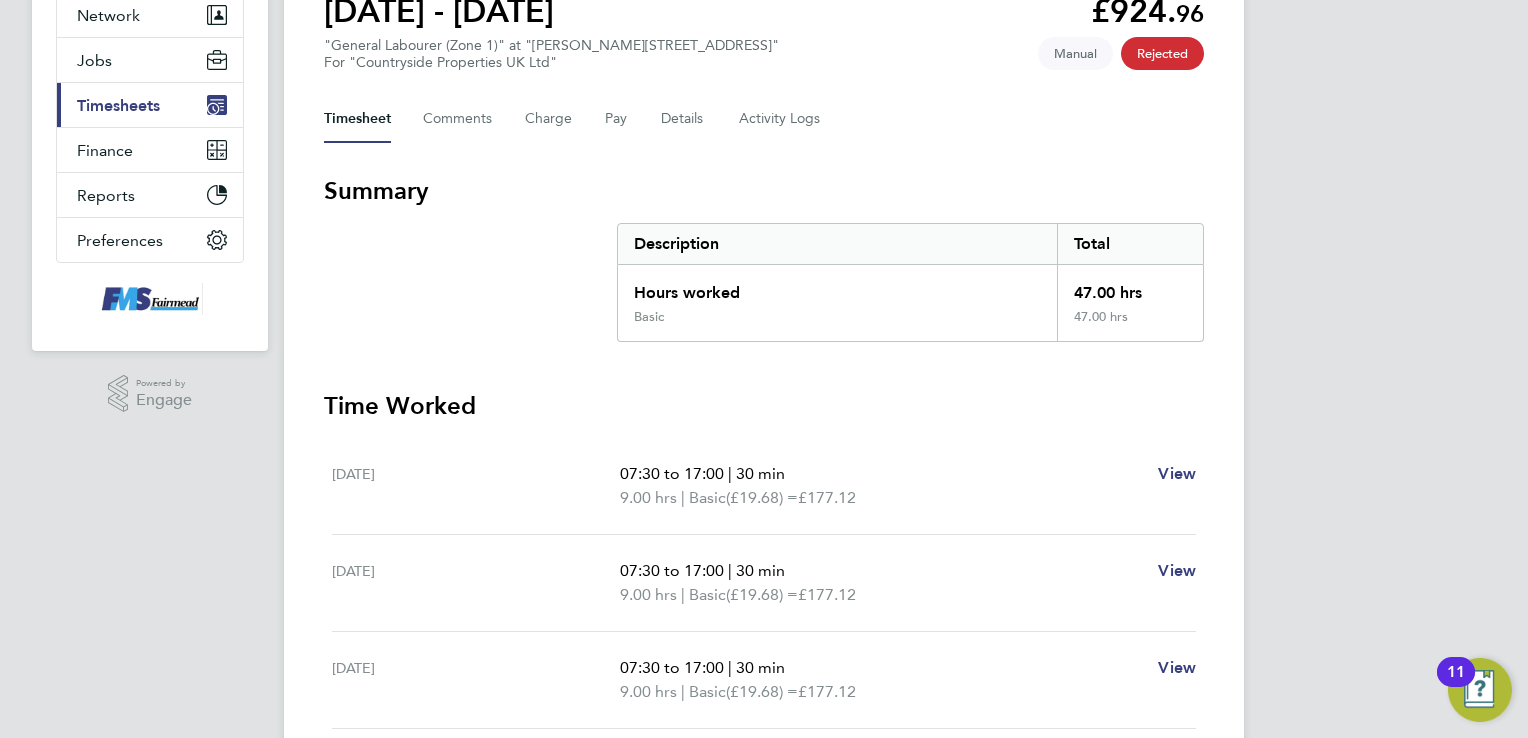 click on "Timesheets" at bounding box center (118, 105) 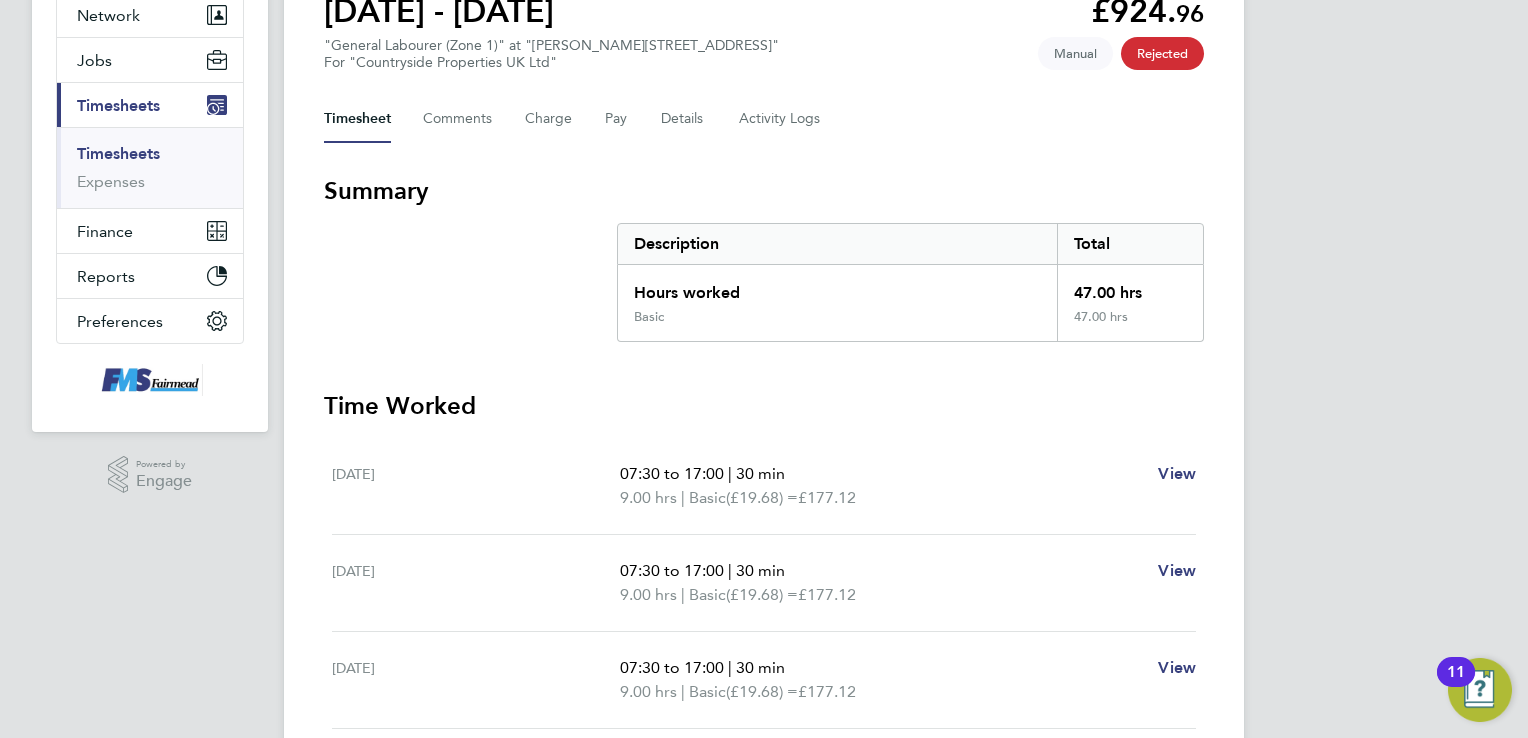 click on "Timesheets" at bounding box center [118, 153] 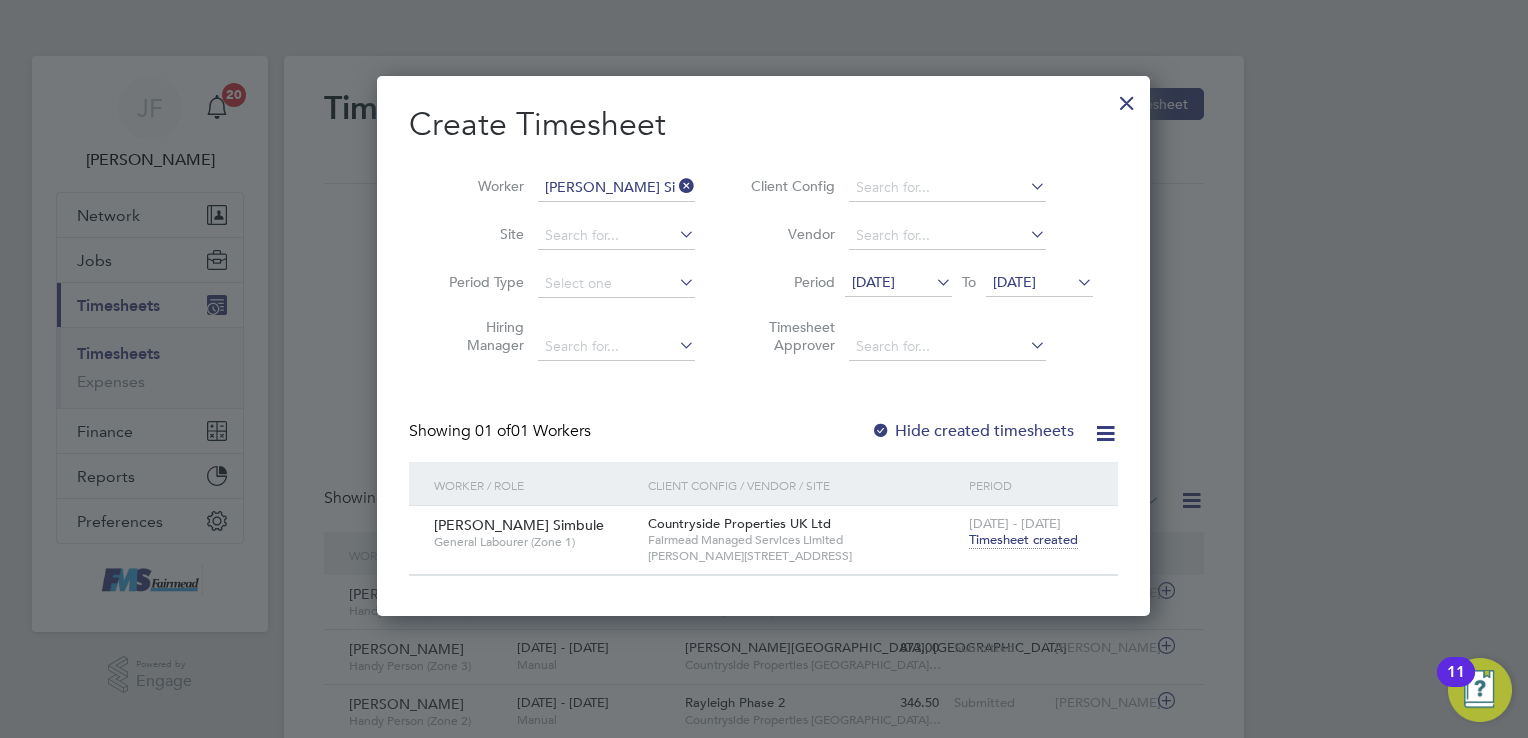 click at bounding box center (1127, 98) 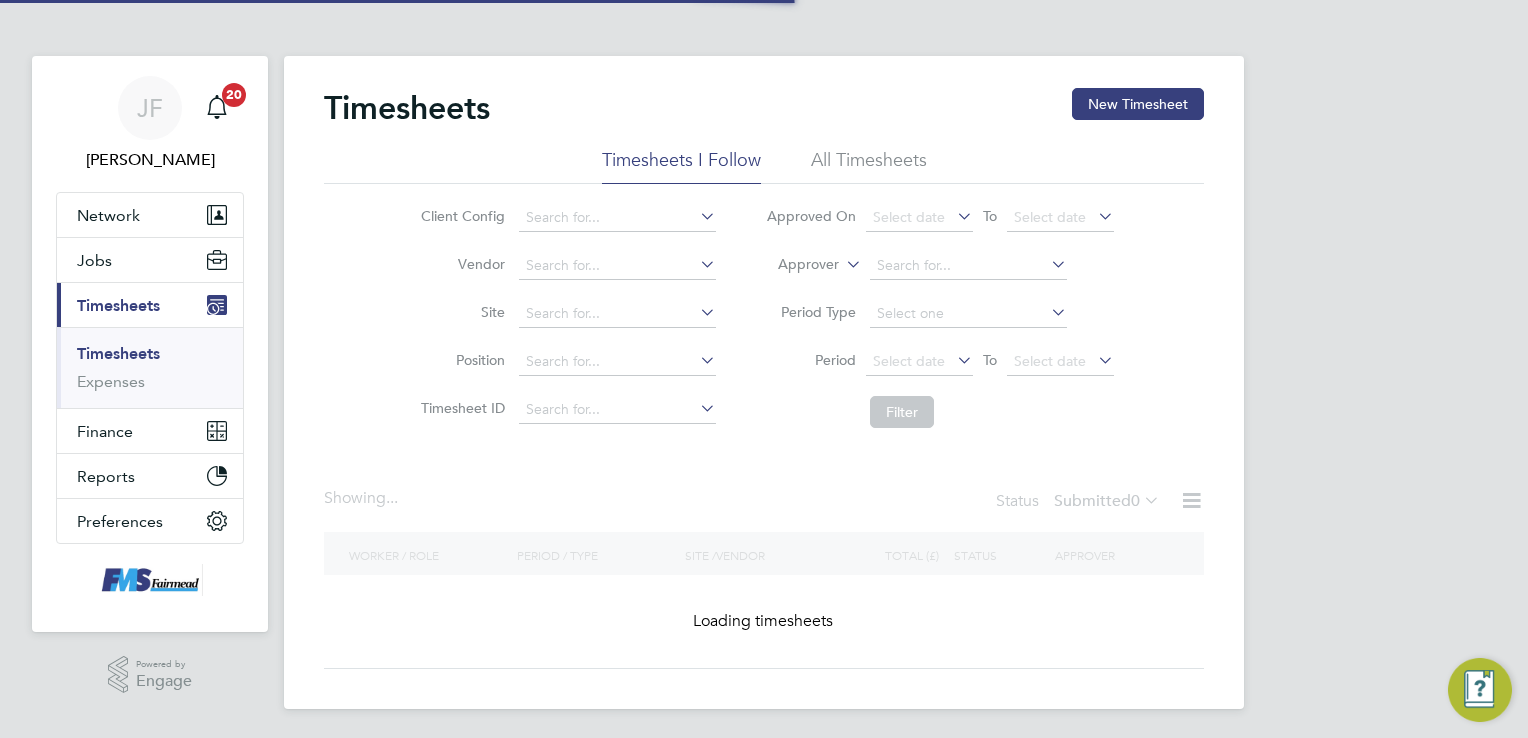 scroll, scrollTop: 0, scrollLeft: 0, axis: both 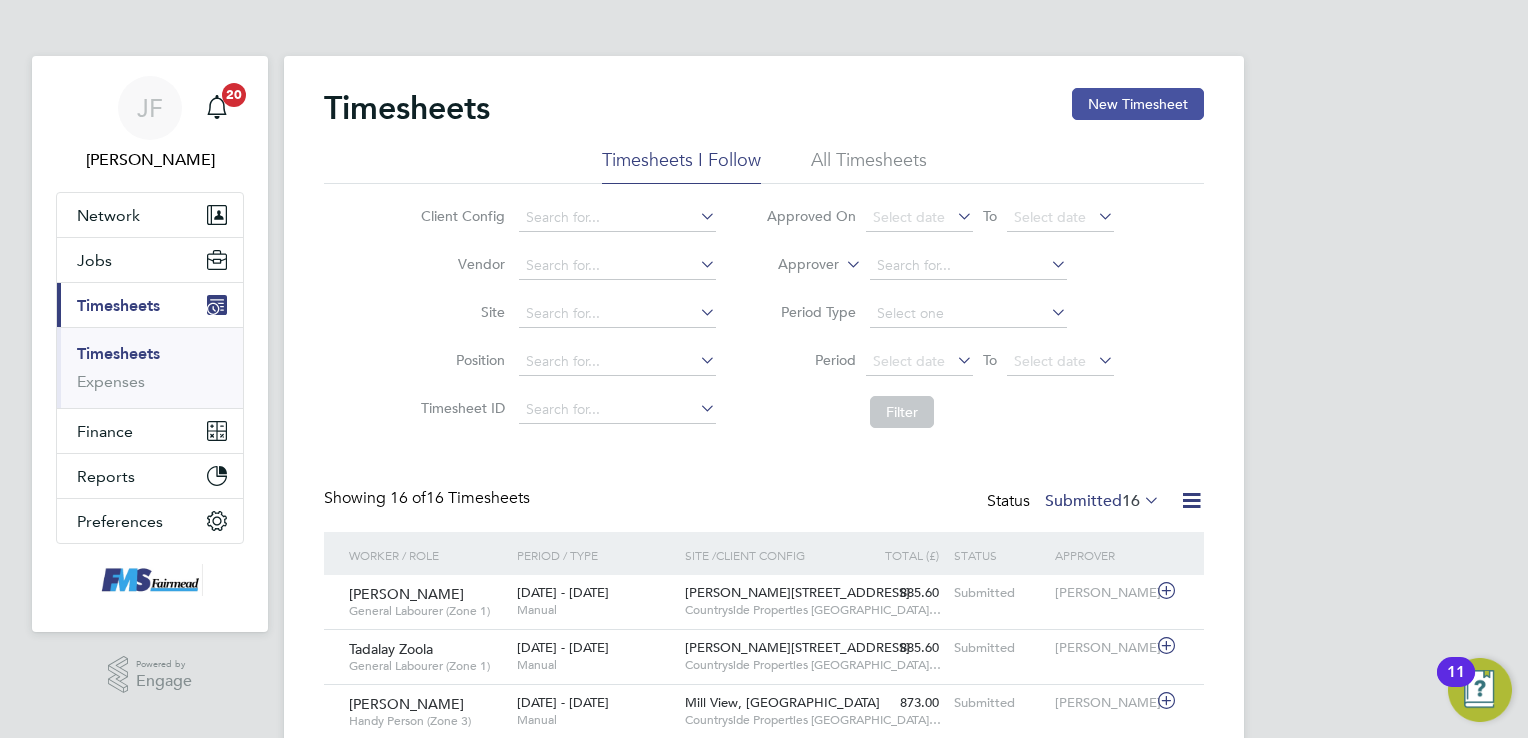 click on "New Timesheet" 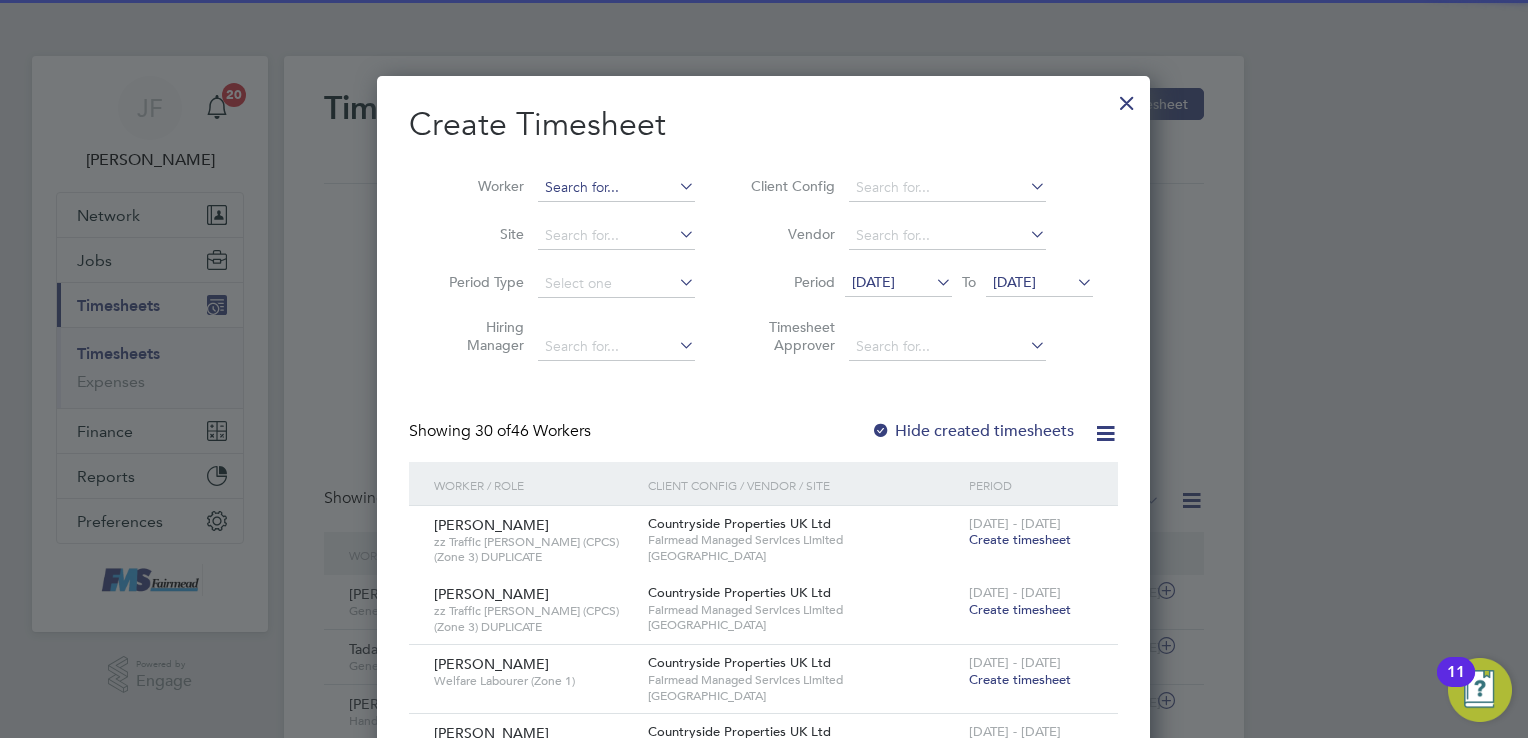 click at bounding box center (616, 188) 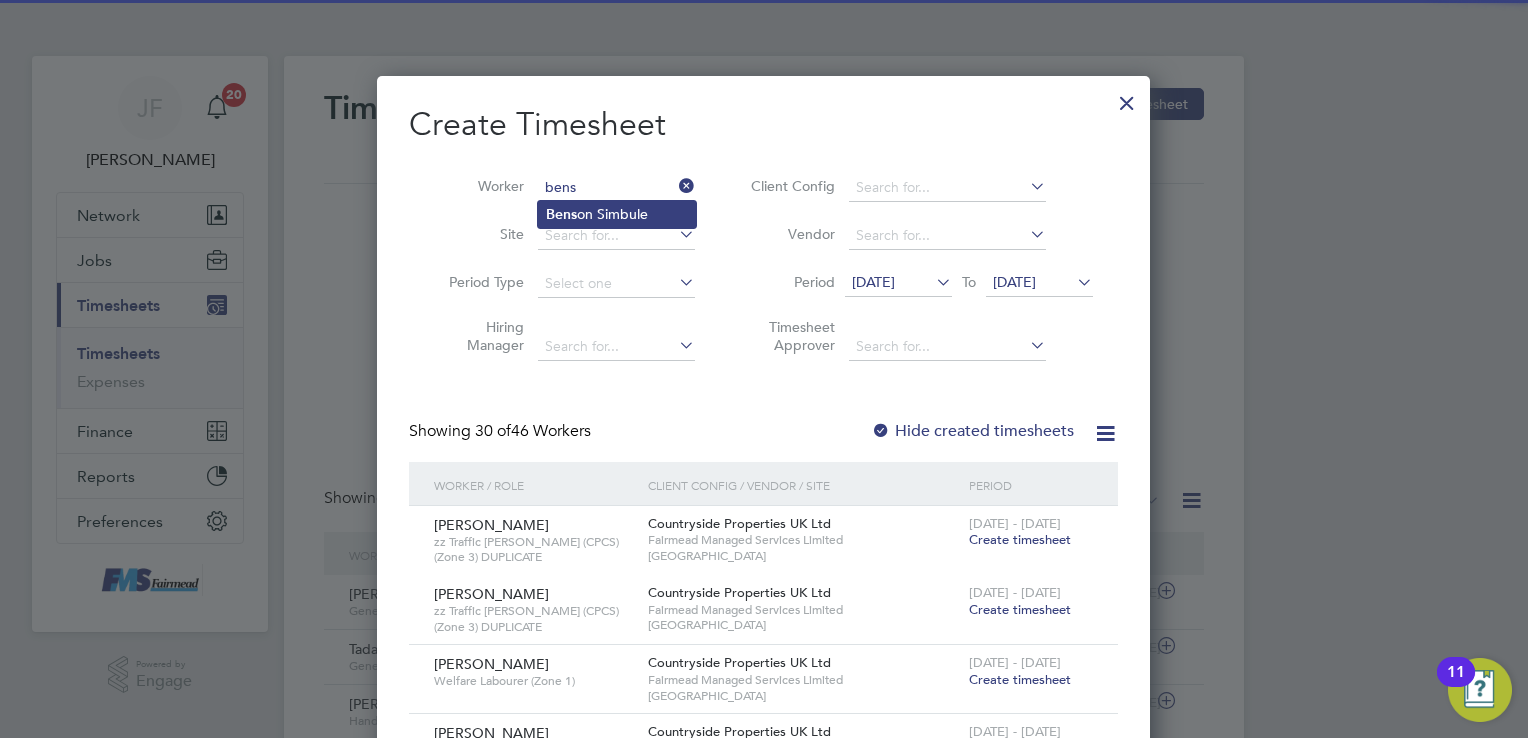 click on "Bens on Simbule" 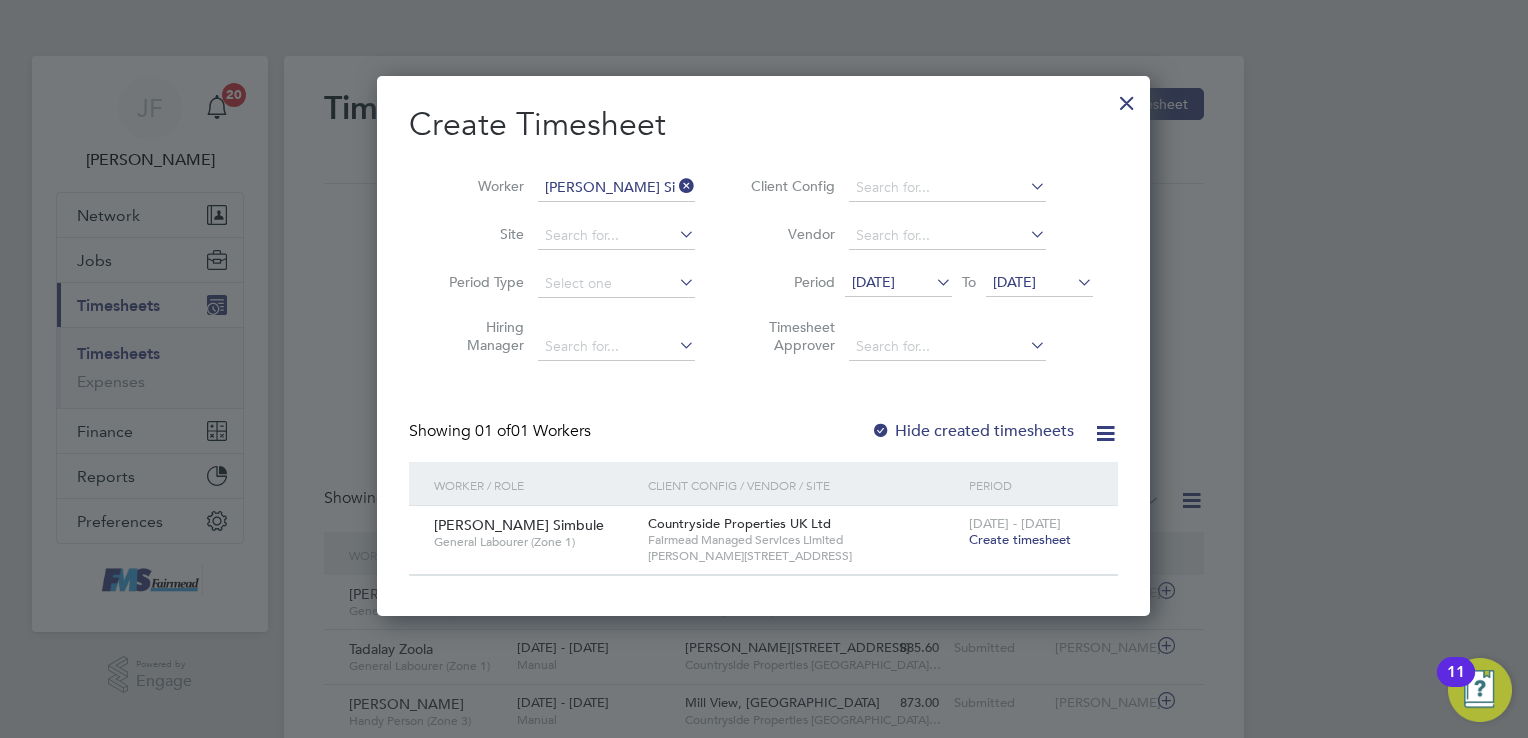 click on "Create timesheet" at bounding box center (1020, 539) 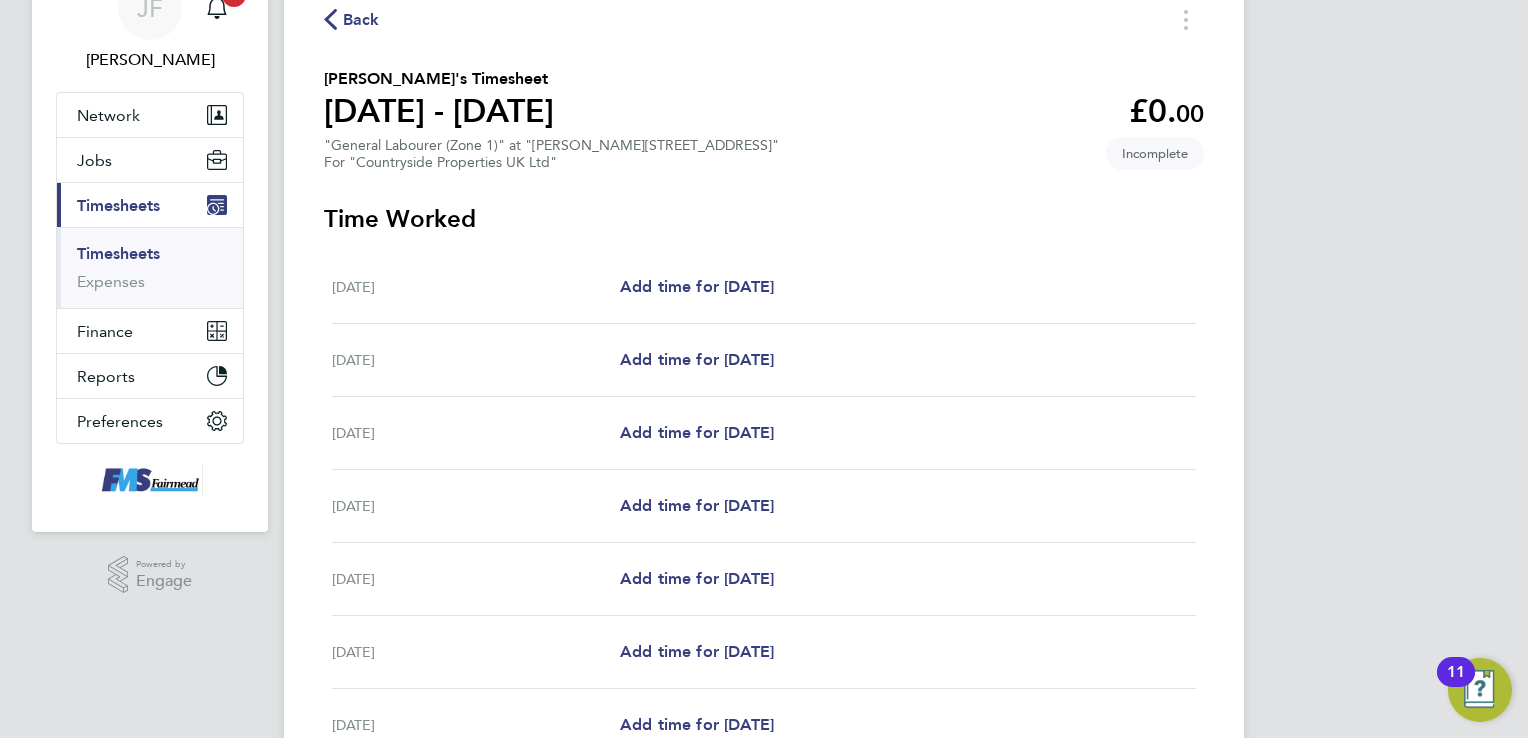 click on "Mon 07 Jul   Add time for Mon 07 Jul   Add time for Mon 07 Jul" at bounding box center (764, 287) 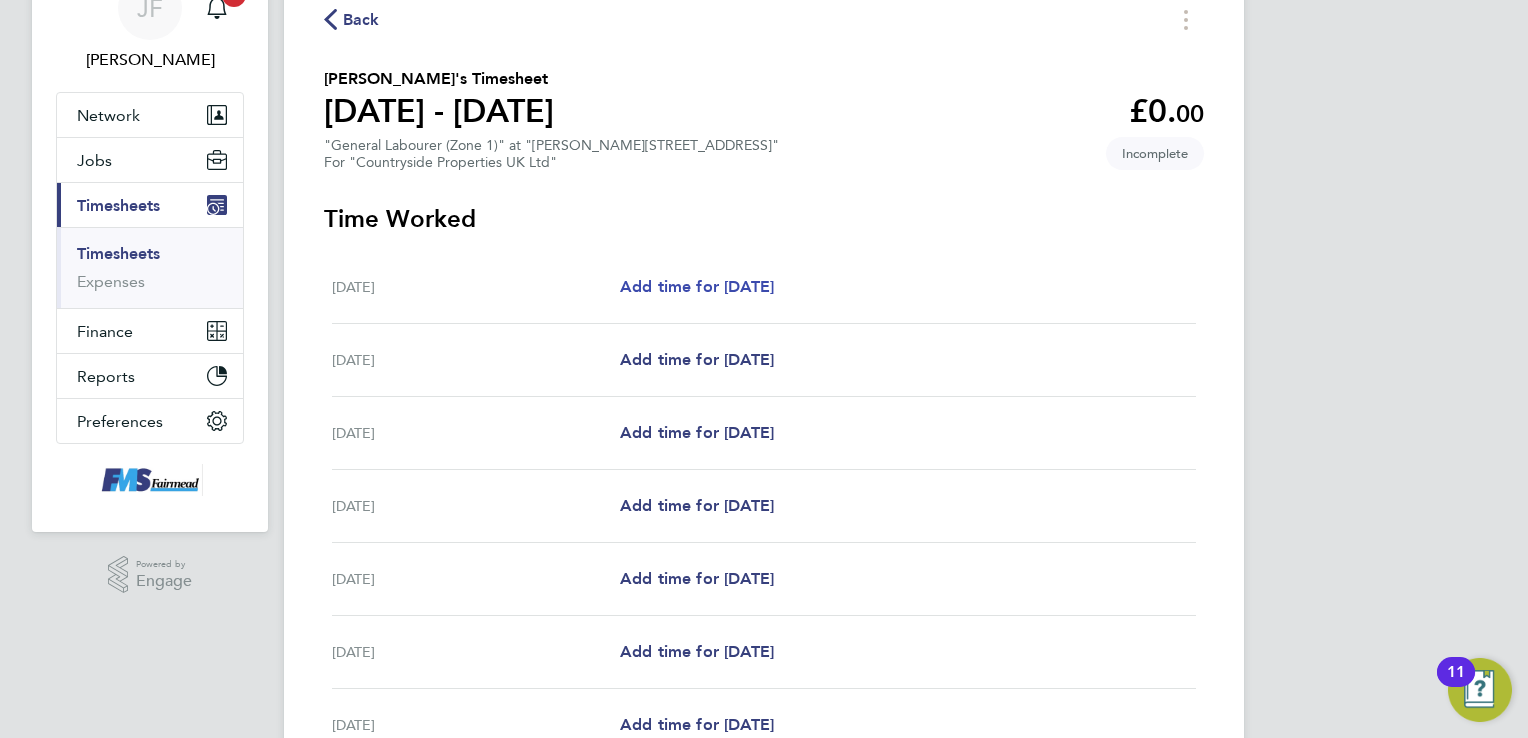 click on "Add time for [DATE]" at bounding box center [697, 286] 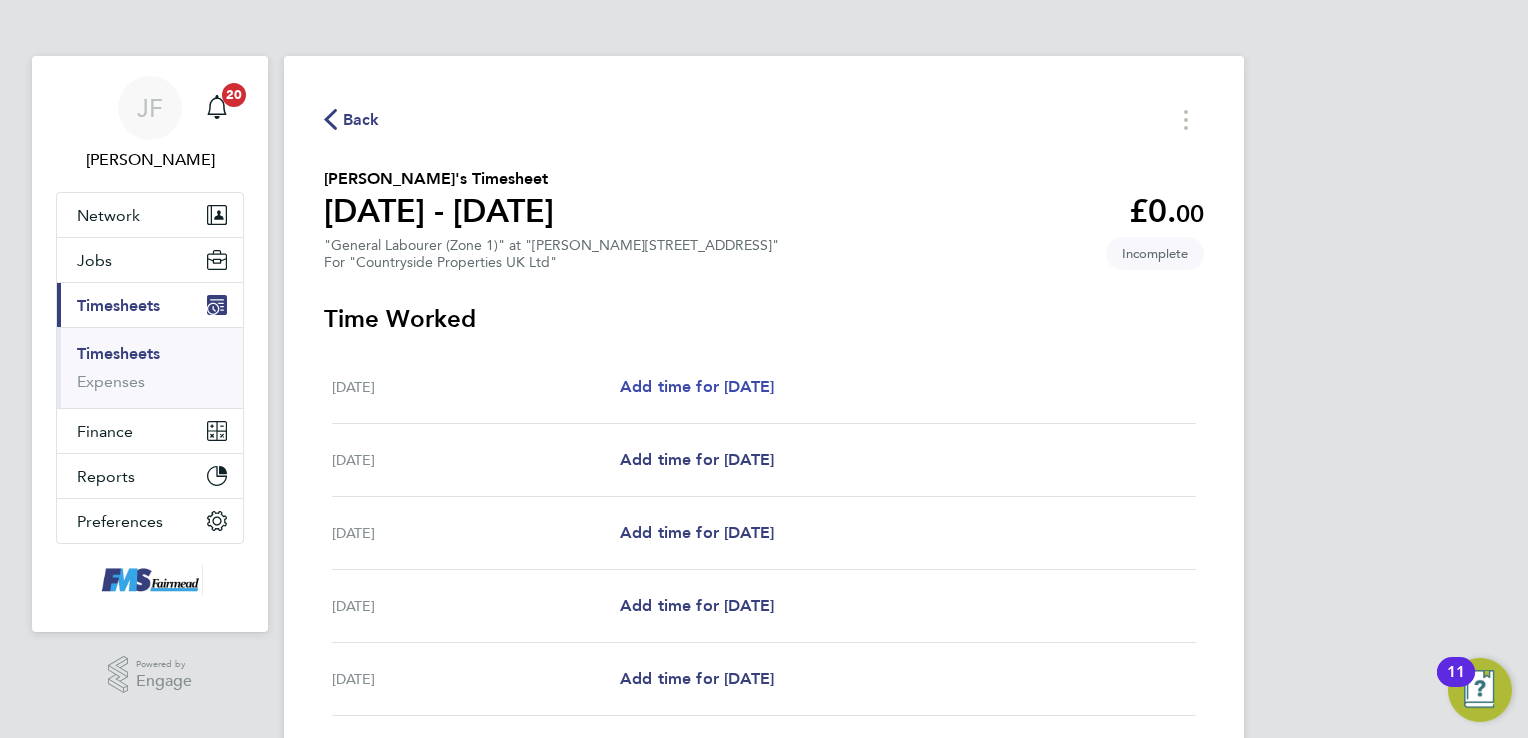 select on "30" 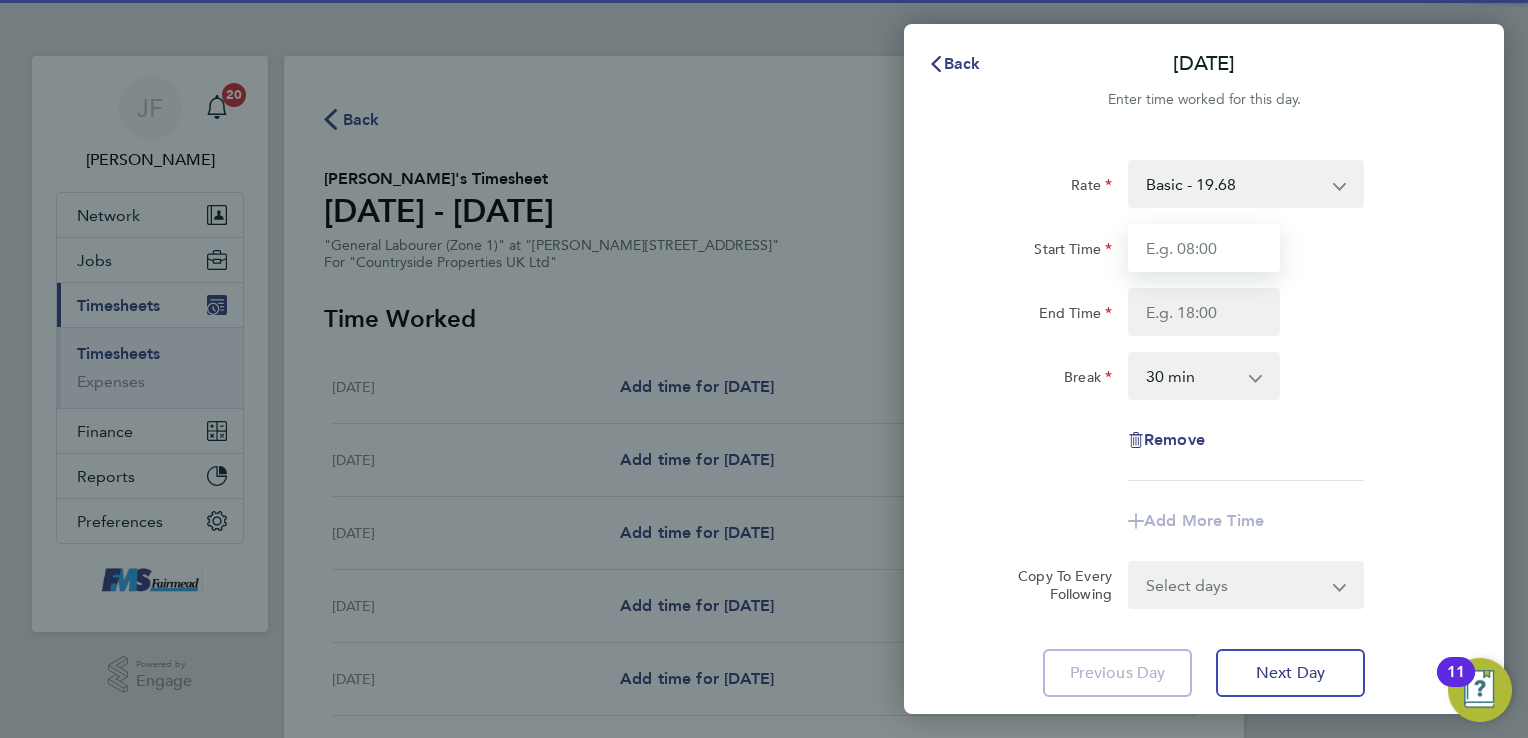 click on "Start Time" at bounding box center [1204, 248] 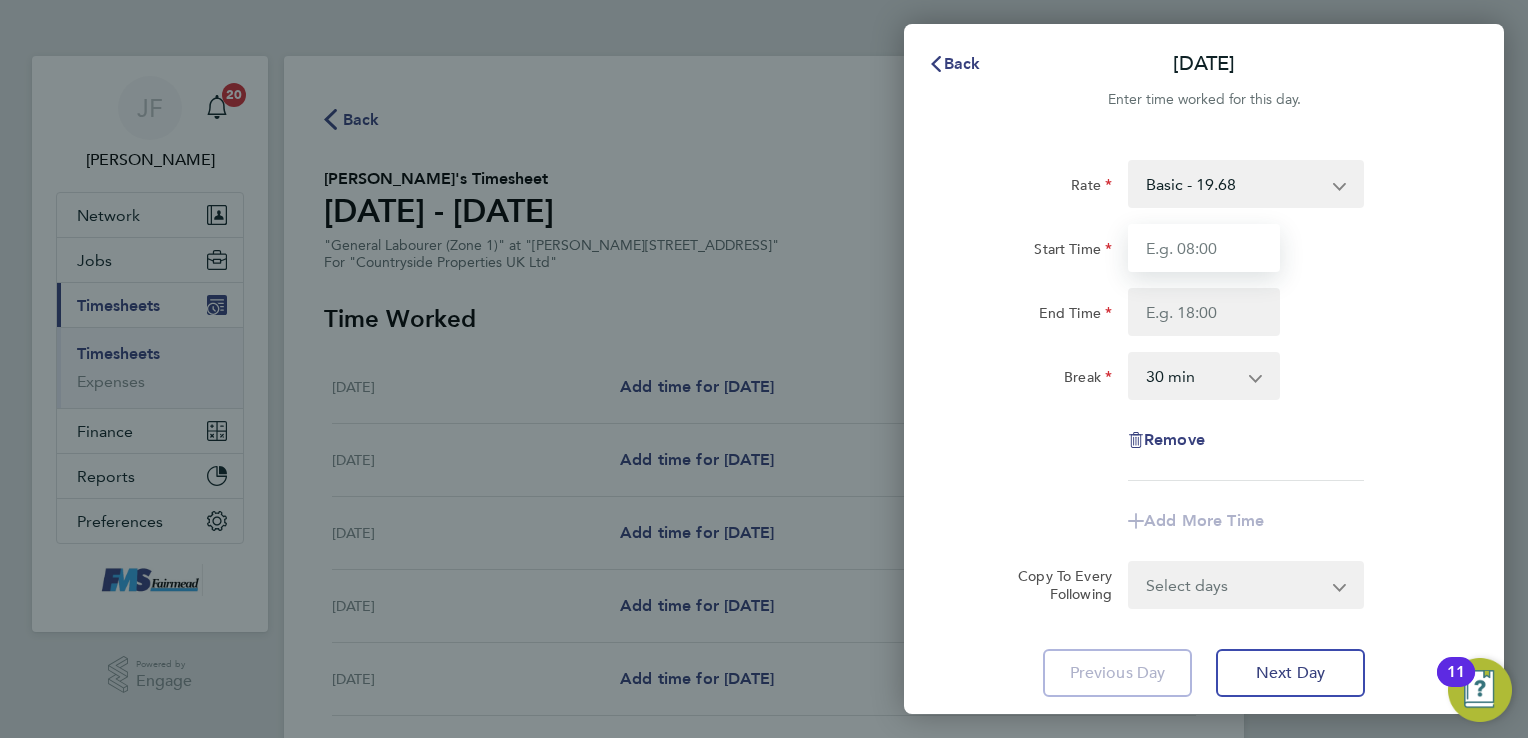 type on "07:30" 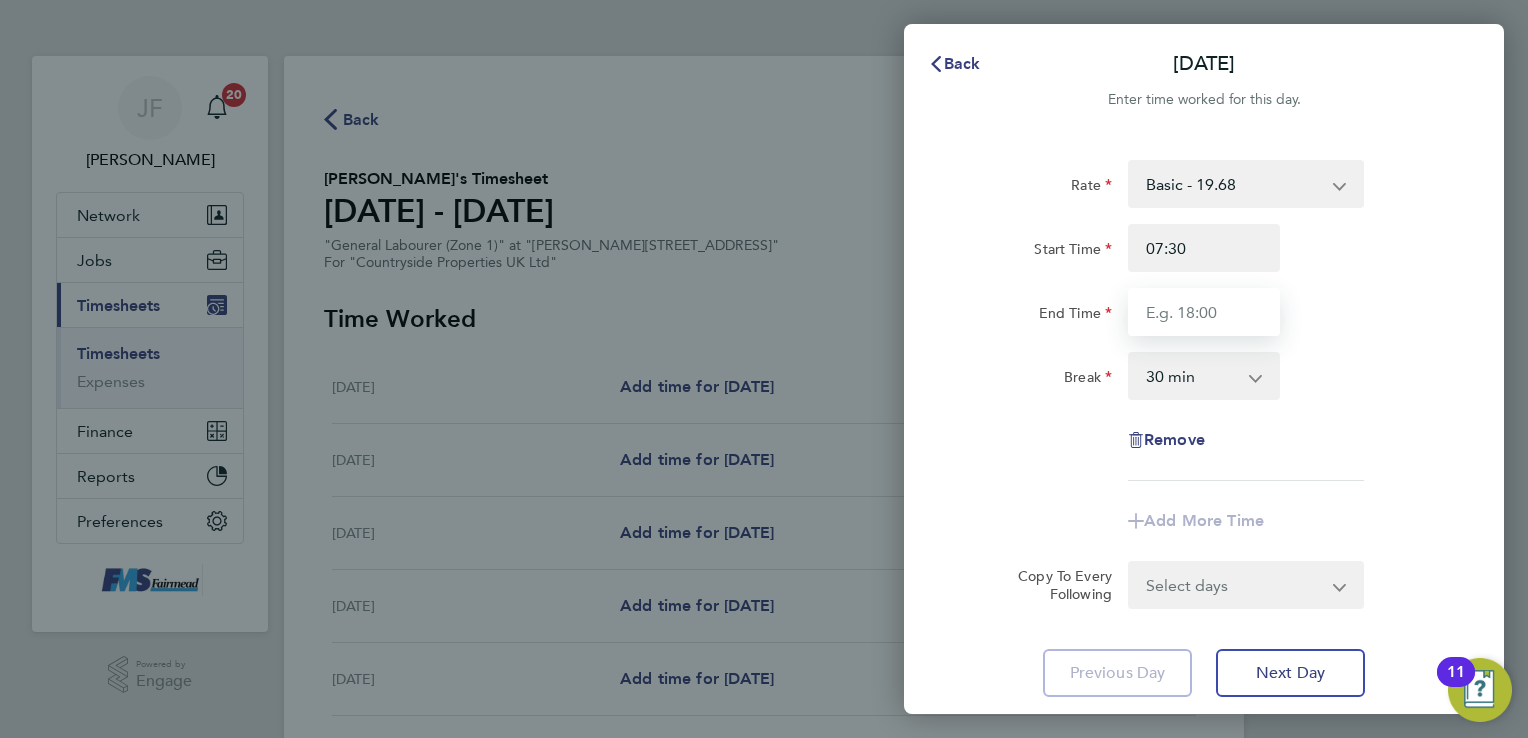 type on "17:00" 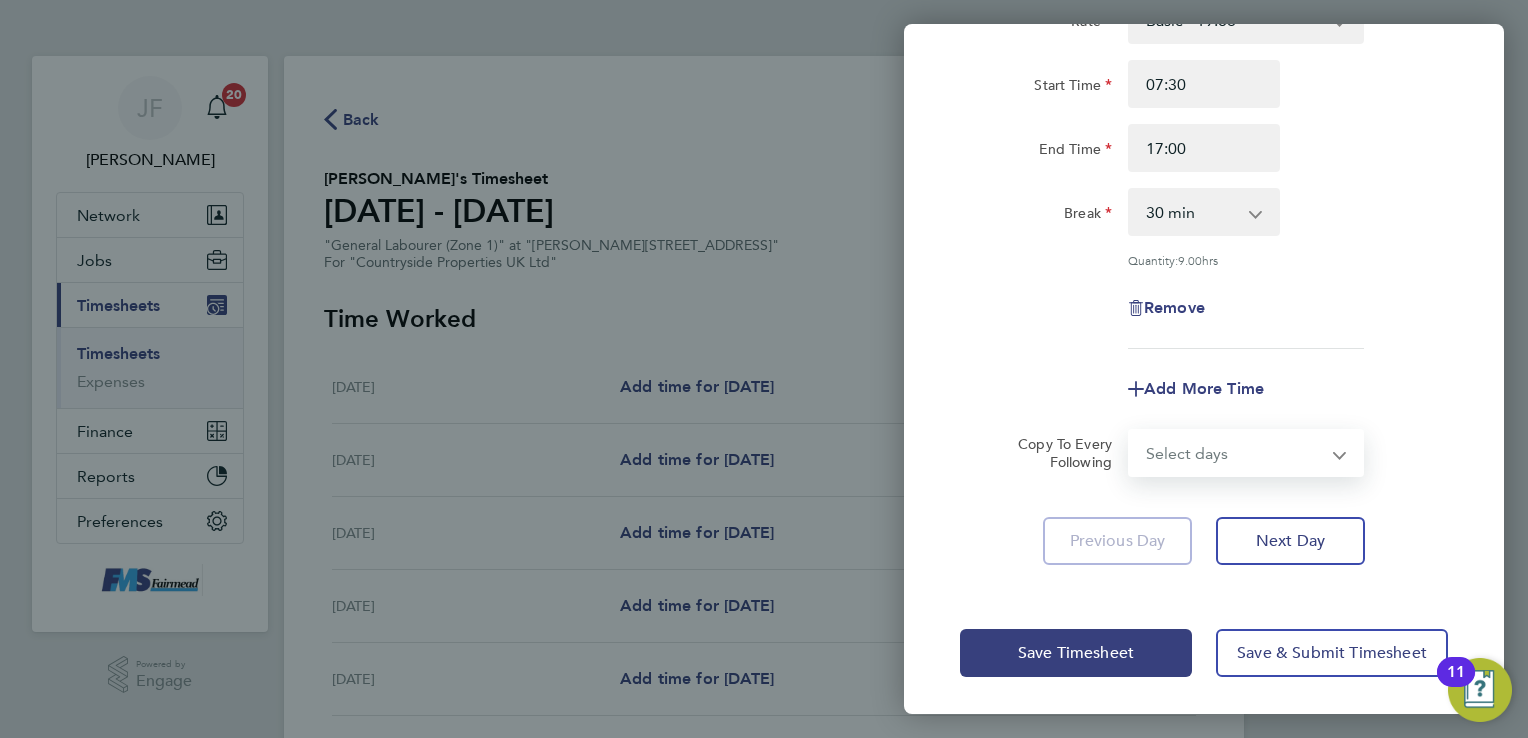 click on "Select days   Day   Weekday (Mon-Fri)   Weekend (Sat-Sun)   [DATE]   [DATE]   [DATE]   [DATE]   [DATE]   [DATE]" at bounding box center (1235, 453) 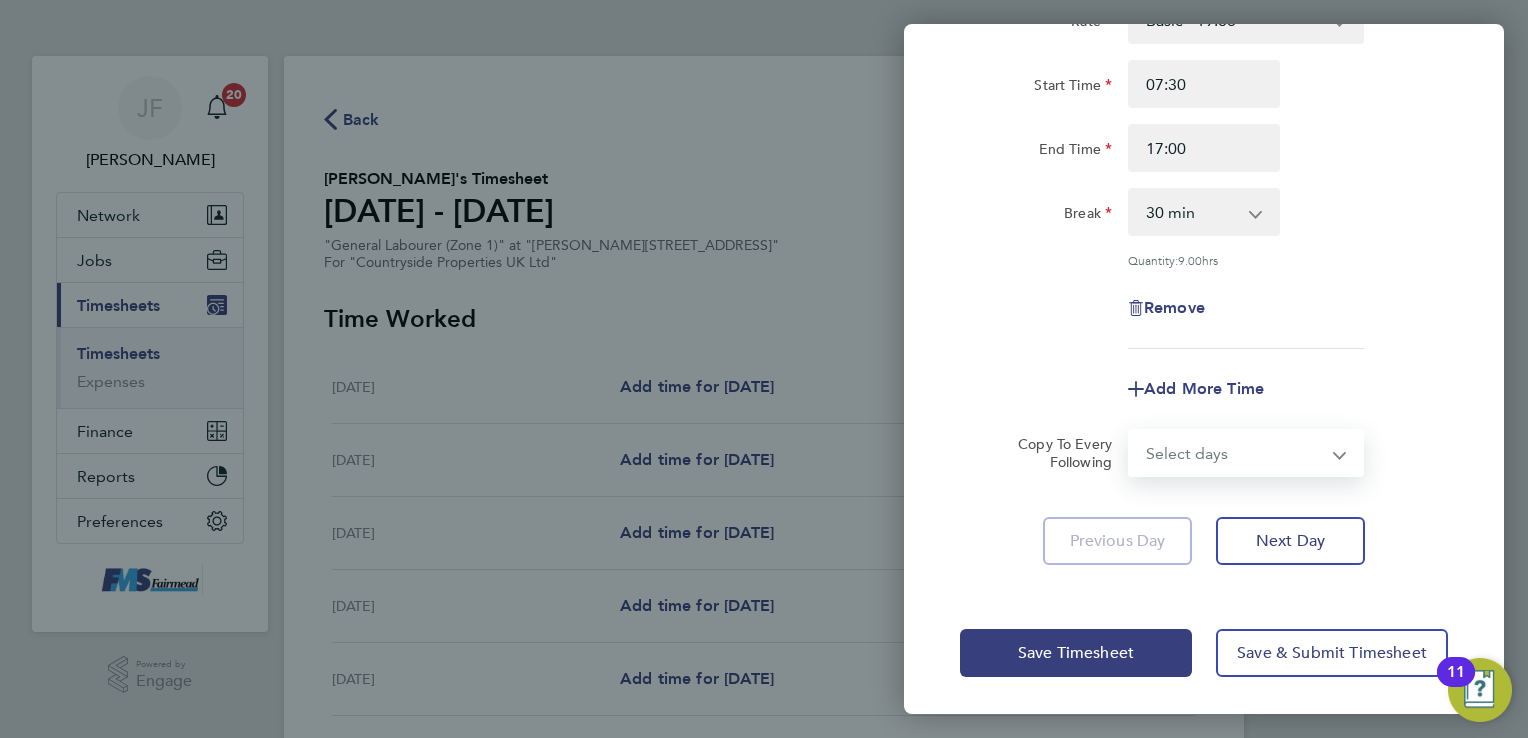 select on "WEEKDAY" 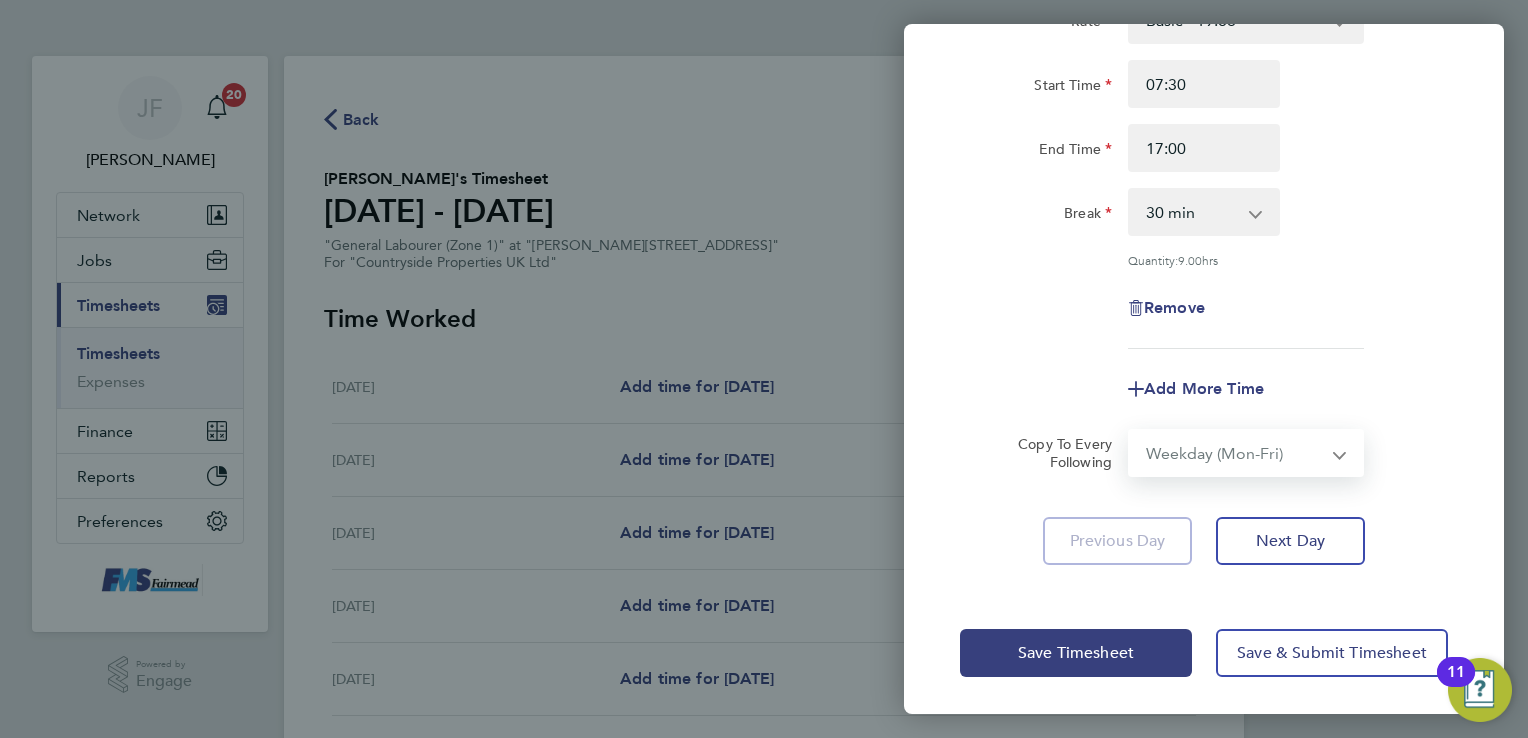 click on "Select days   Day   Weekday (Mon-Fri)   Weekend (Sat-Sun)   [DATE]   [DATE]   [DATE]   [DATE]   [DATE]   [DATE]" at bounding box center (1235, 453) 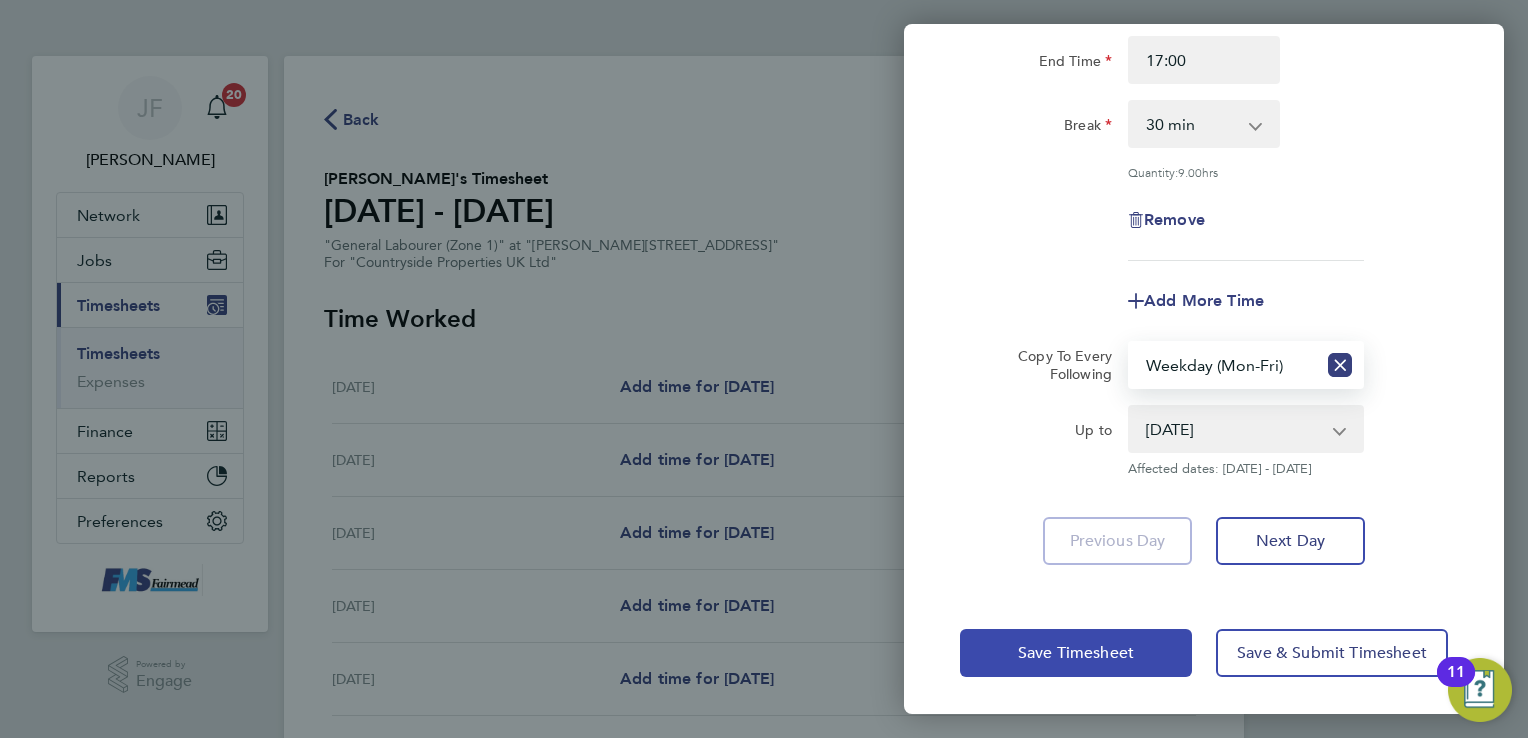 click on "Save Timesheet" 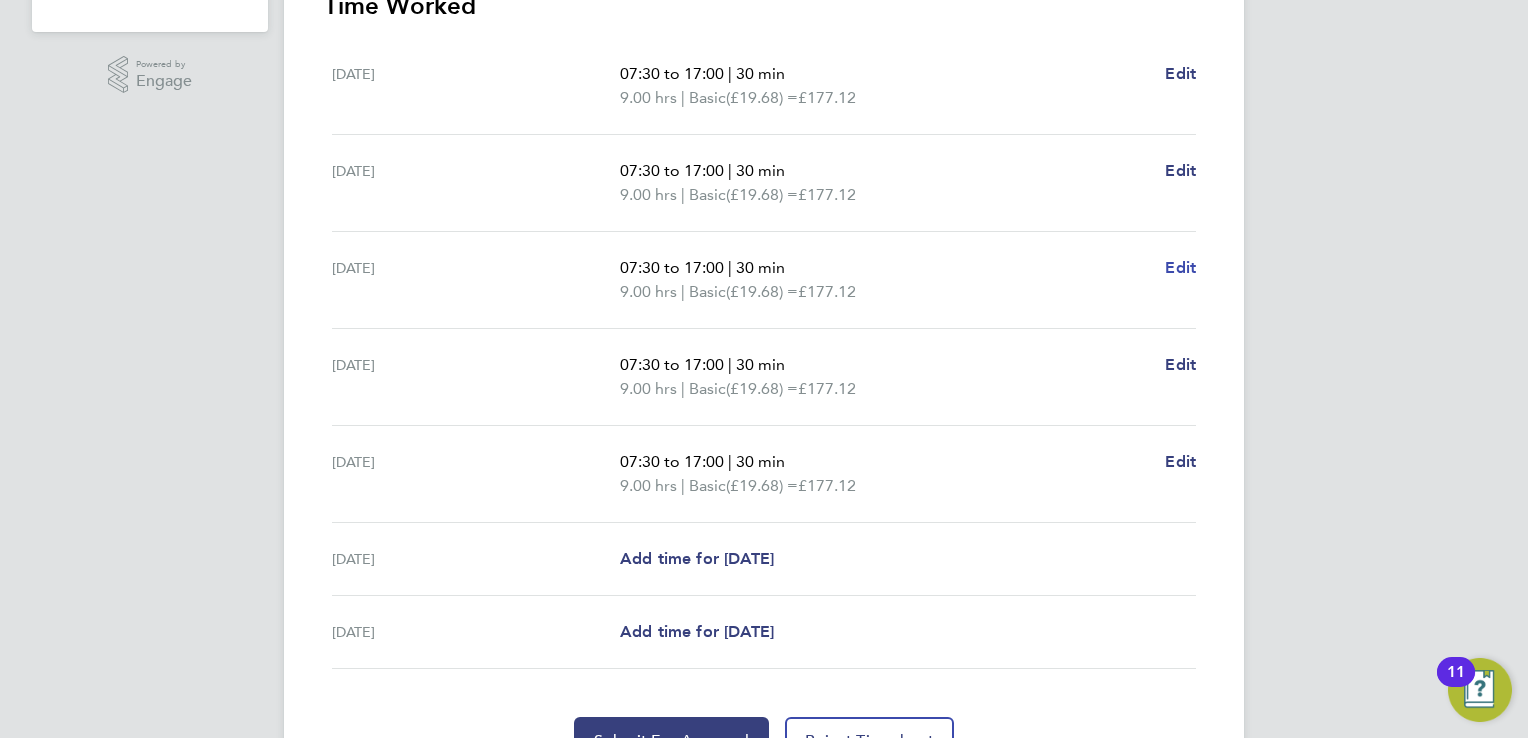 click on "Edit" at bounding box center [1180, 267] 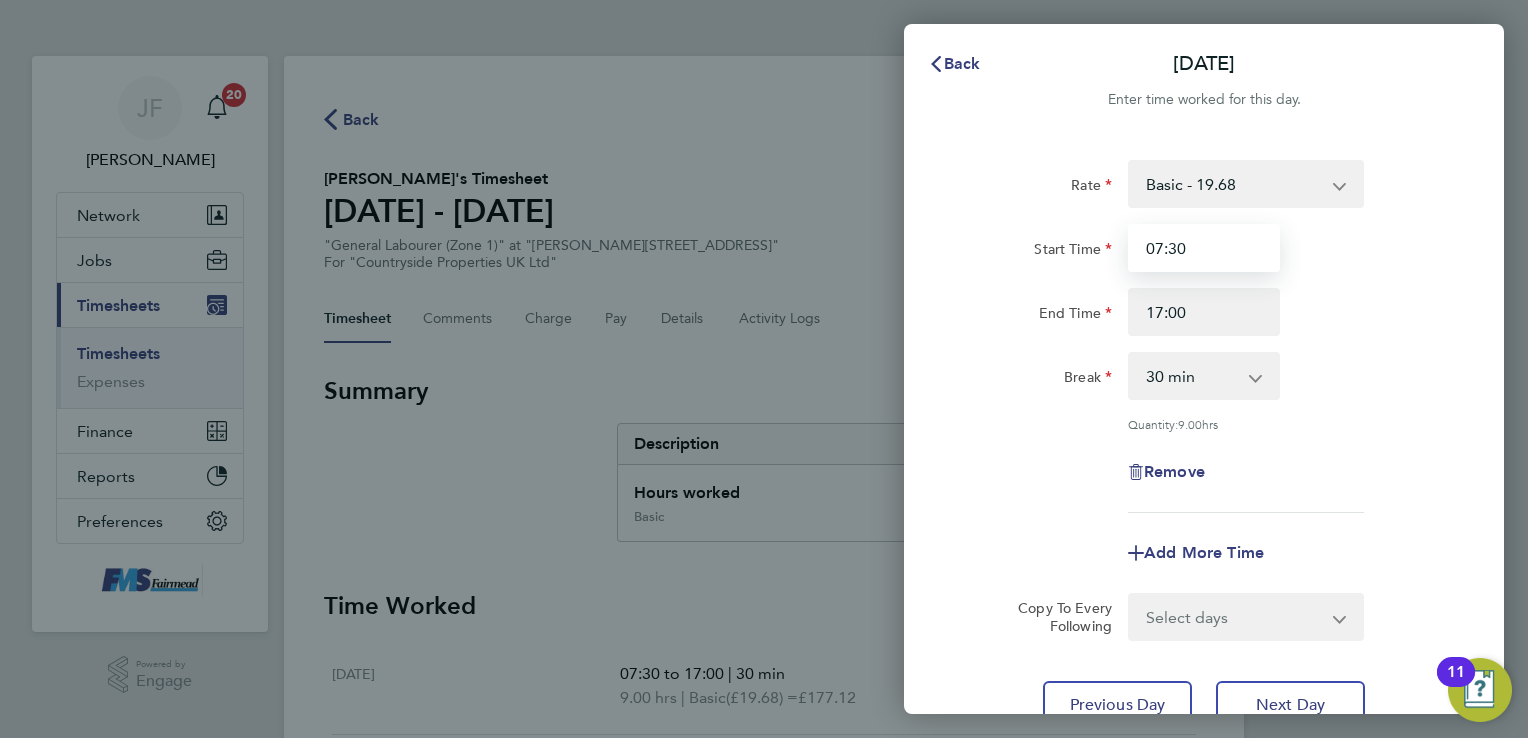 click on "07:30" at bounding box center [1204, 248] 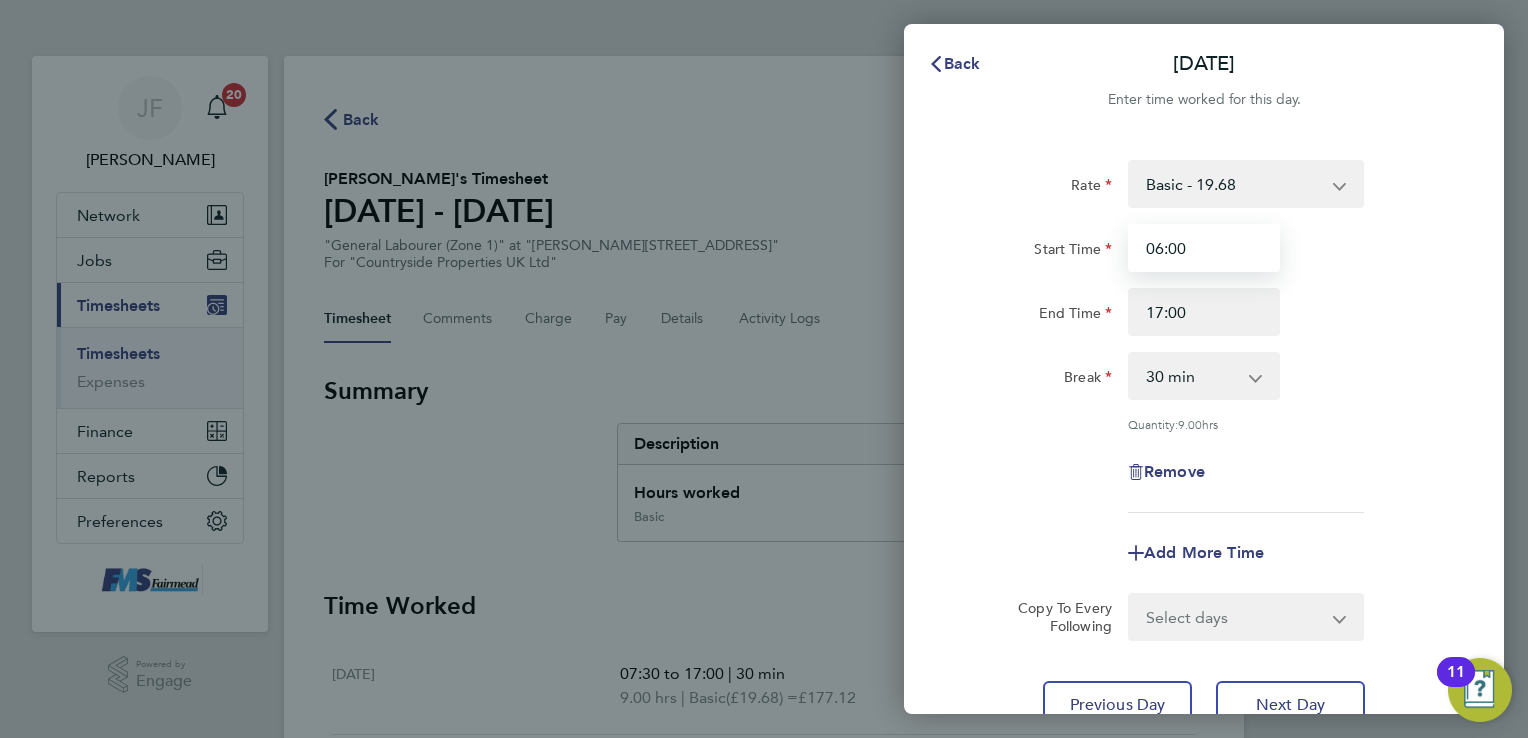 type on "06:00" 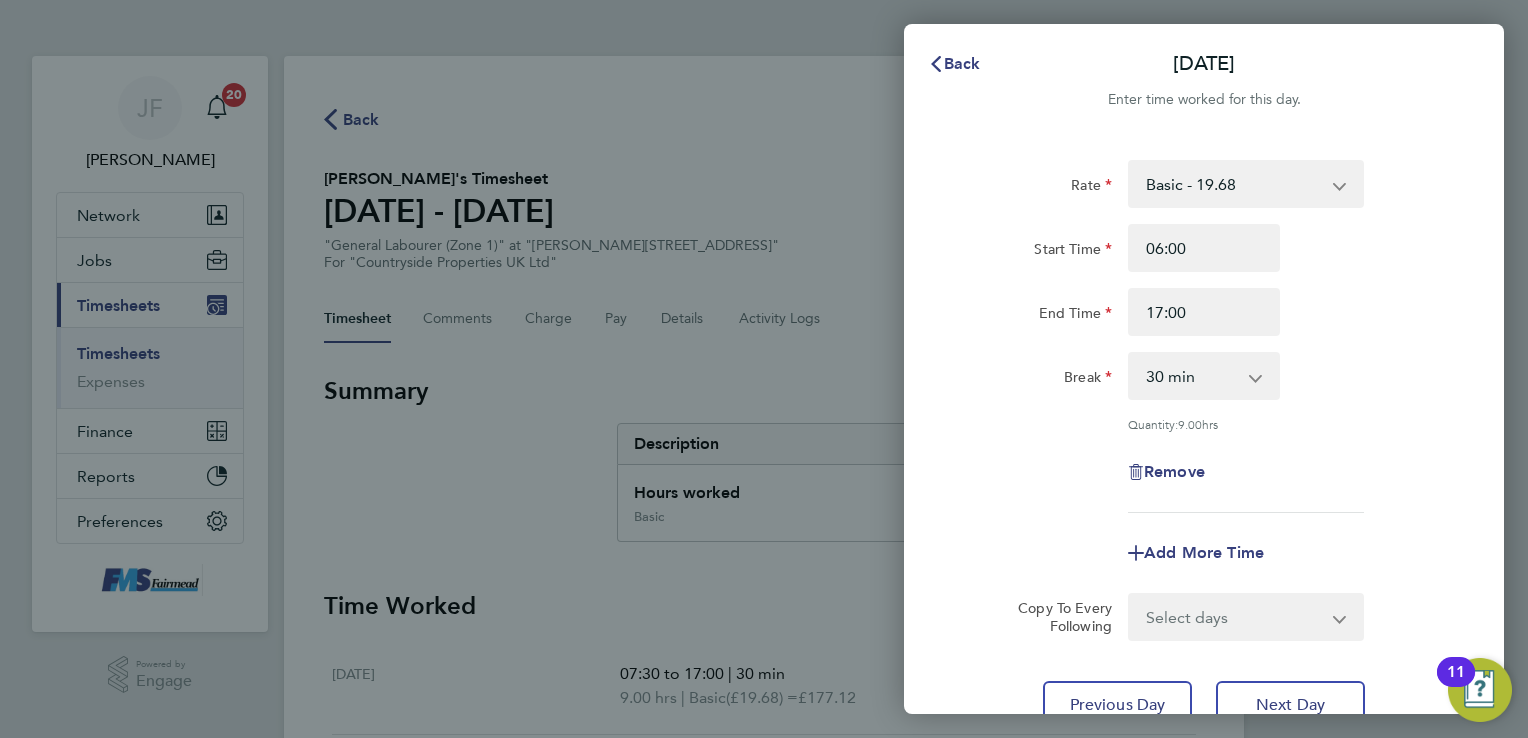 click on "End Time 17:00" 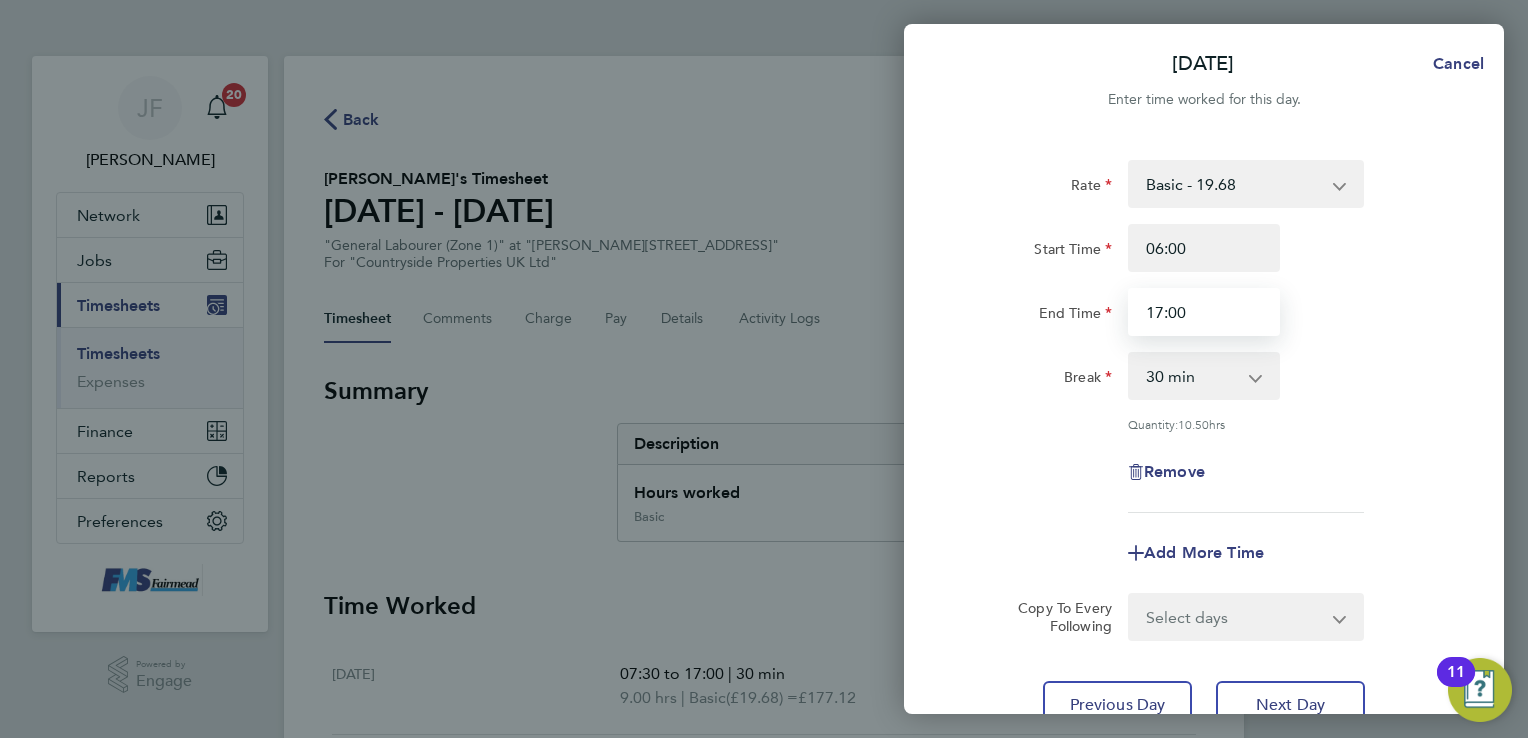 click on "17:00" at bounding box center [1204, 312] 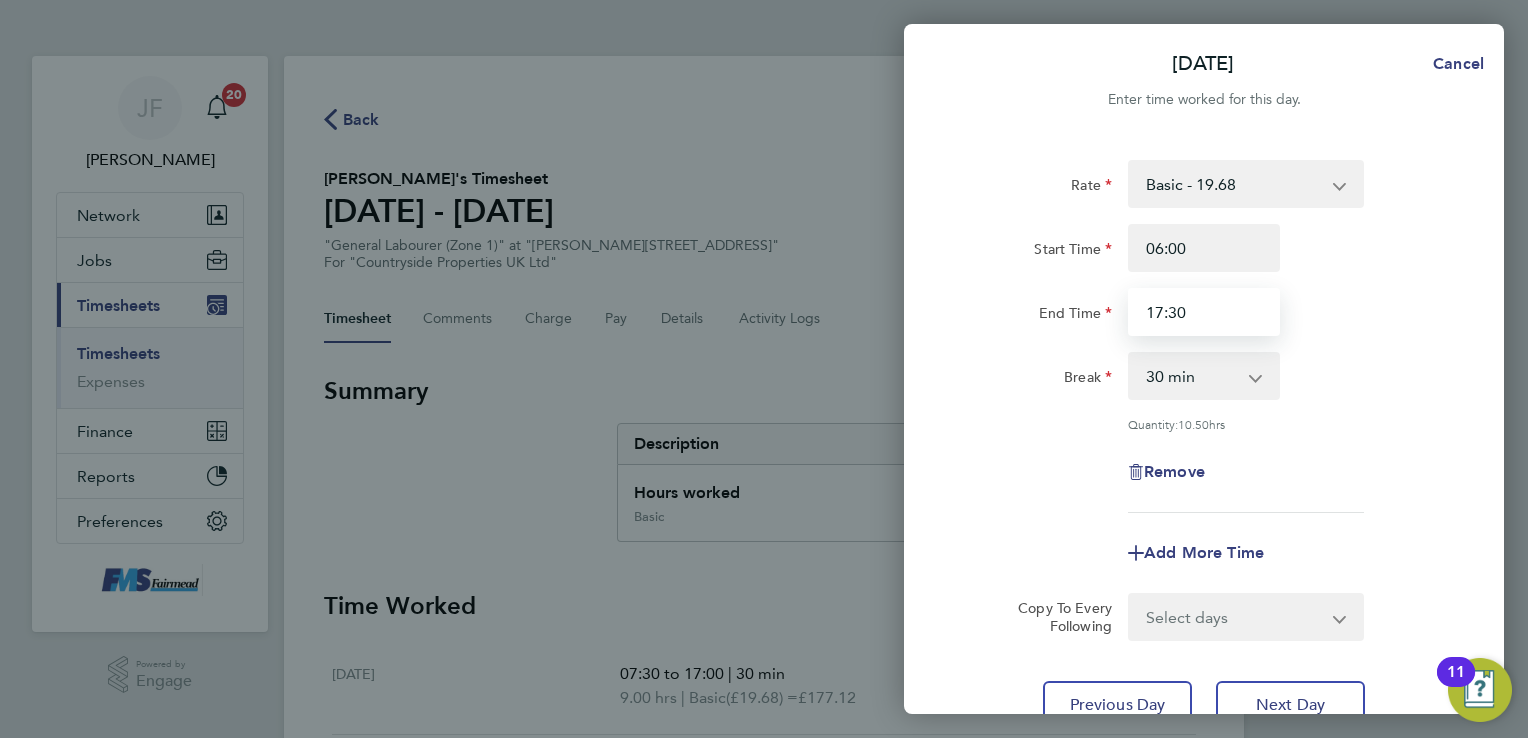 type on "17:30" 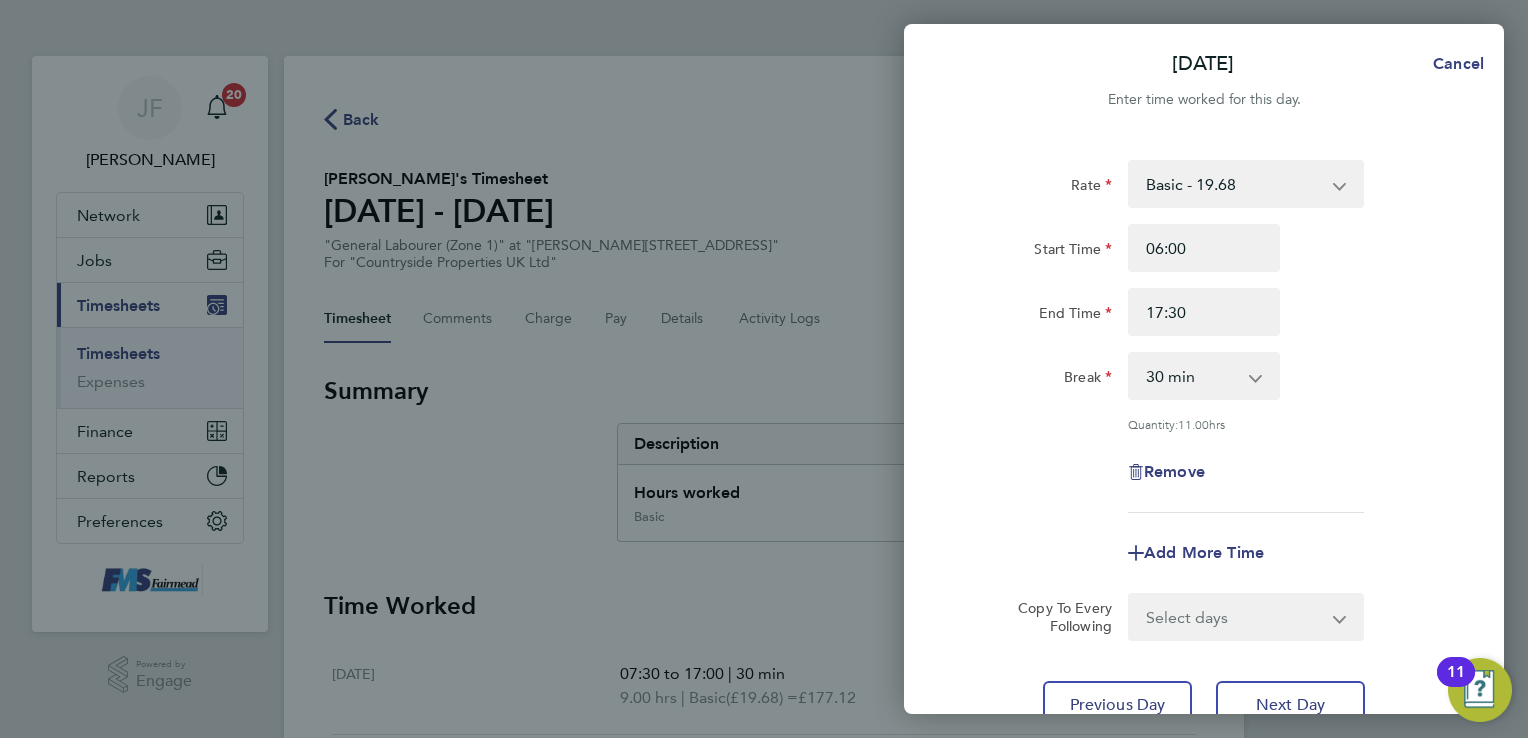 click on "End Time 17:30" 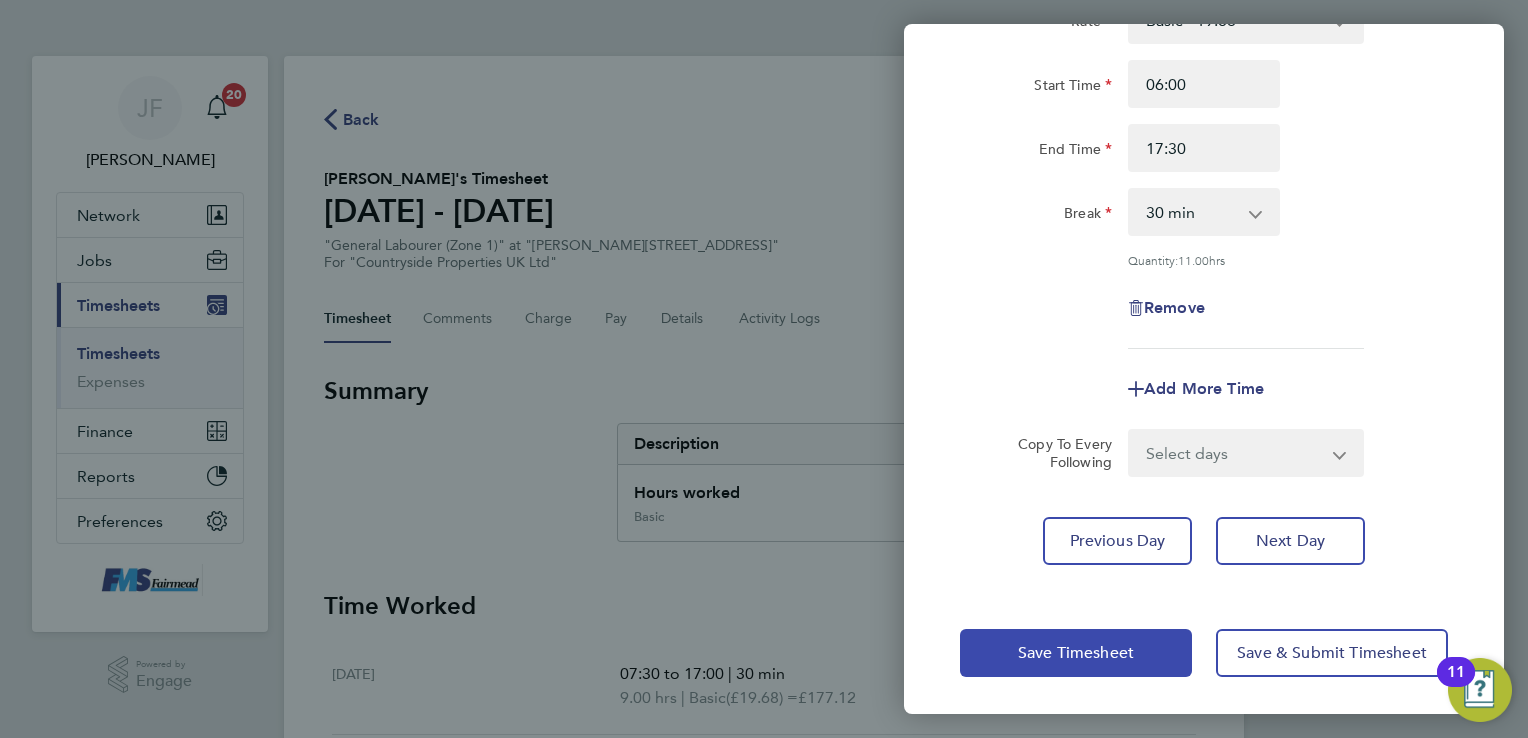 click on "Save Timesheet" 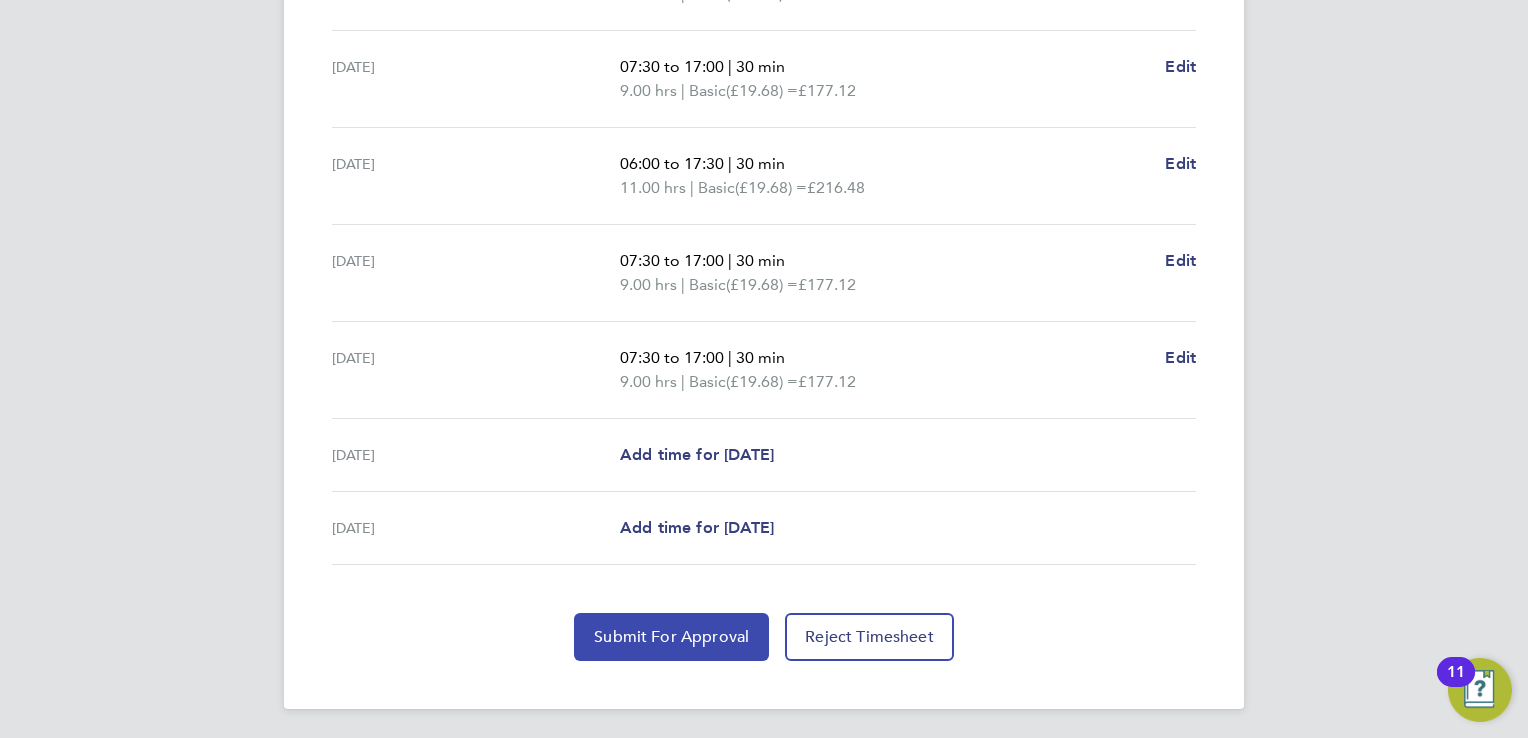 click on "Submit For Approval" 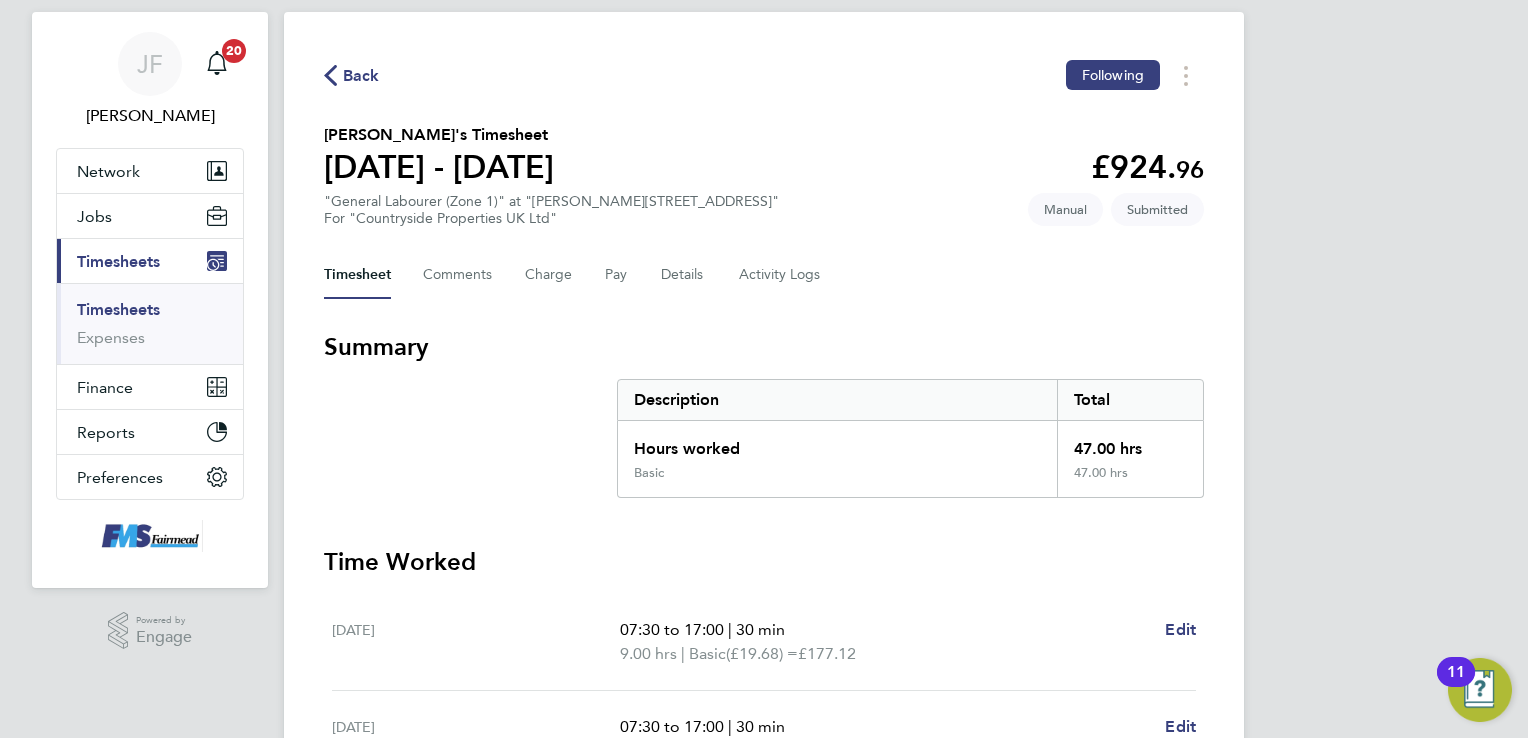 scroll, scrollTop: 0, scrollLeft: 0, axis: both 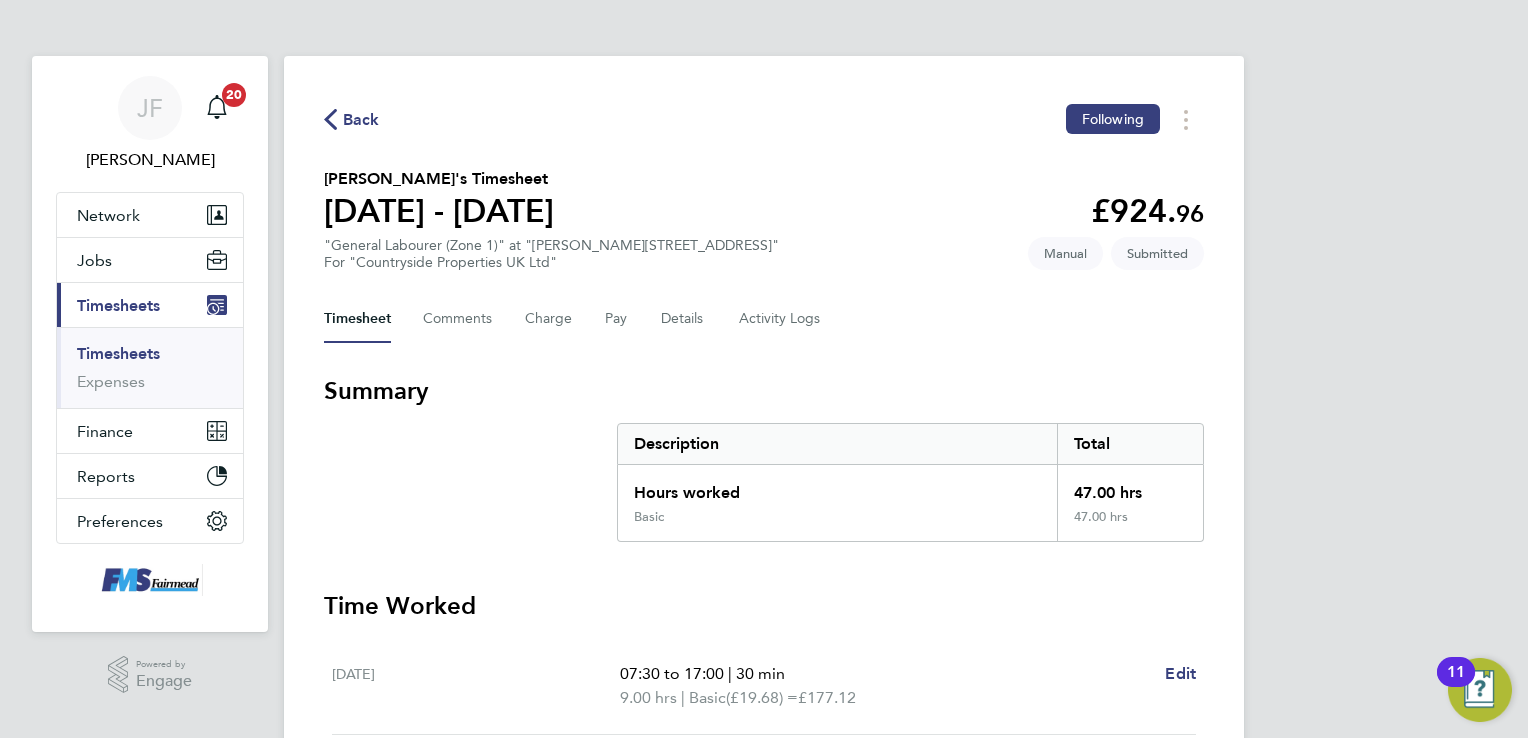 click on "Timesheets" at bounding box center (118, 305) 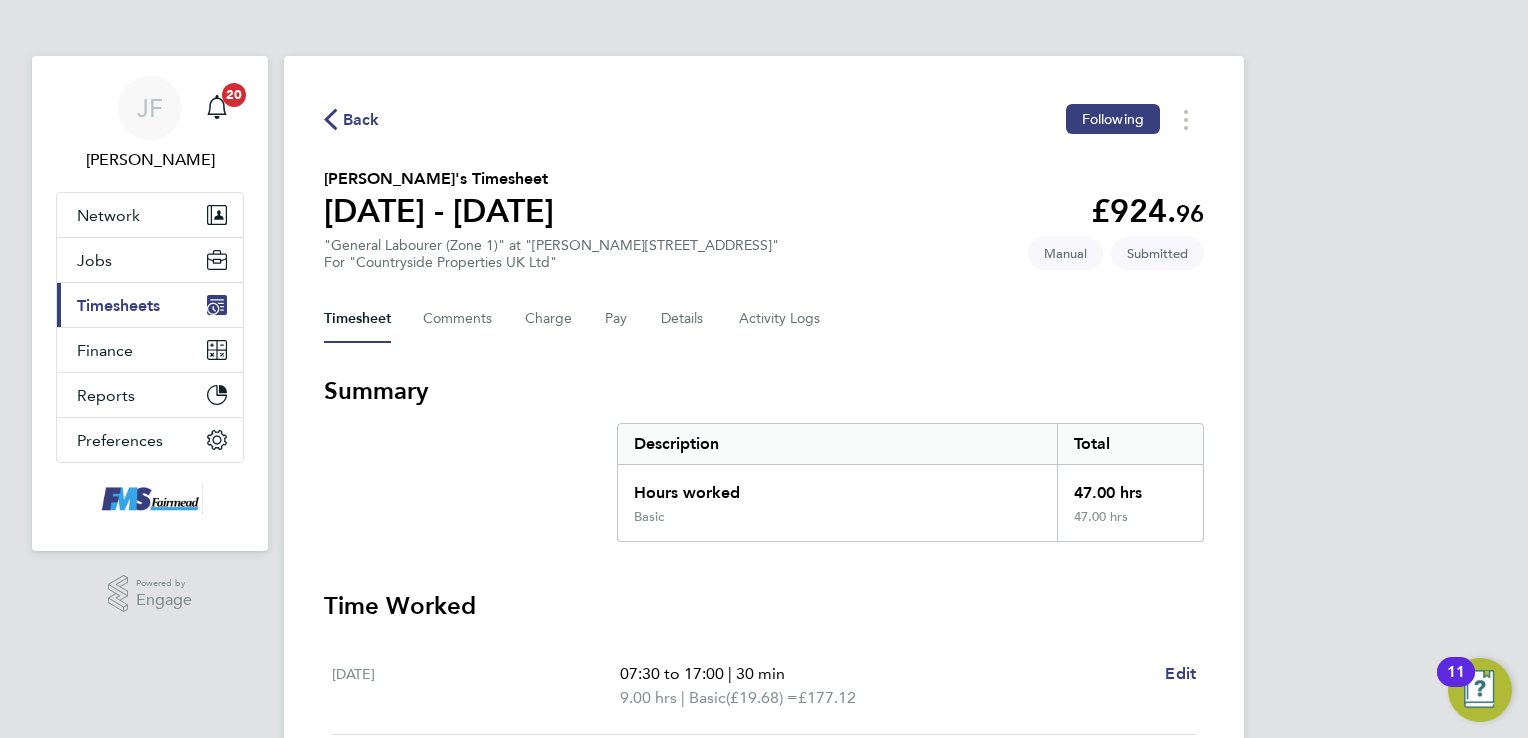click on "Timesheets" at bounding box center [118, 305] 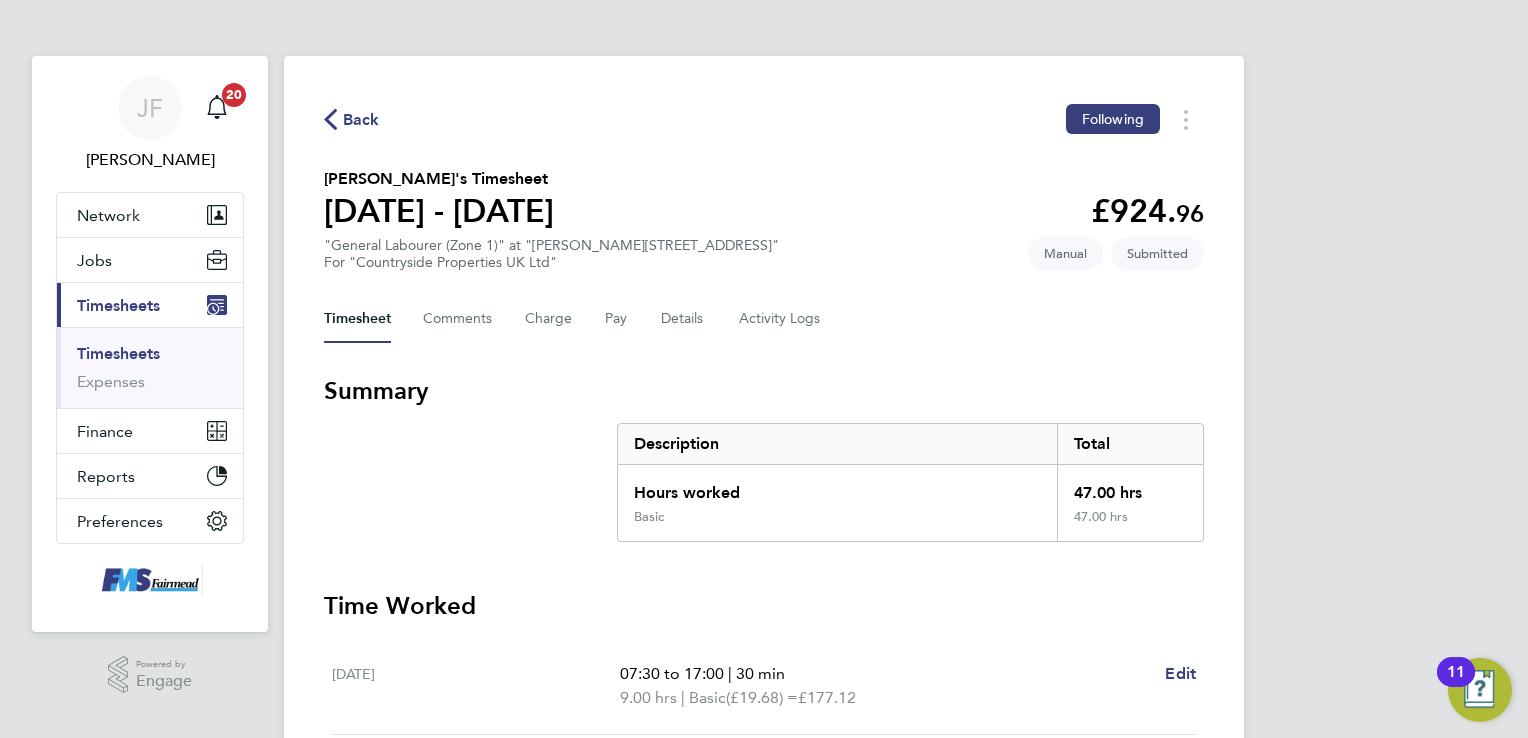 click on "Timesheets" at bounding box center (118, 353) 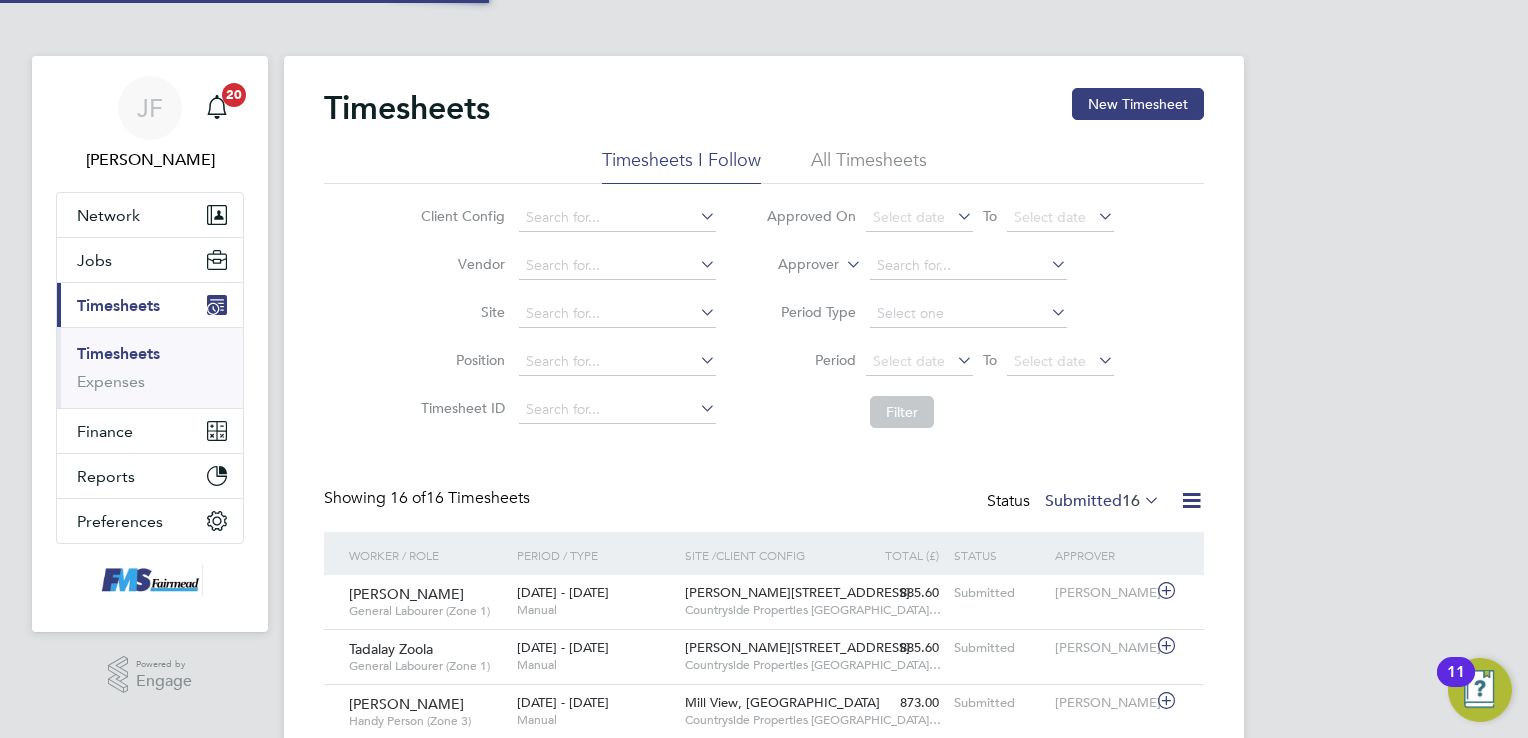 scroll, scrollTop: 9, scrollLeft: 10, axis: both 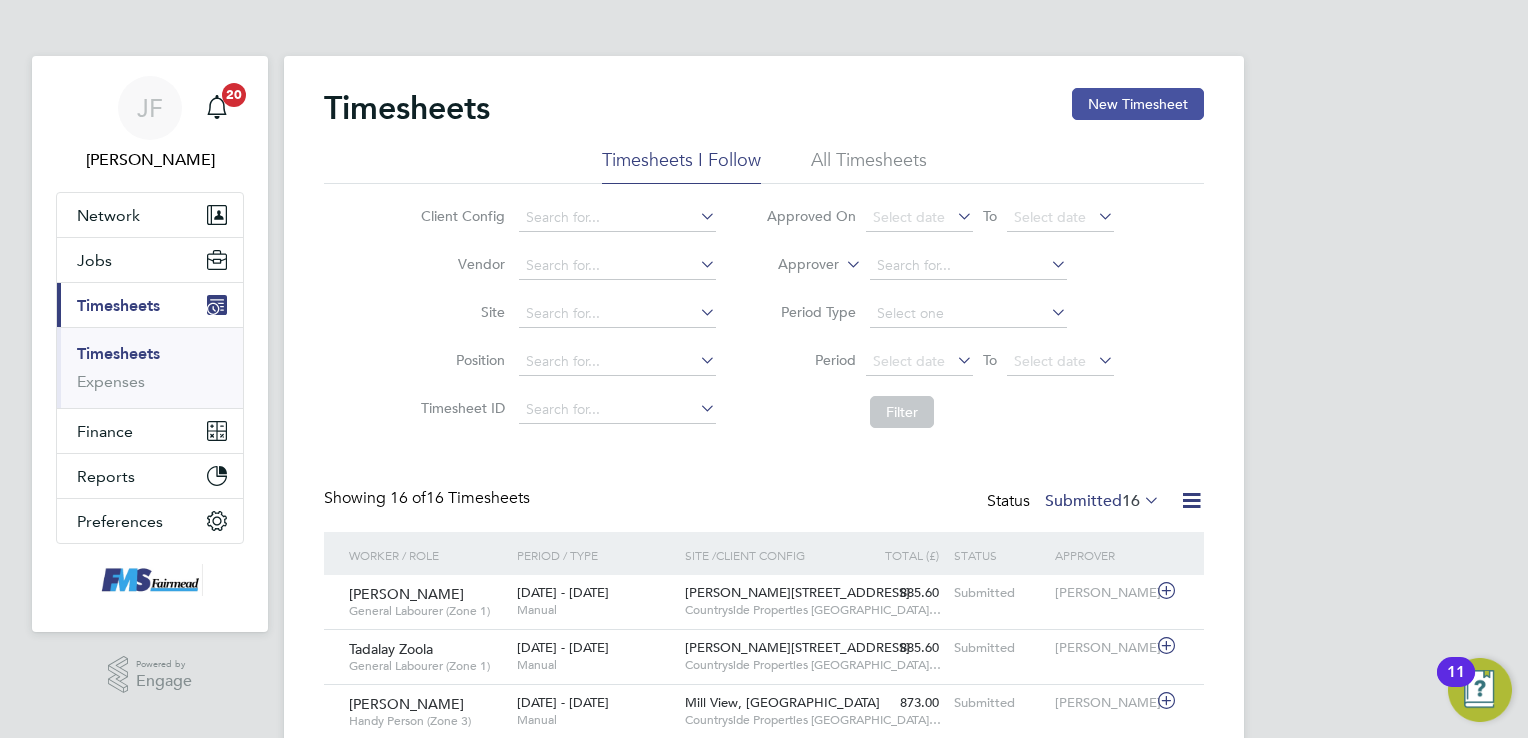 click on "New Timesheet" 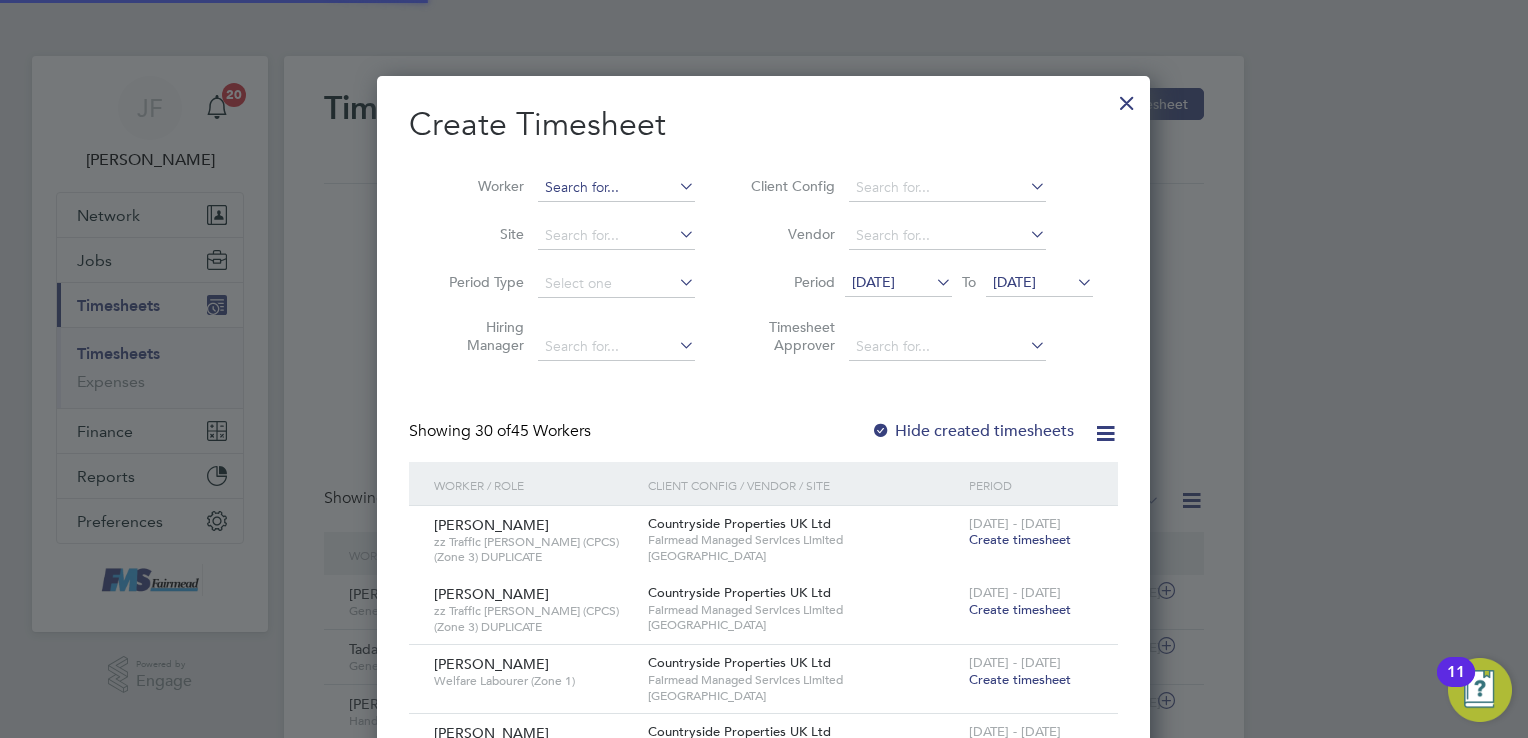 click at bounding box center [616, 188] 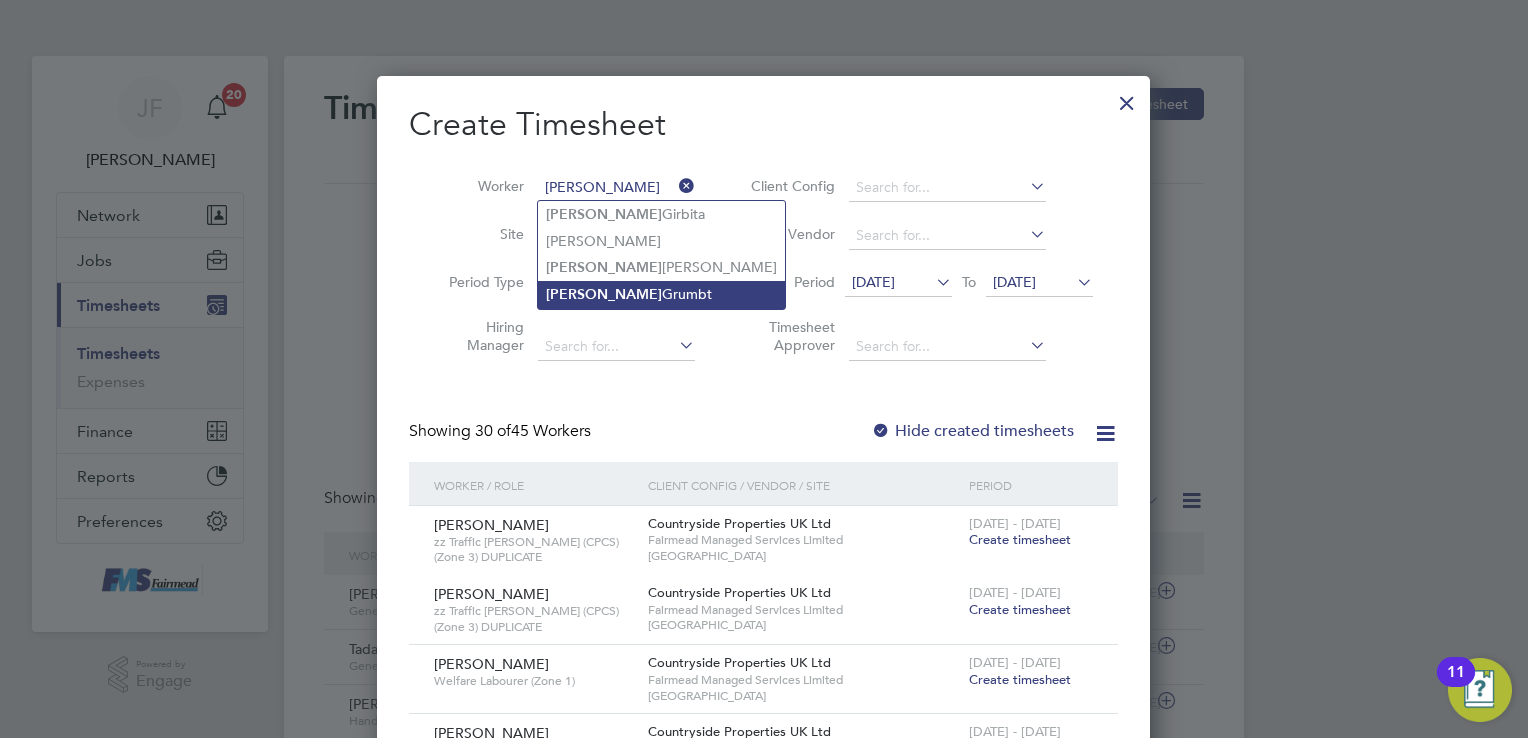 click on "Tony  Grumbt" 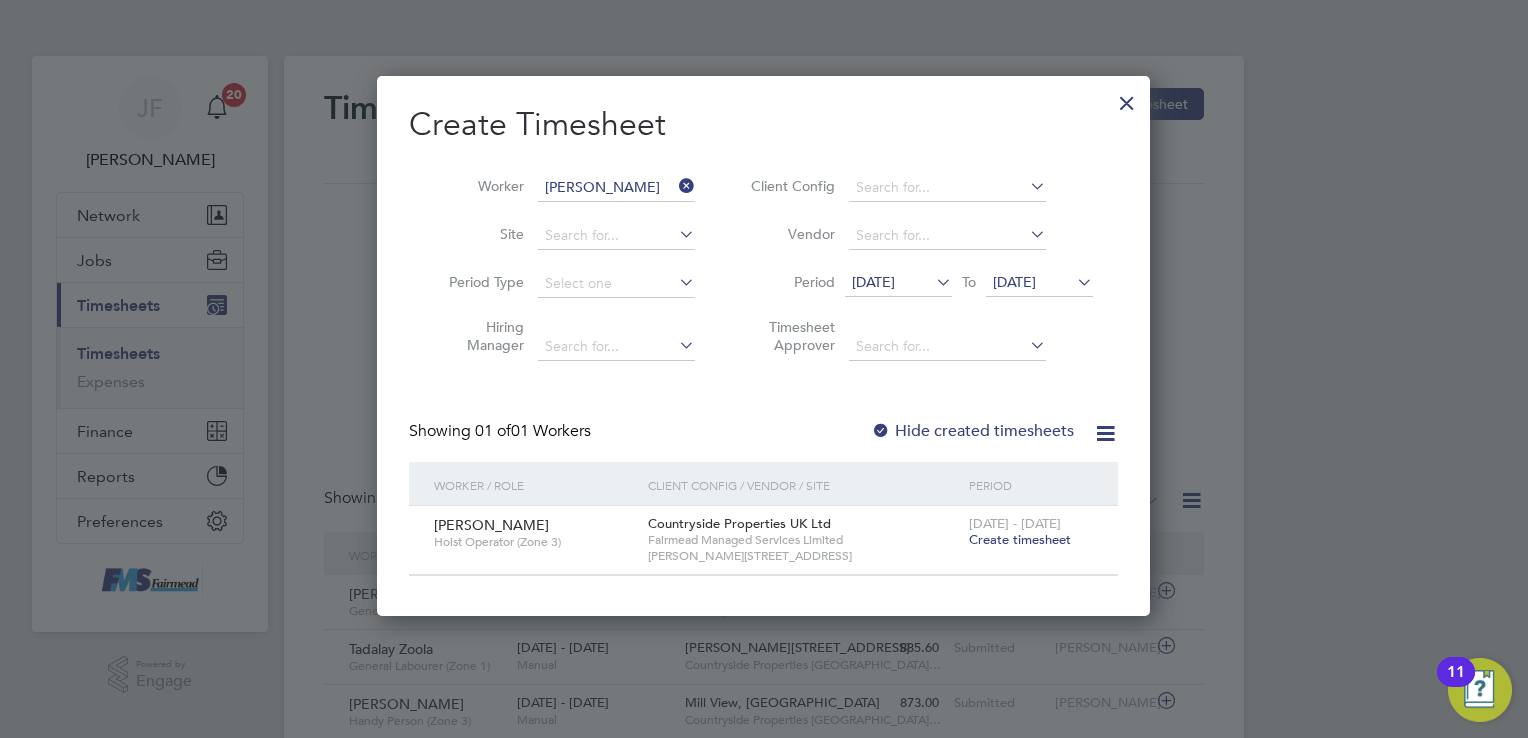 click on "Create timesheet" at bounding box center (1020, 539) 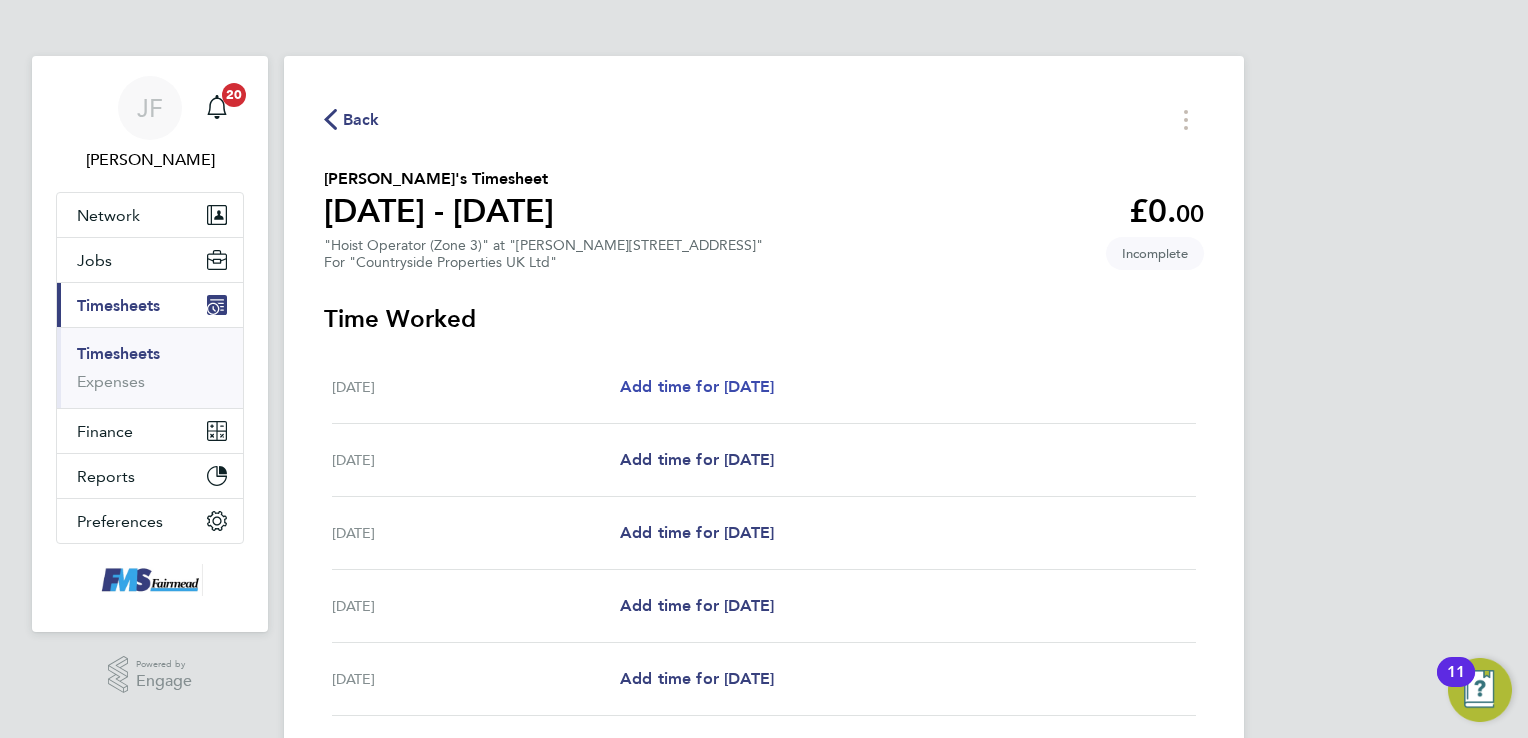 click on "Add time for [DATE]" at bounding box center (697, 386) 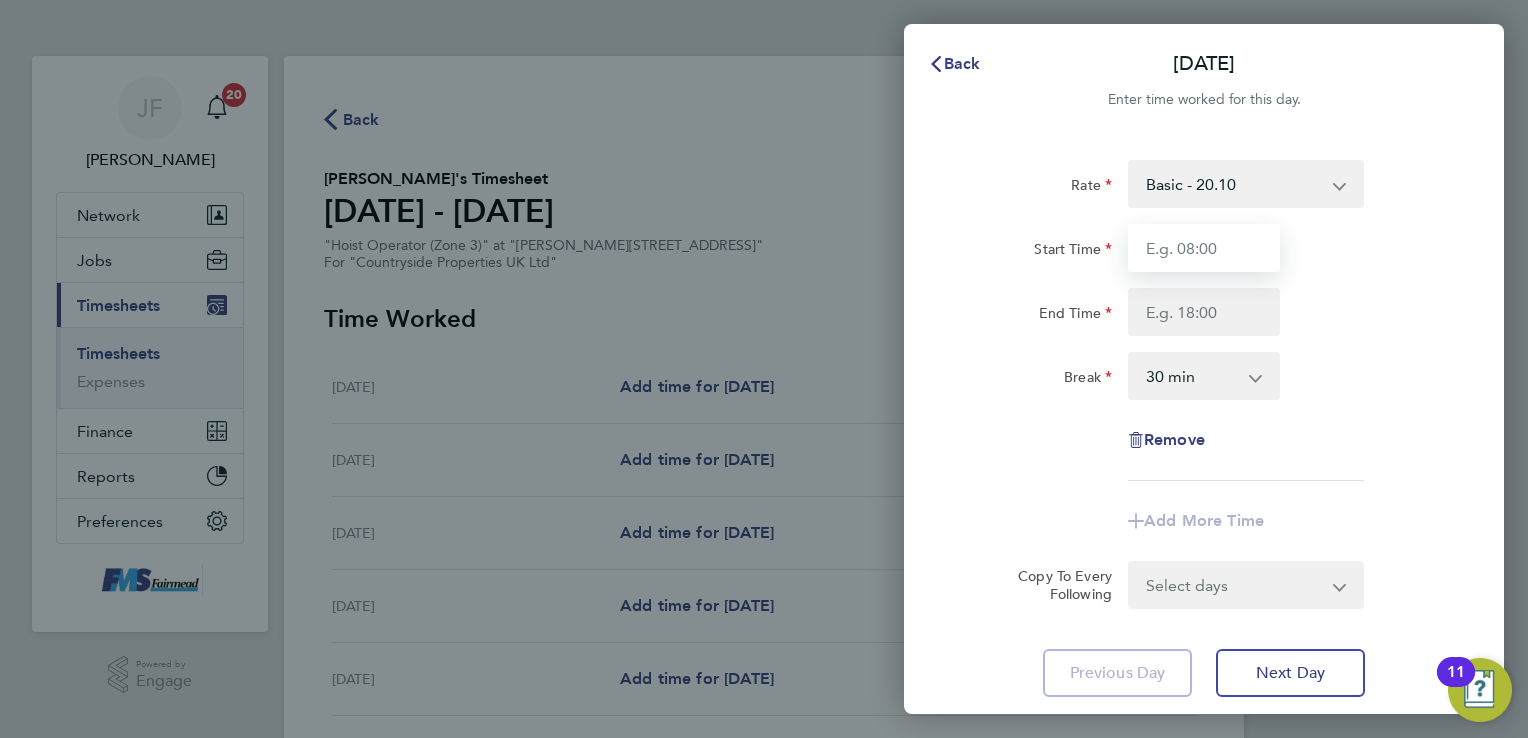 click on "Start Time" at bounding box center (1204, 248) 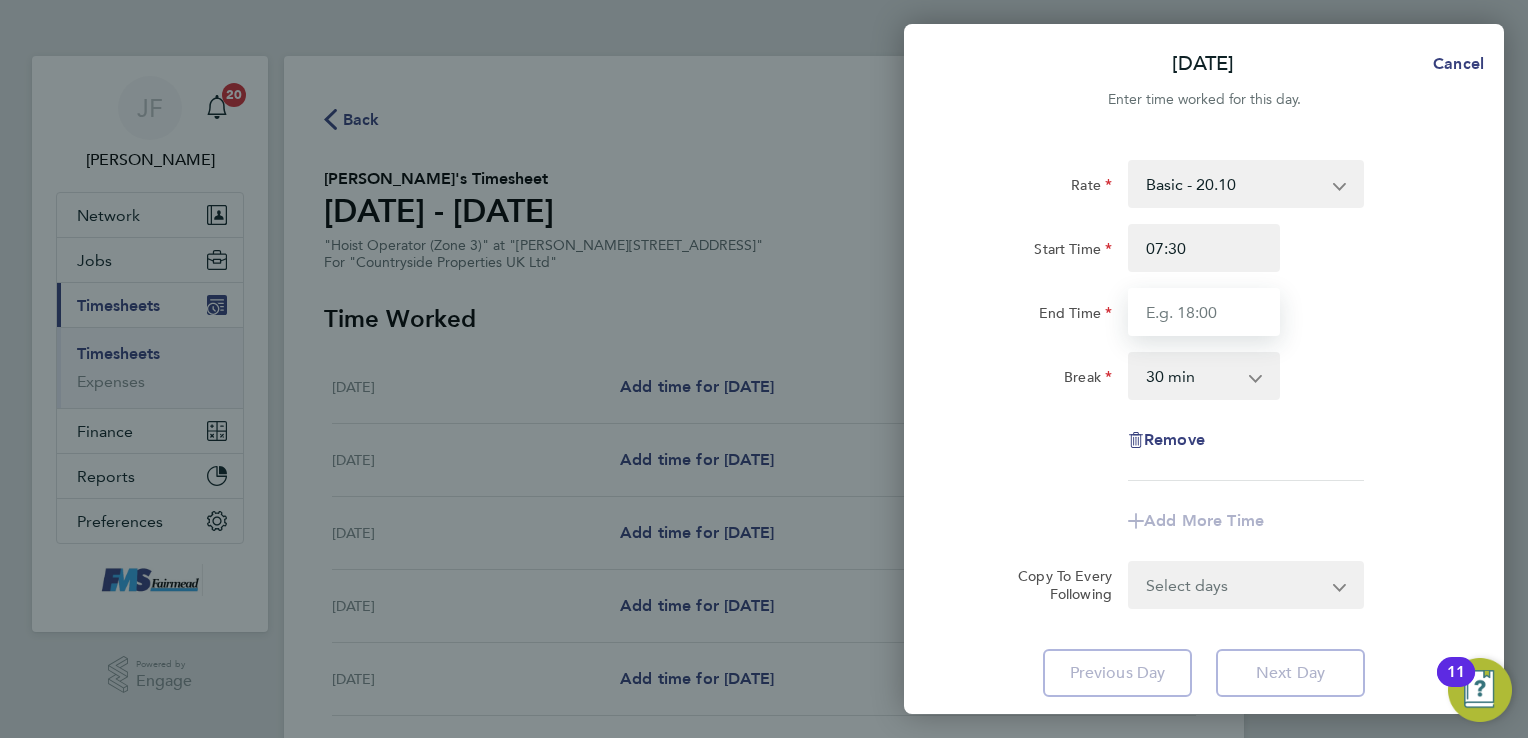 click on "End Time" at bounding box center [1204, 312] 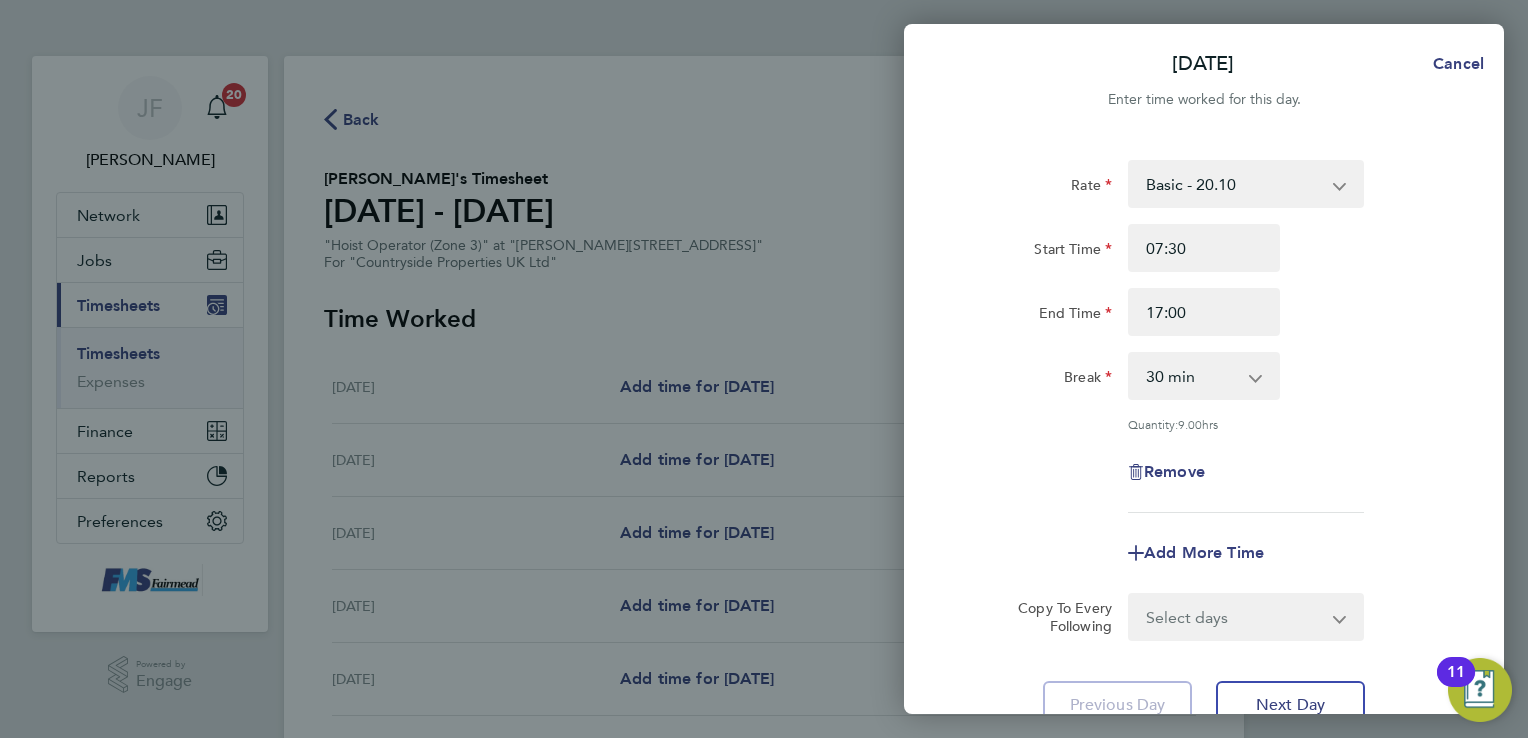 click on "Break  0 min   15 min   30 min   45 min   60 min   75 min   90 min" 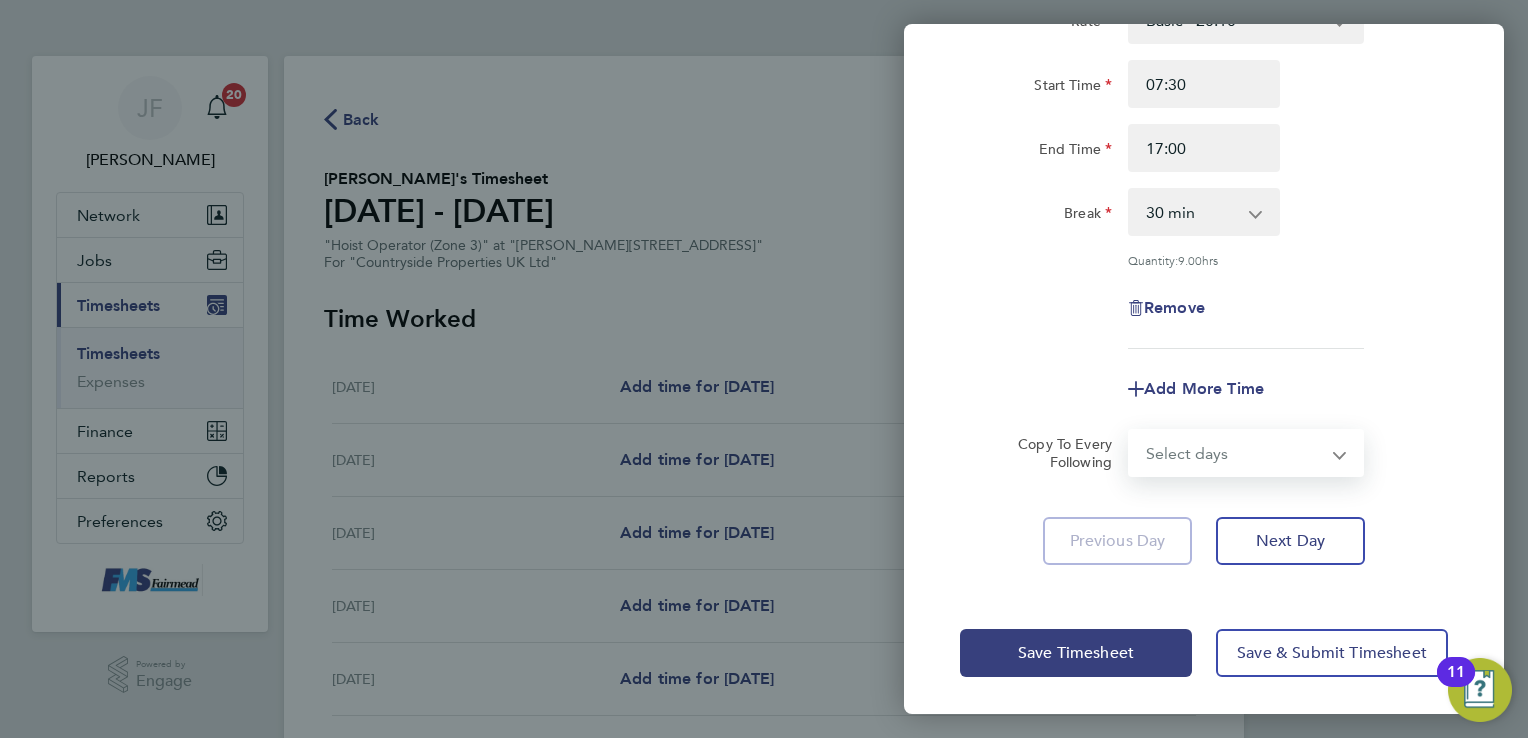 click on "Select days   Day   Weekday (Mon-Fri)   Weekend (Sat-Sun)   [DATE]   [DATE]   [DATE]   [DATE]   [DATE]   [DATE]" at bounding box center (1235, 453) 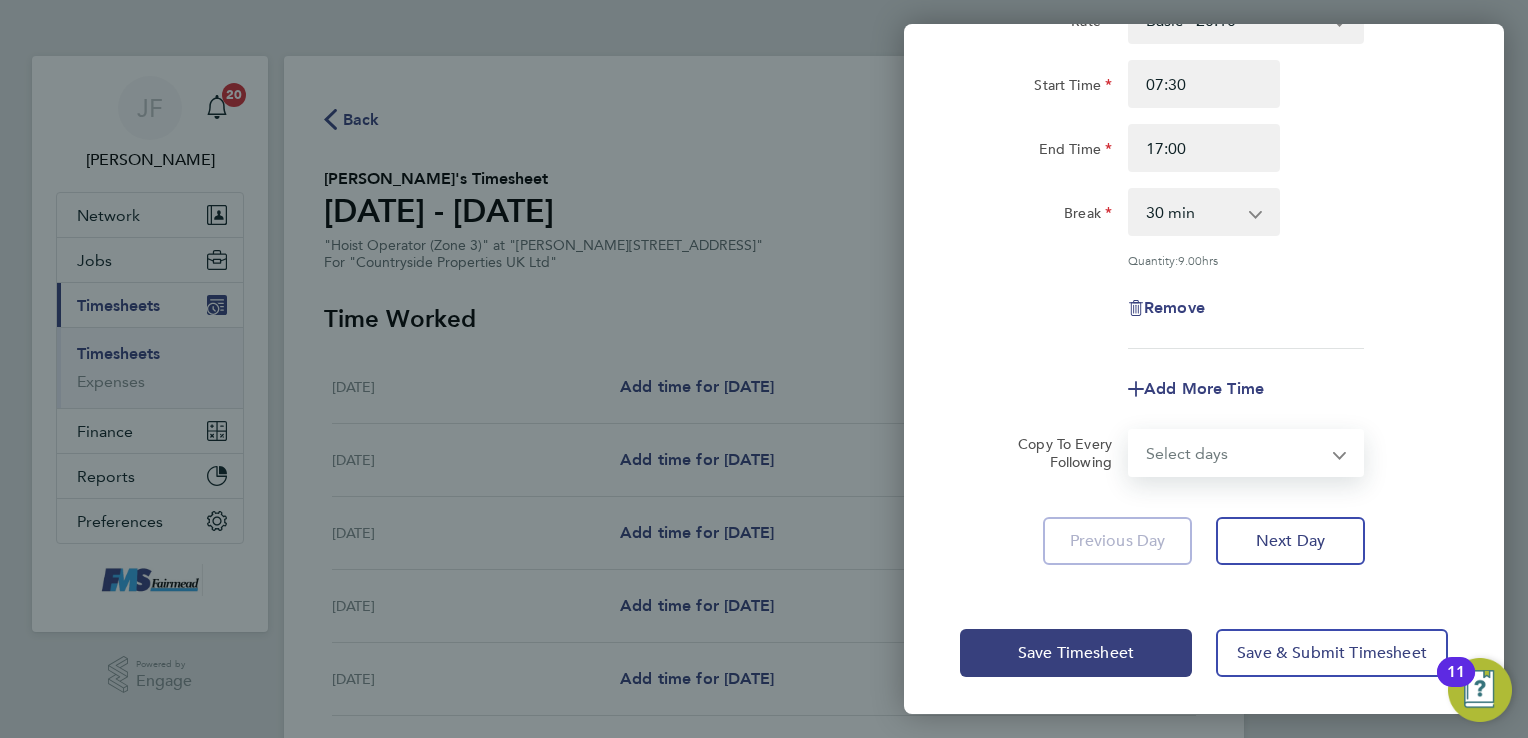 select on "WEEKEND" 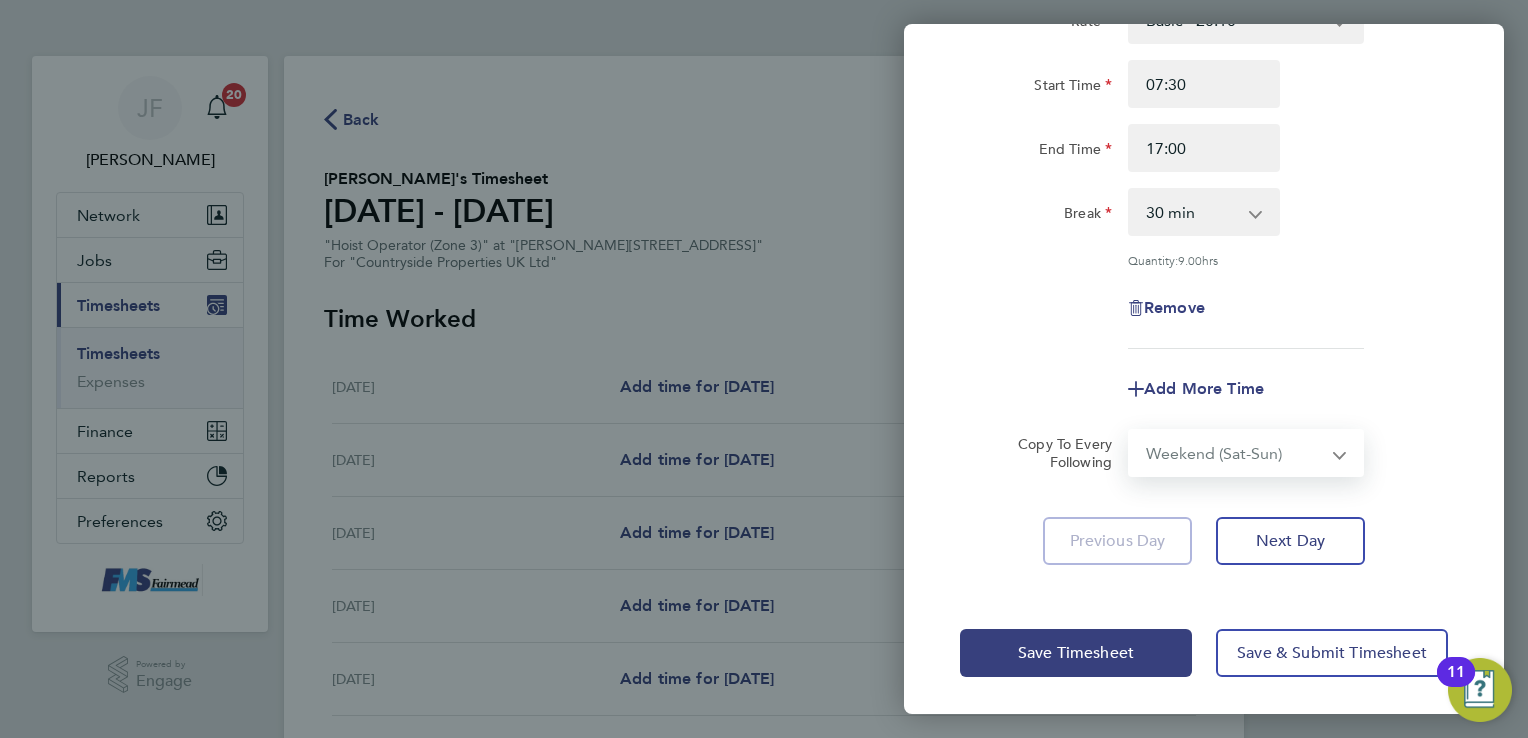 click on "Select days   Day   Weekday (Mon-Fri)   Weekend (Sat-Sun)   [DATE]   [DATE]   [DATE]   [DATE]   [DATE]   [DATE]" at bounding box center (1235, 453) 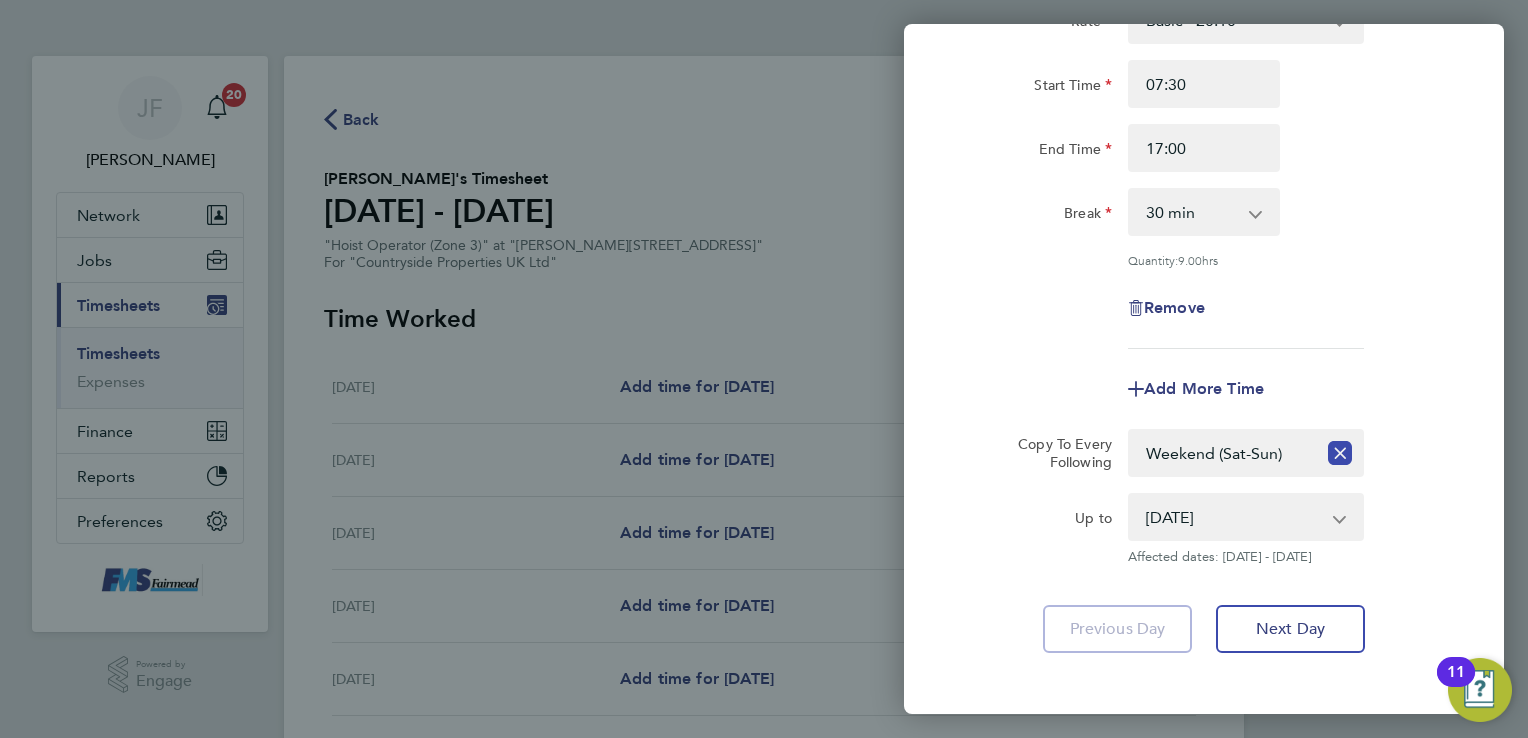 click 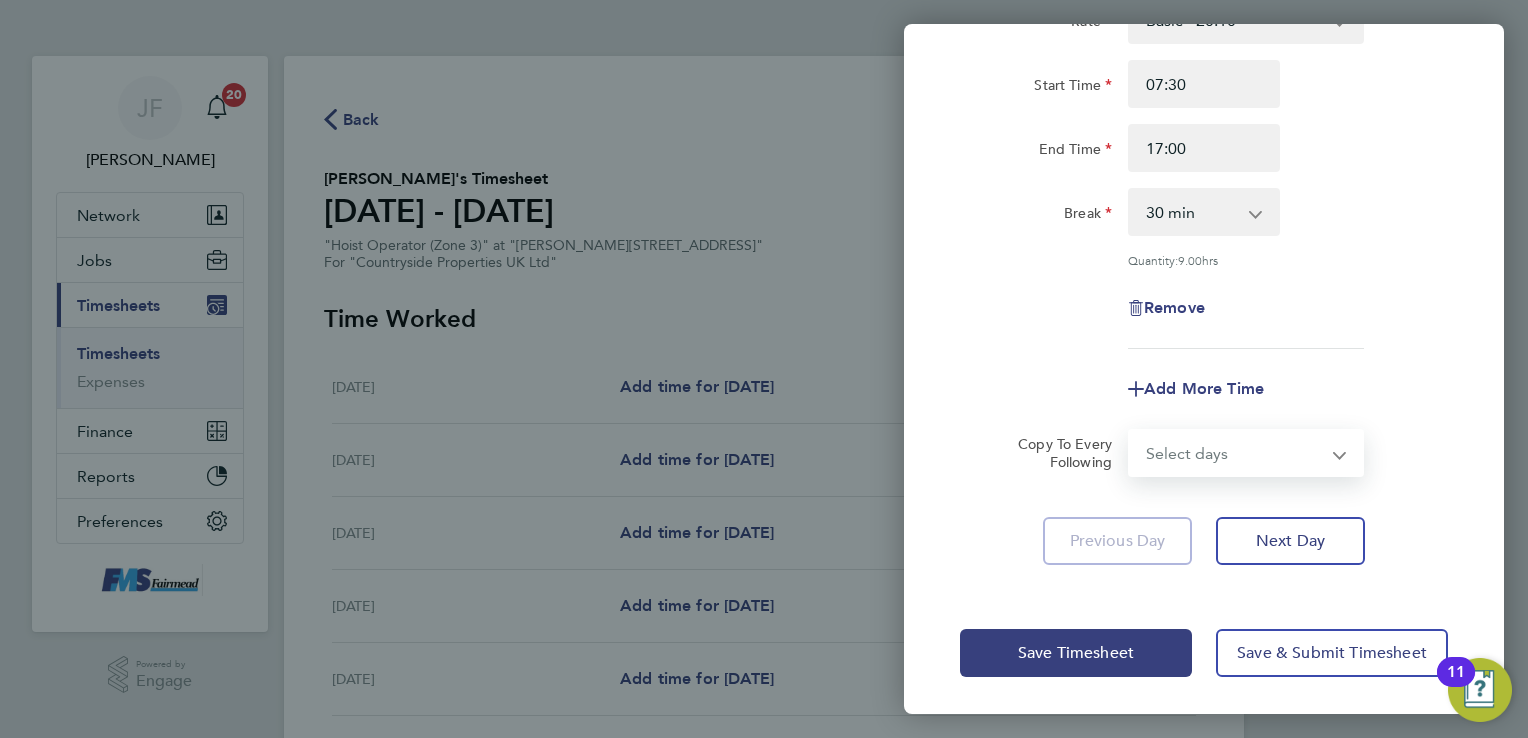click on "Select days   Day   Weekday (Mon-Fri)   Weekend (Sat-Sun)   [DATE]   [DATE]   [DATE]   [DATE]   [DATE]   [DATE]" at bounding box center (1235, 453) 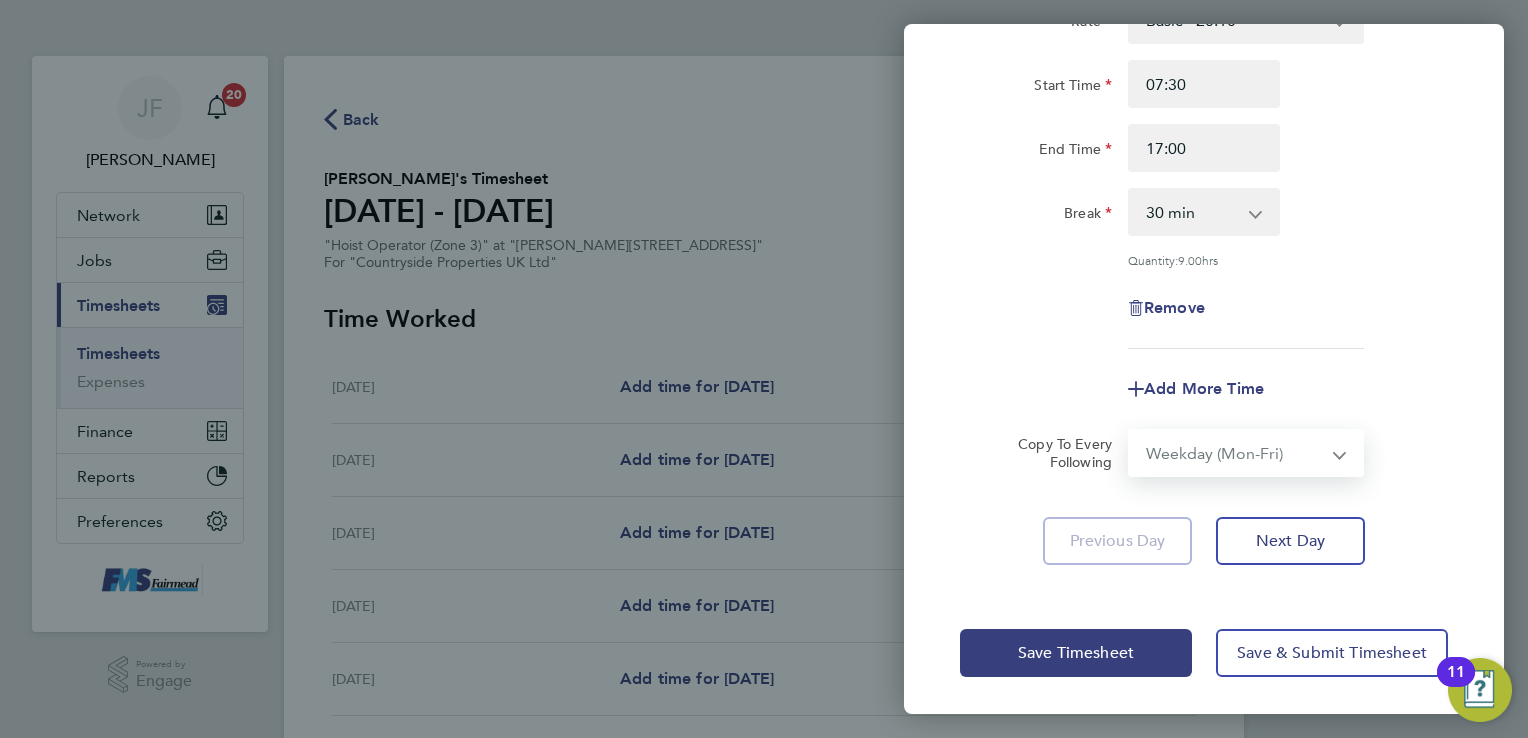 click on "Select days   Day   Weekday (Mon-Fri)   Weekend (Sat-Sun)   [DATE]   [DATE]   [DATE]   [DATE]   [DATE]   [DATE]" at bounding box center [1235, 453] 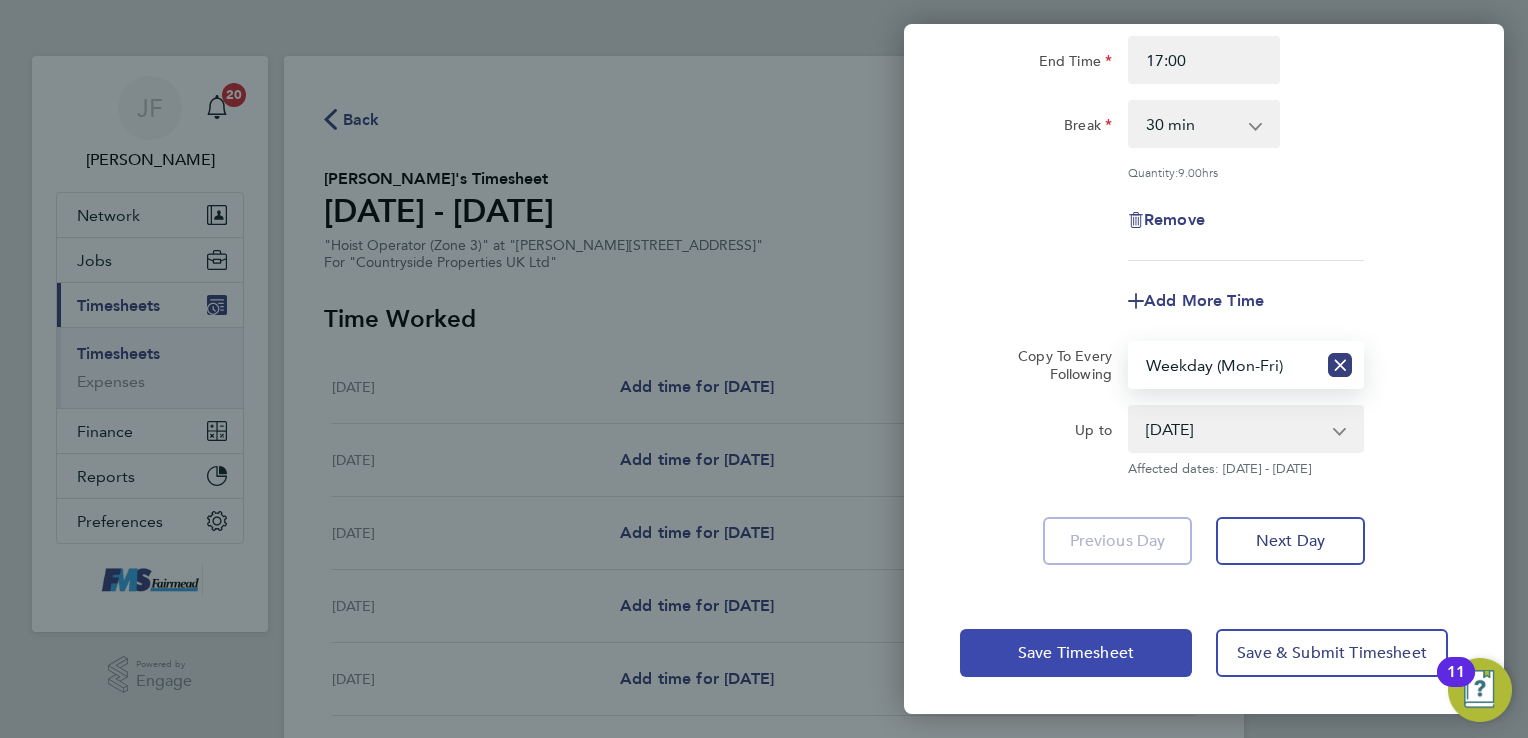 click on "Save Timesheet" 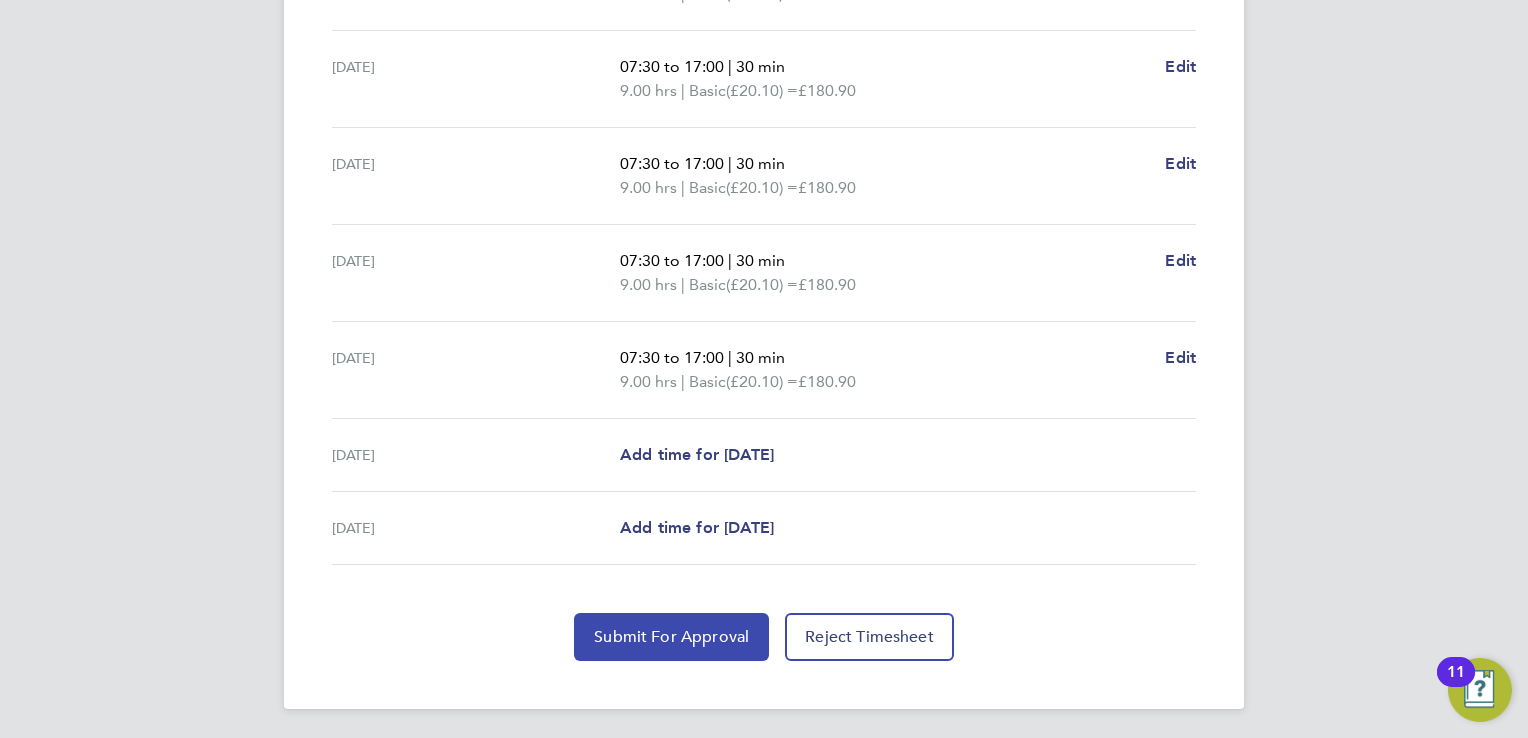 click on "Submit For Approval" 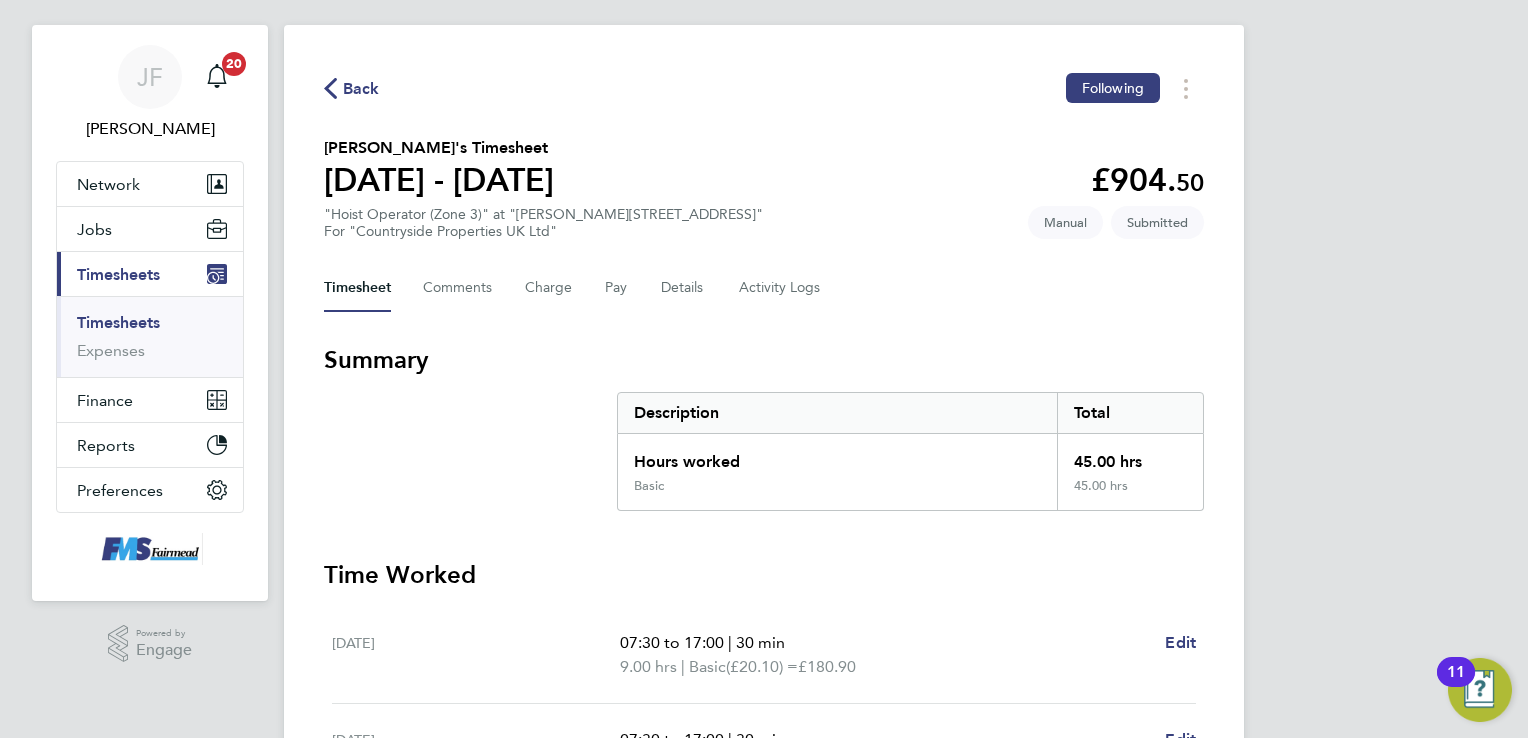 scroll, scrollTop: 0, scrollLeft: 0, axis: both 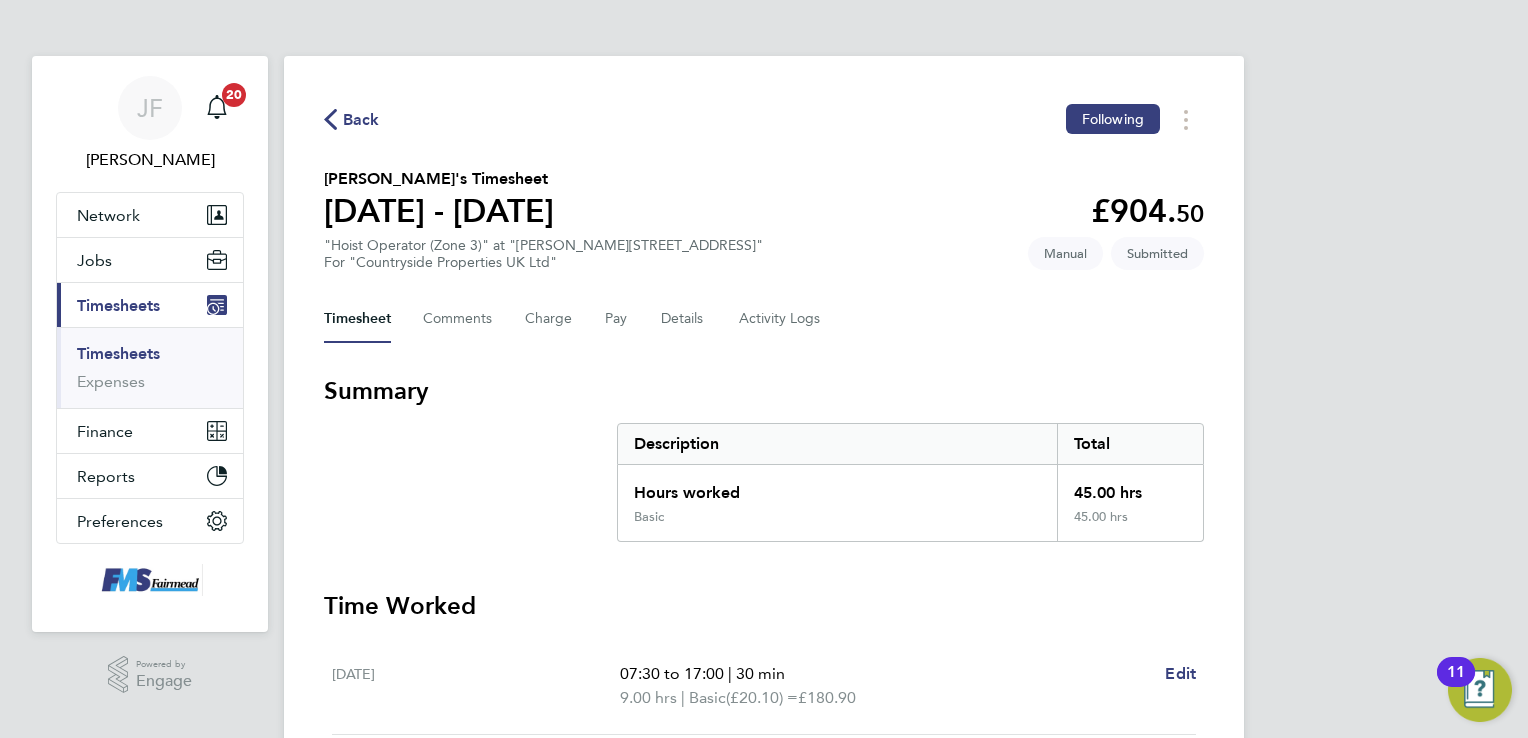 click on "Timesheets" at bounding box center [118, 305] 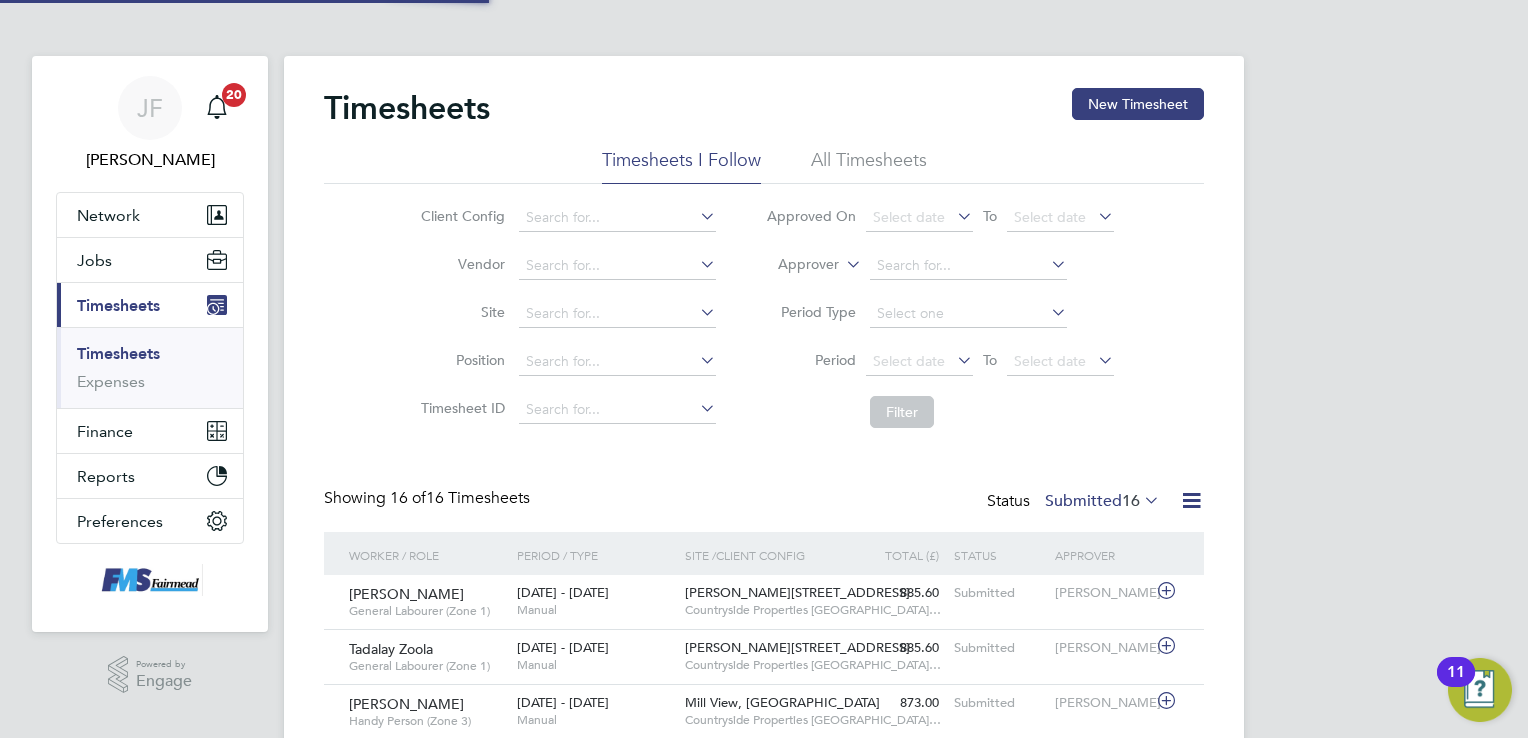 scroll, scrollTop: 9, scrollLeft: 10, axis: both 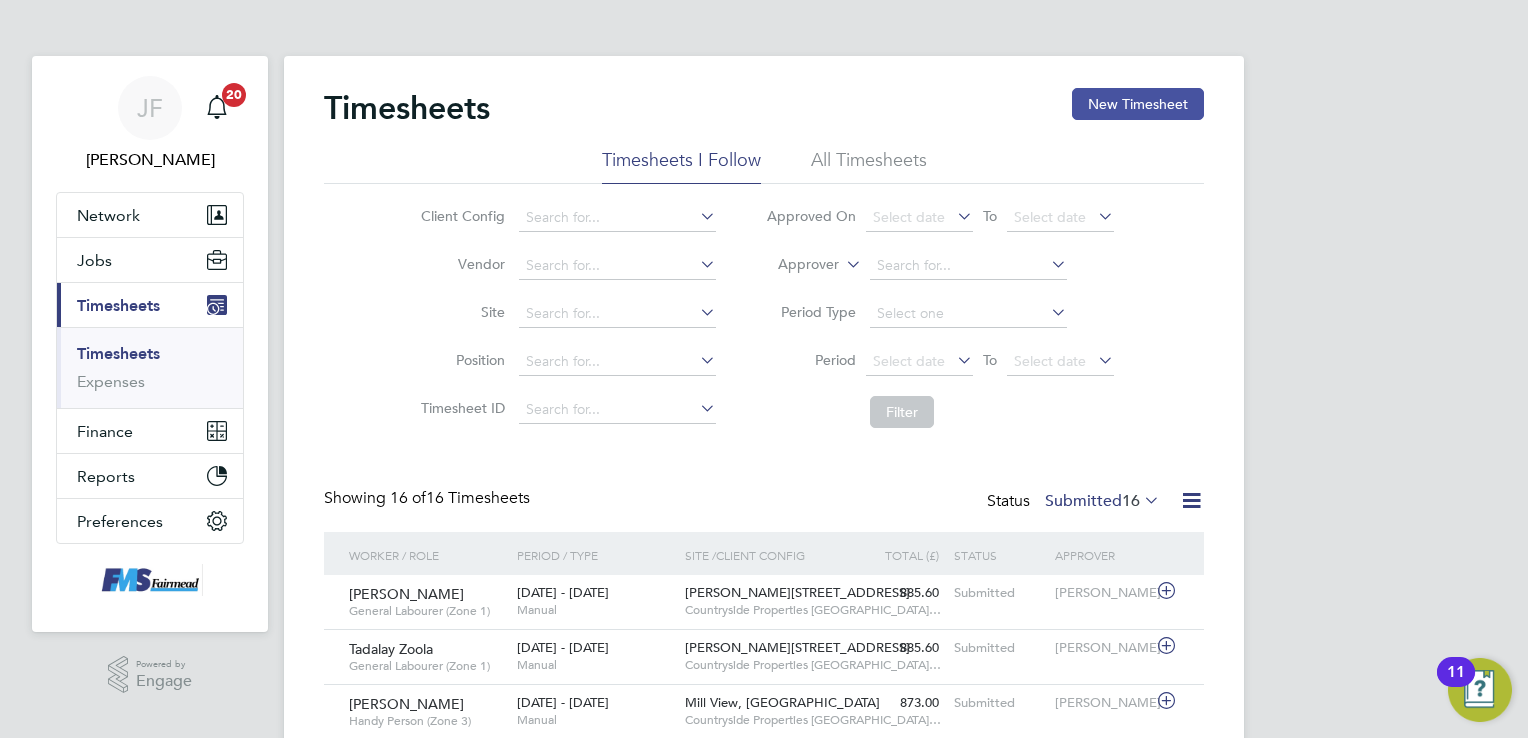 click on "New Timesheet" 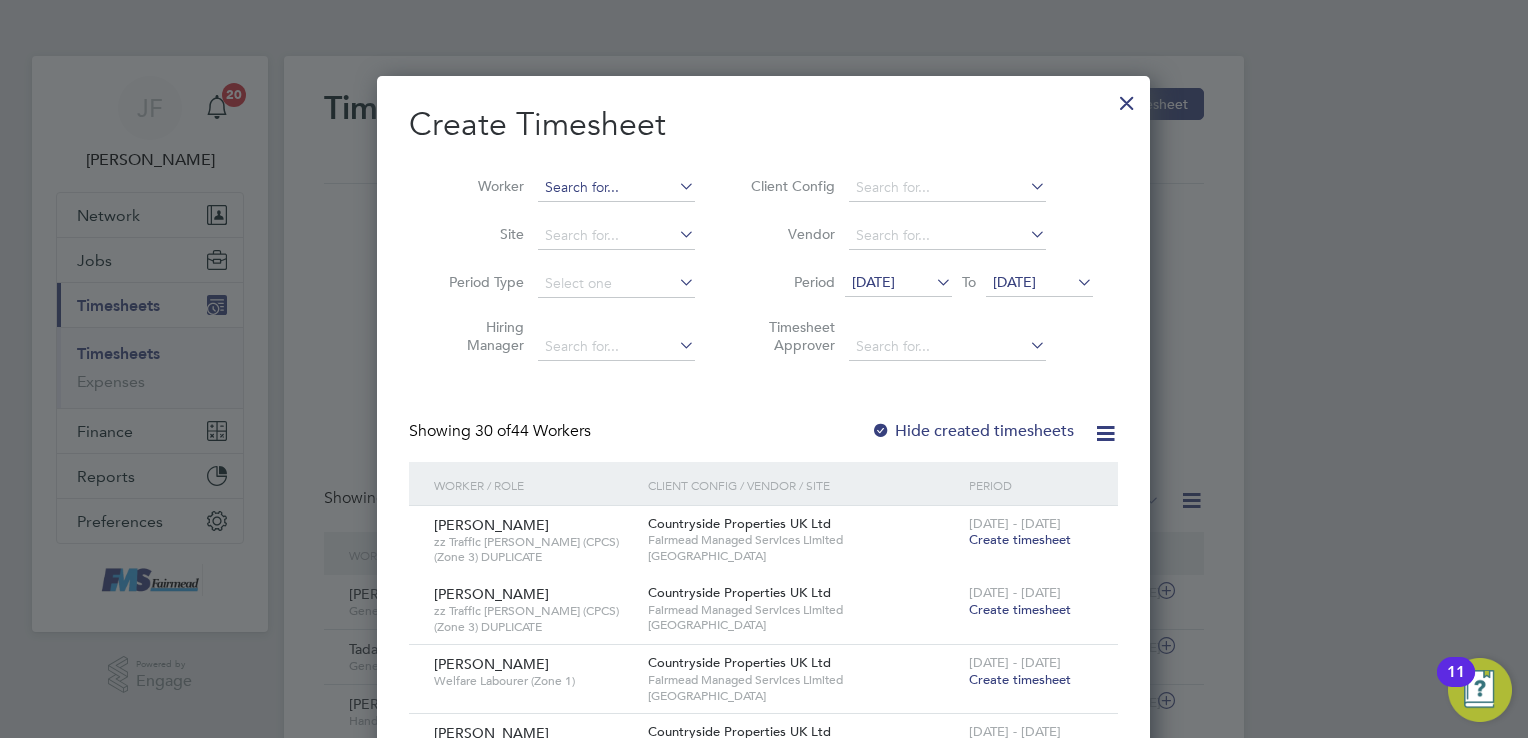 click at bounding box center (616, 188) 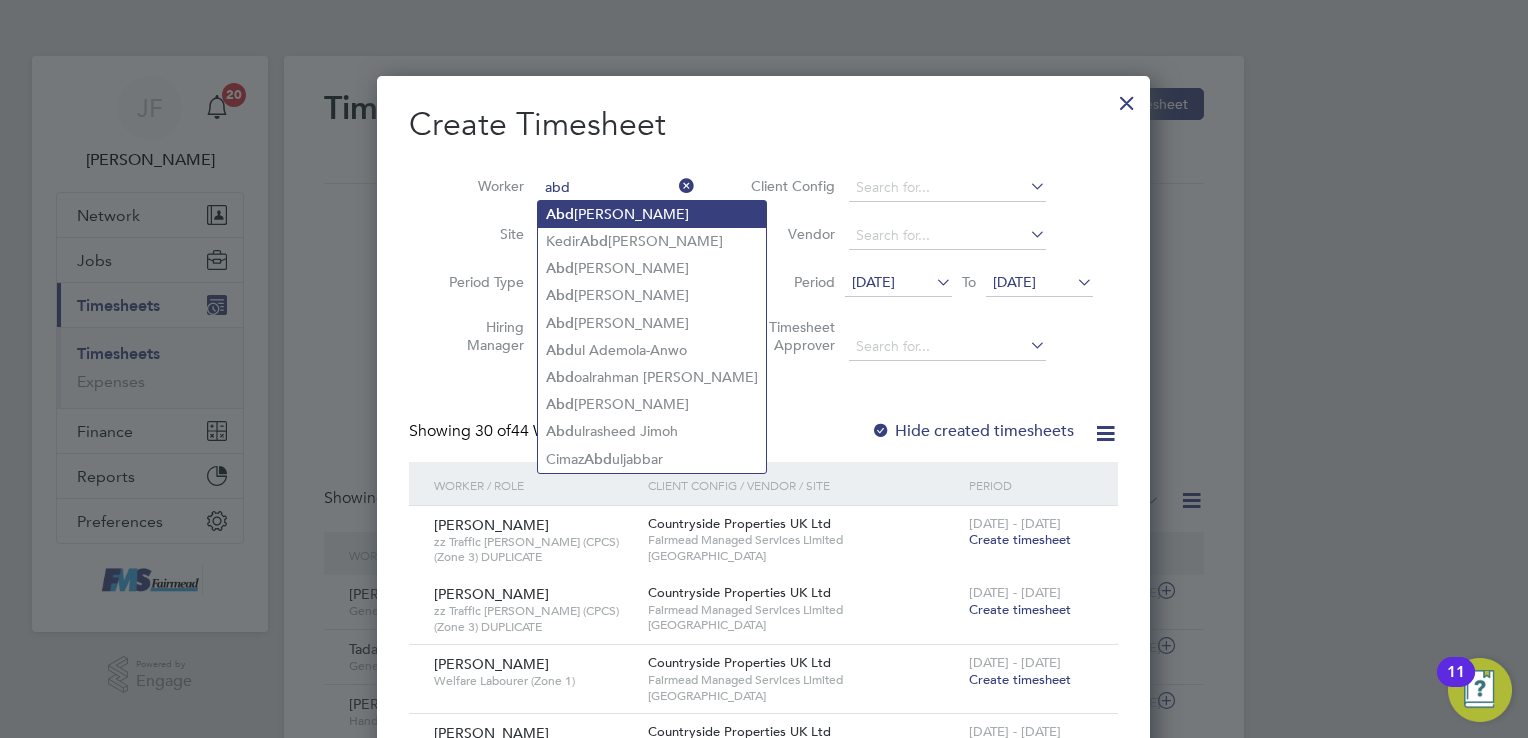 click on "Abd ilrahman Abdulrahman" 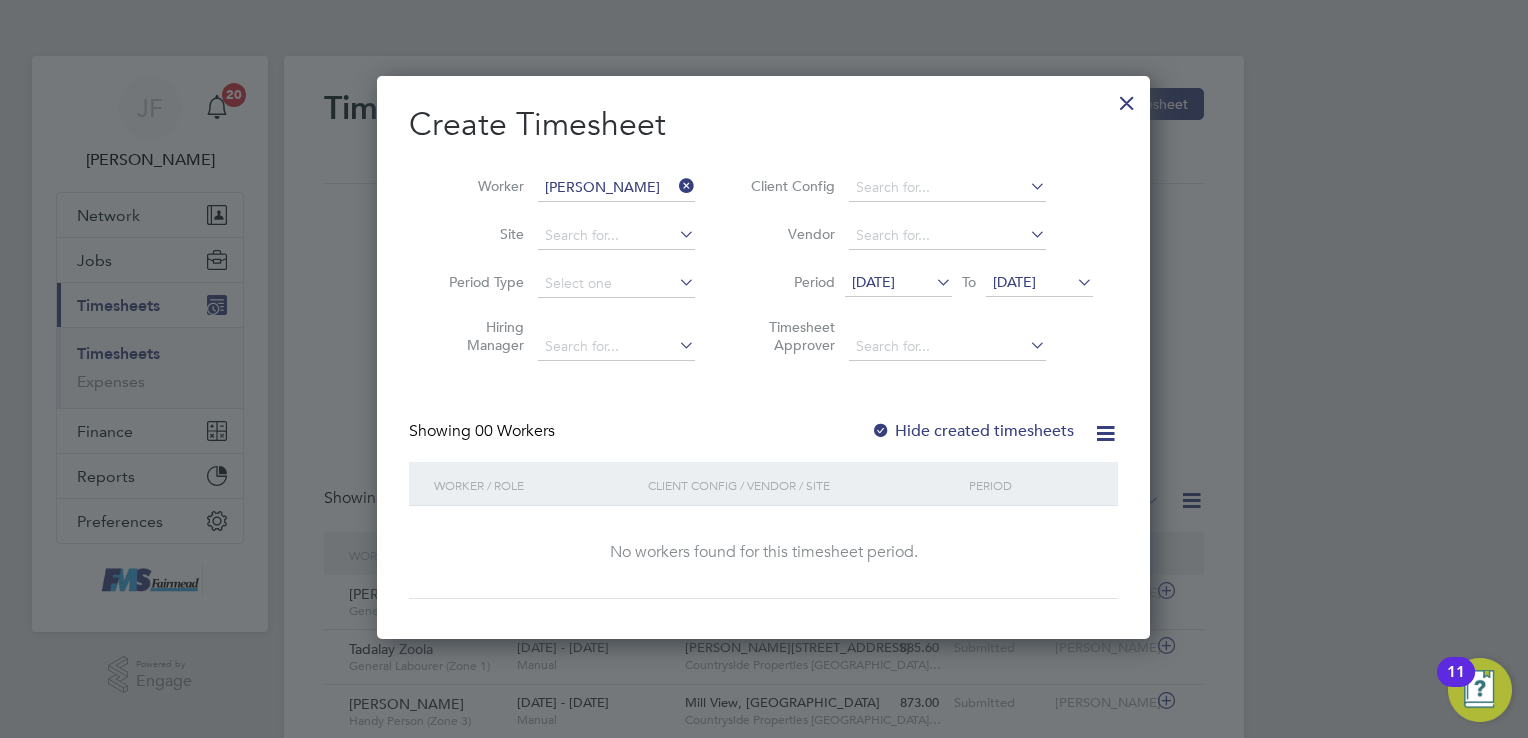 click on "[DATE]" at bounding box center (873, 282) 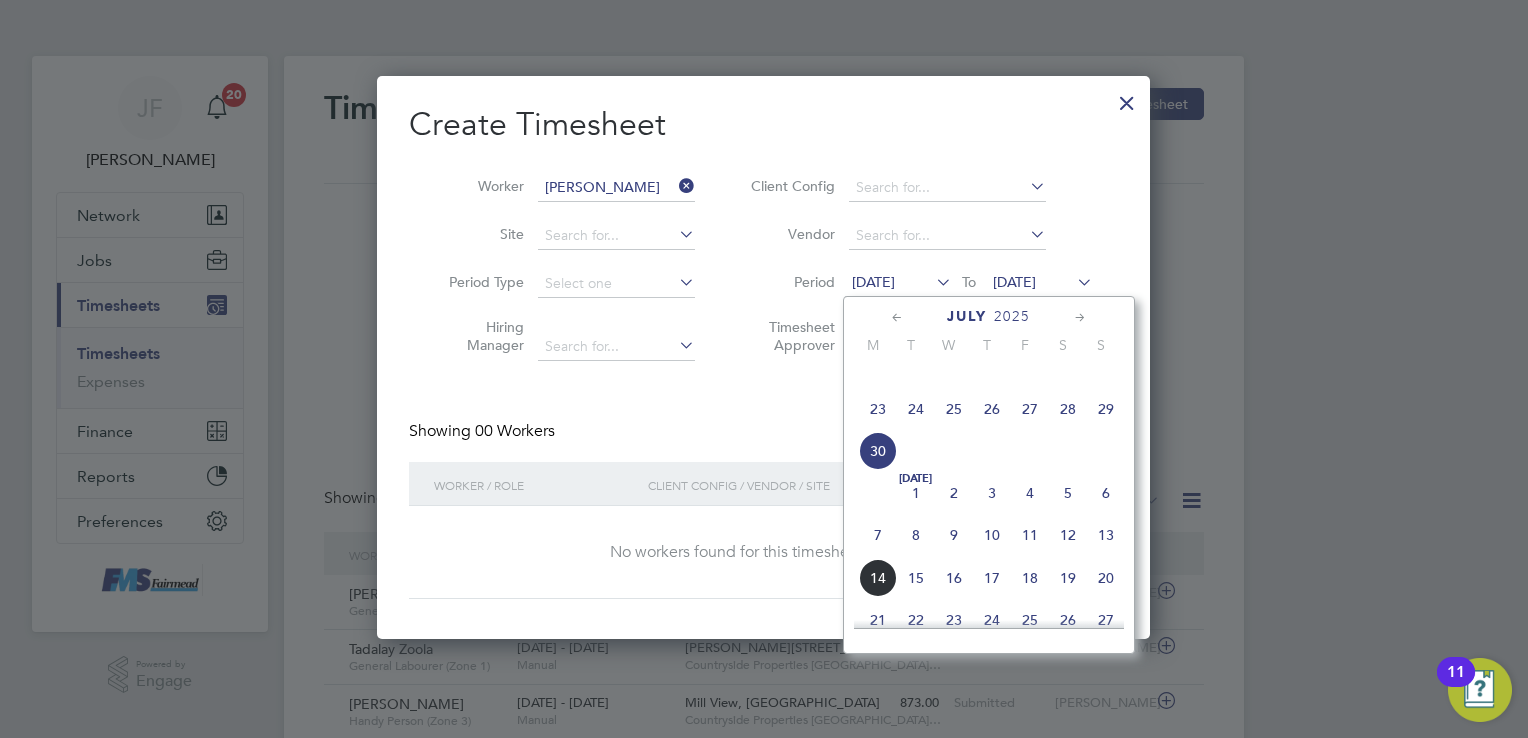 click on "7" 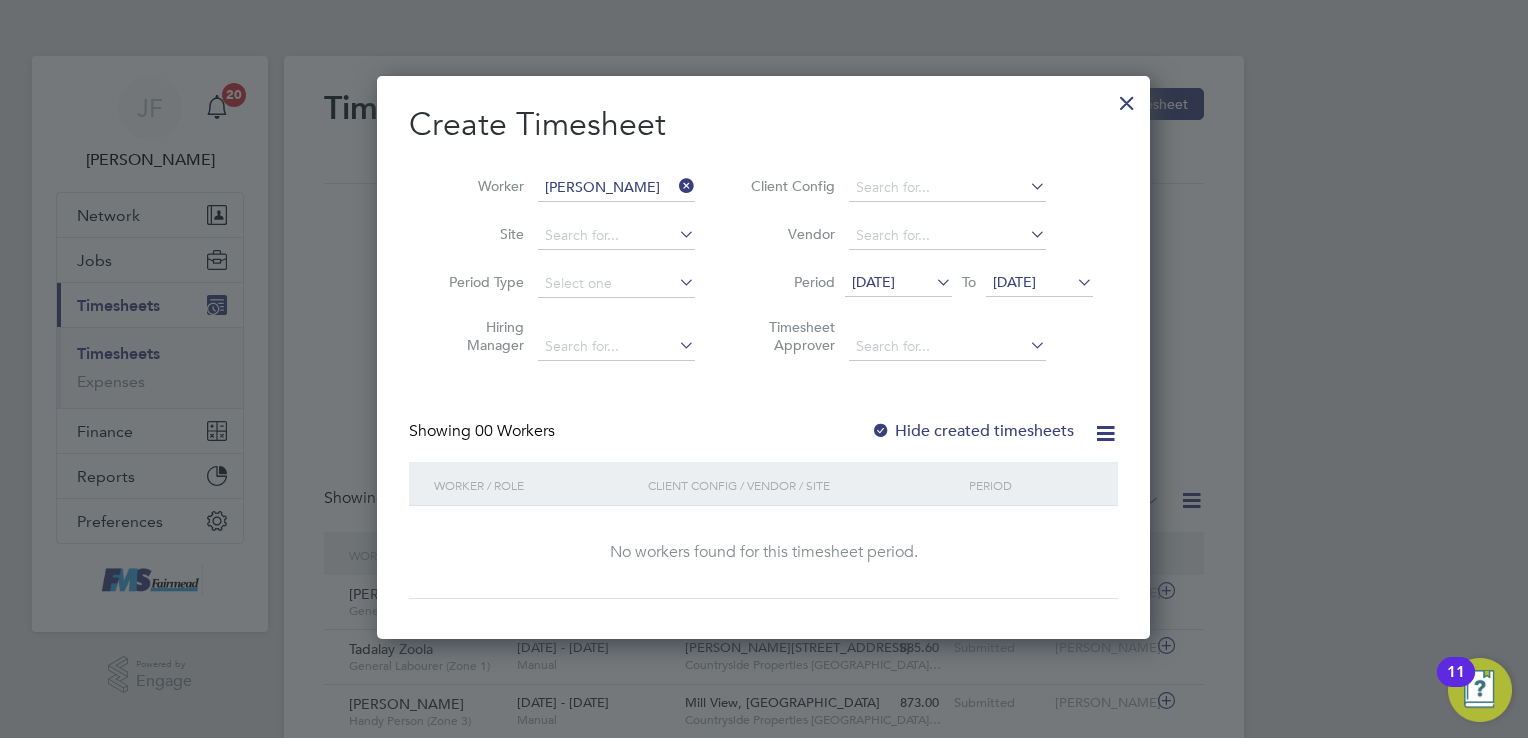 click on "[DATE]" at bounding box center [1014, 282] 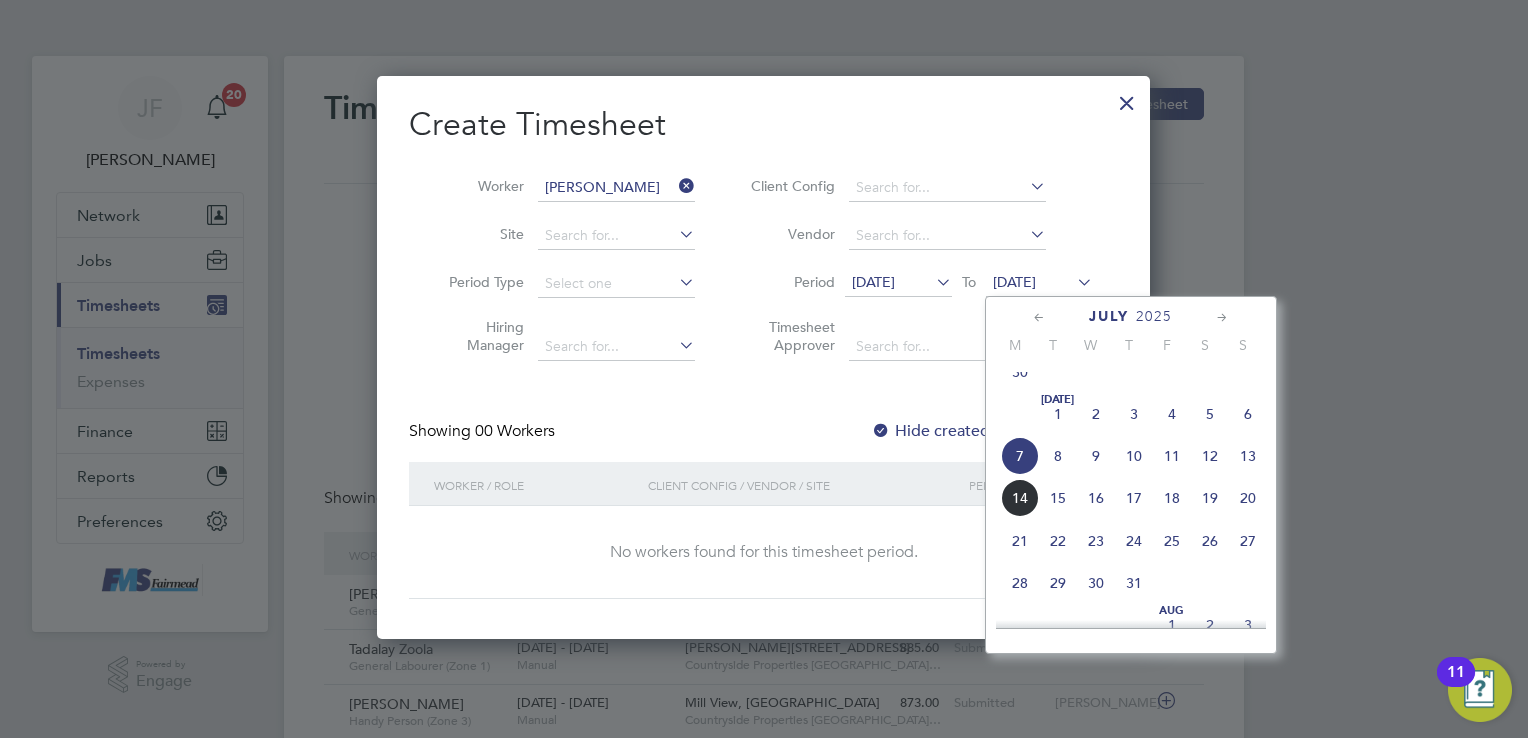 click on "13" 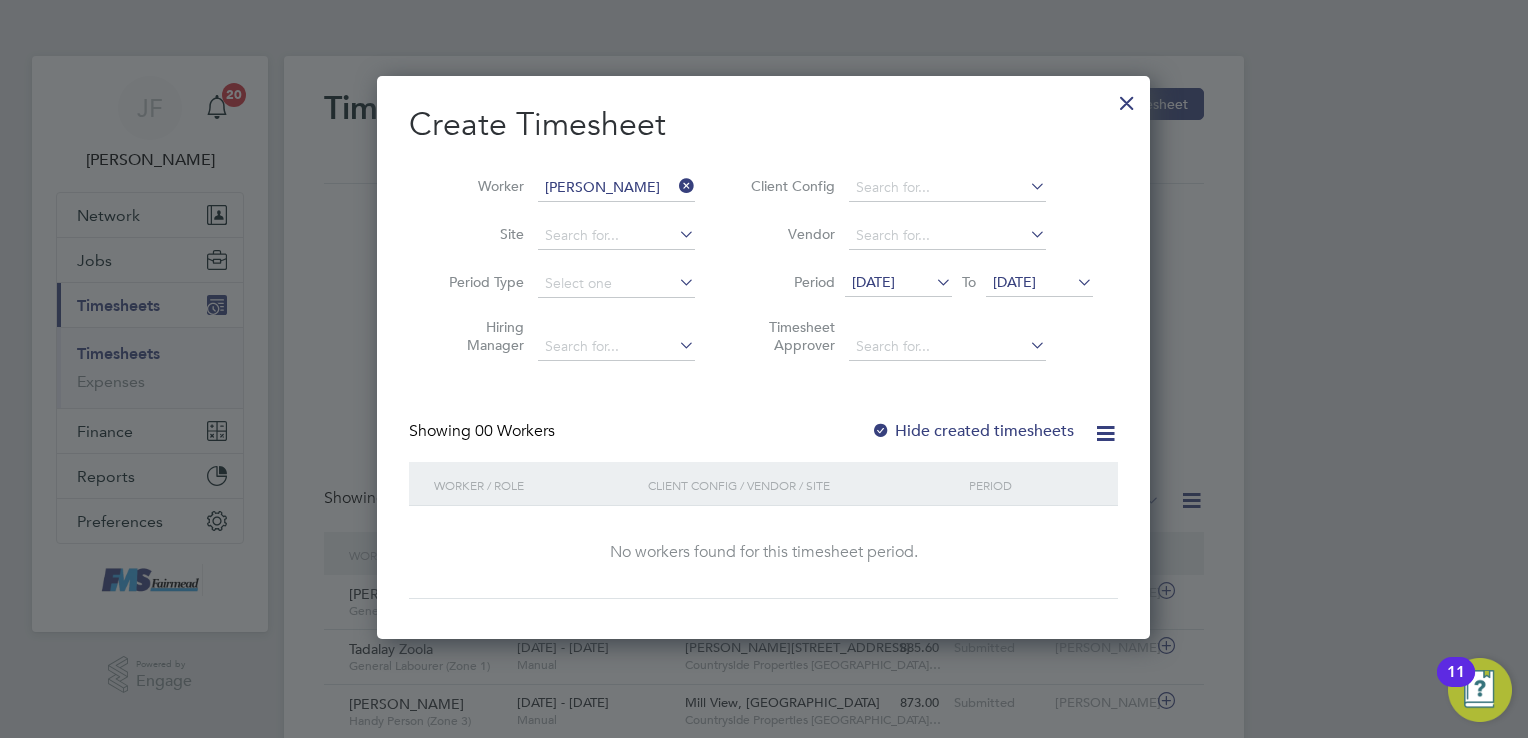 click at bounding box center [881, 432] 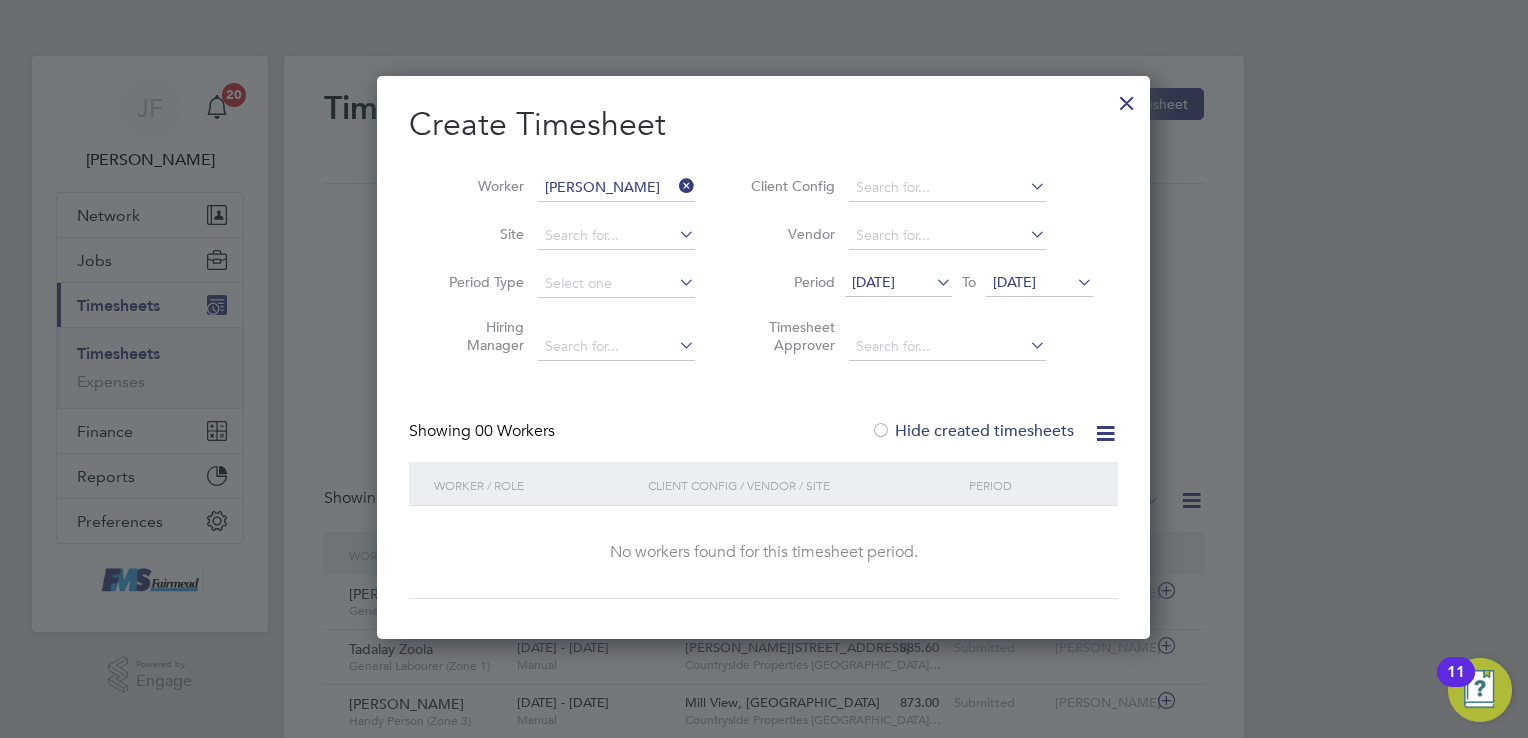 click on "Hide created timesheets" at bounding box center [972, 431] 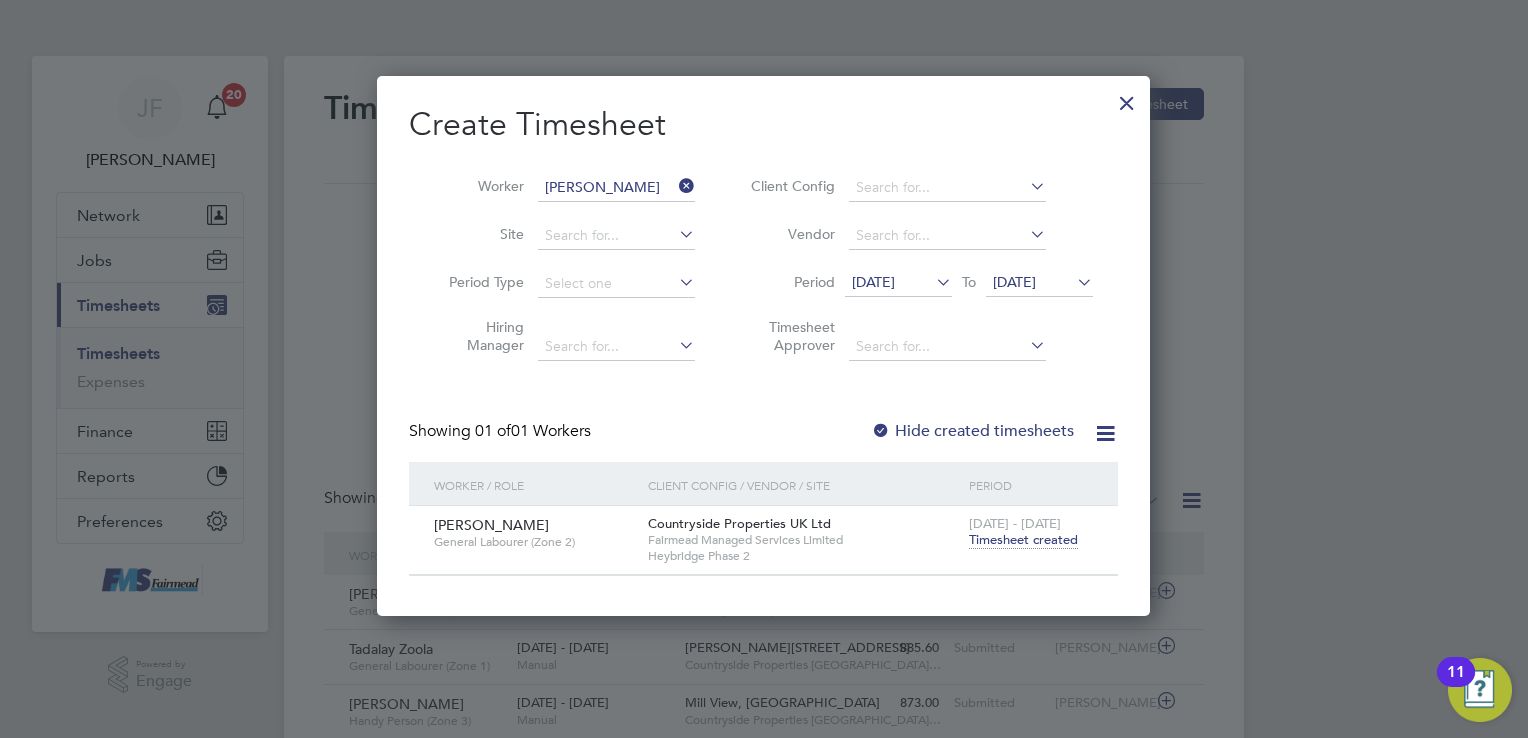 click on "Timesheet created" at bounding box center (1023, 540) 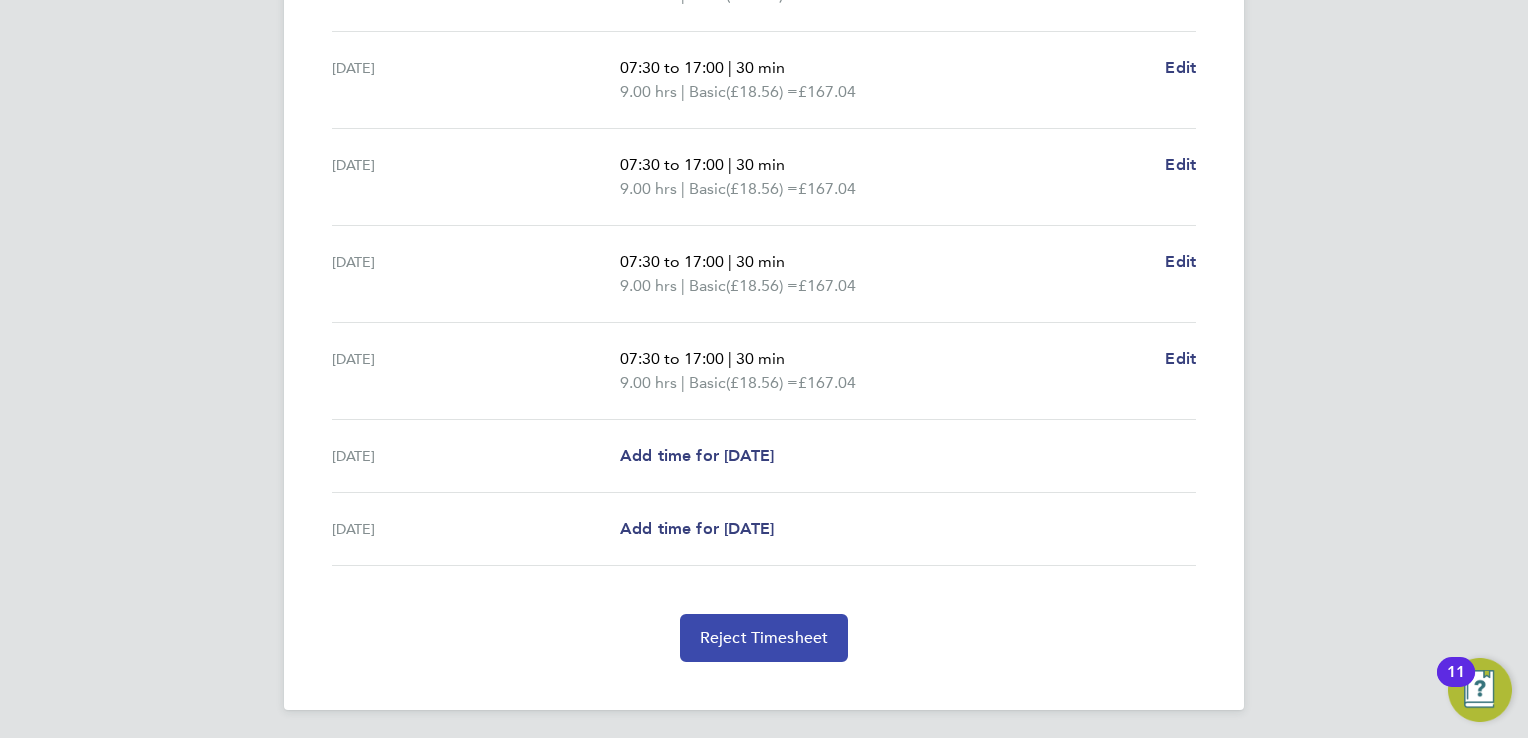 click on "Reject Timesheet" 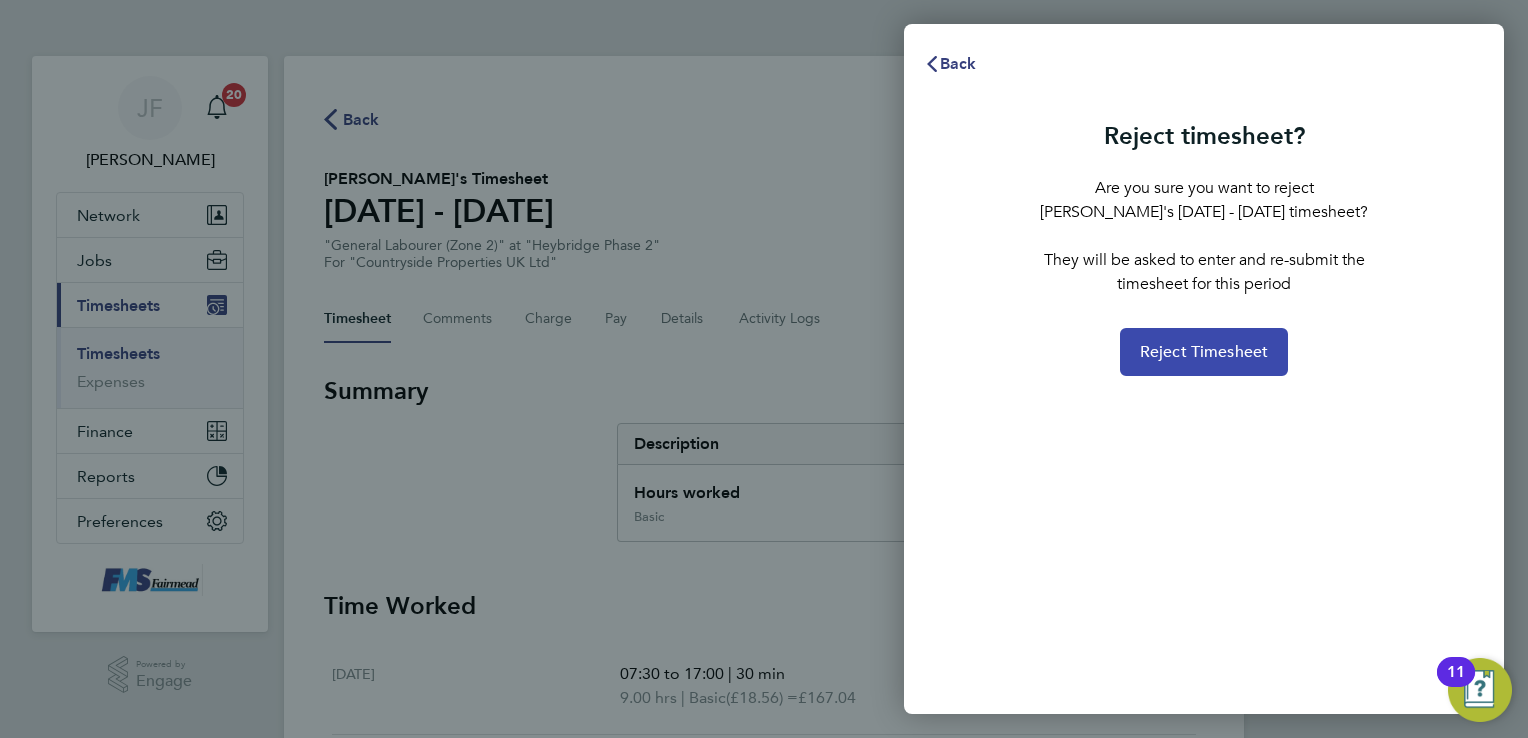 click on "Reject Timesheet" 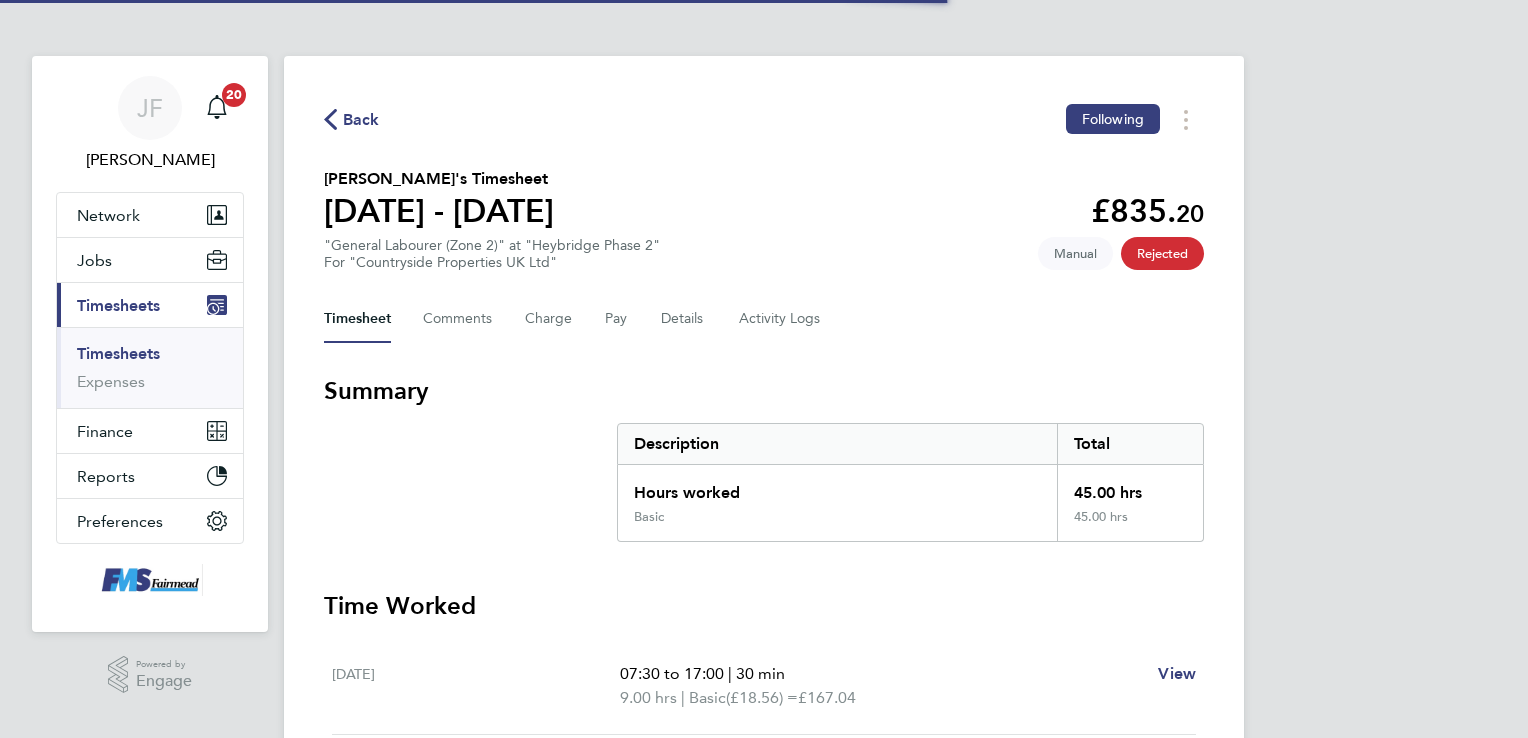 scroll, scrollTop: 0, scrollLeft: 0, axis: both 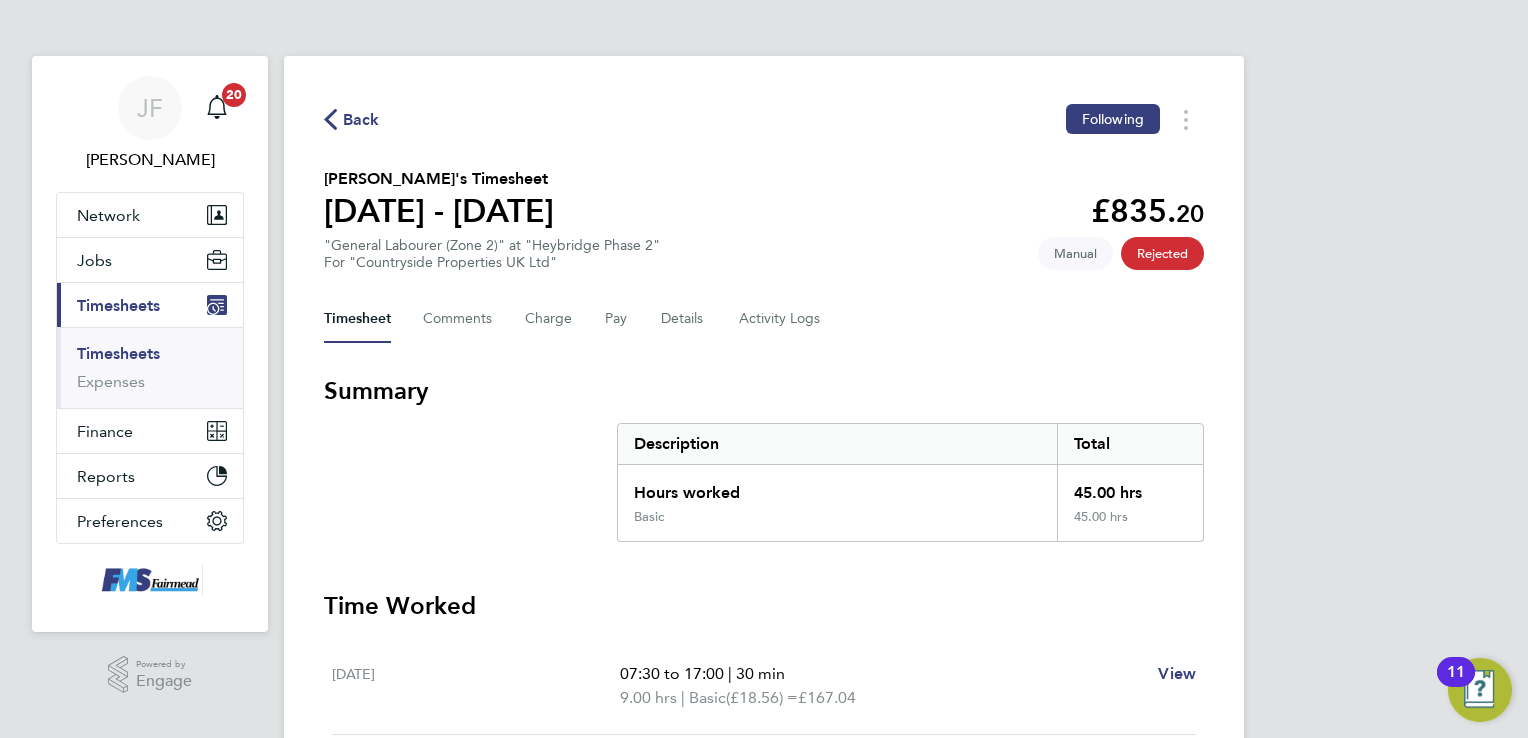 click on "Timesheets" at bounding box center [118, 353] 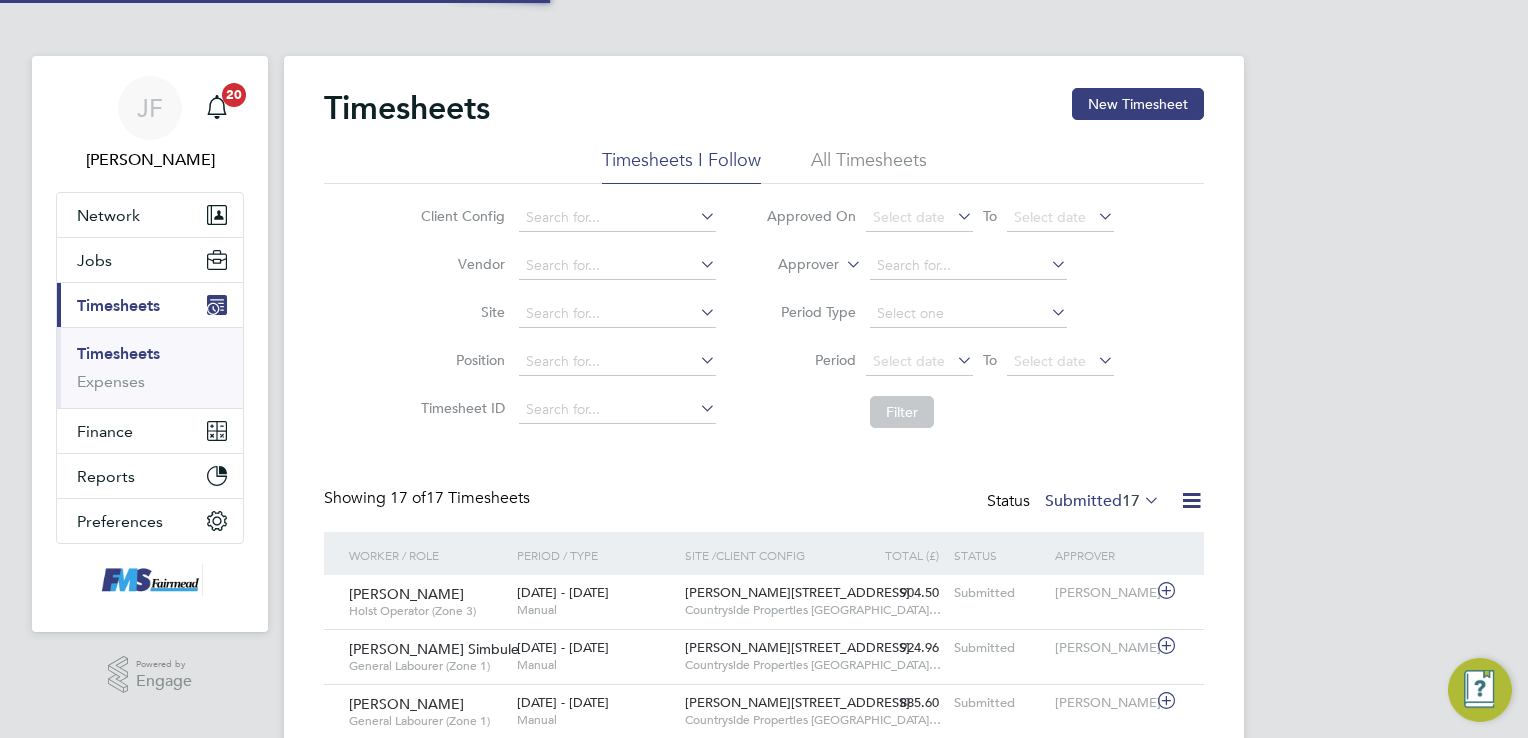 scroll, scrollTop: 9, scrollLeft: 10, axis: both 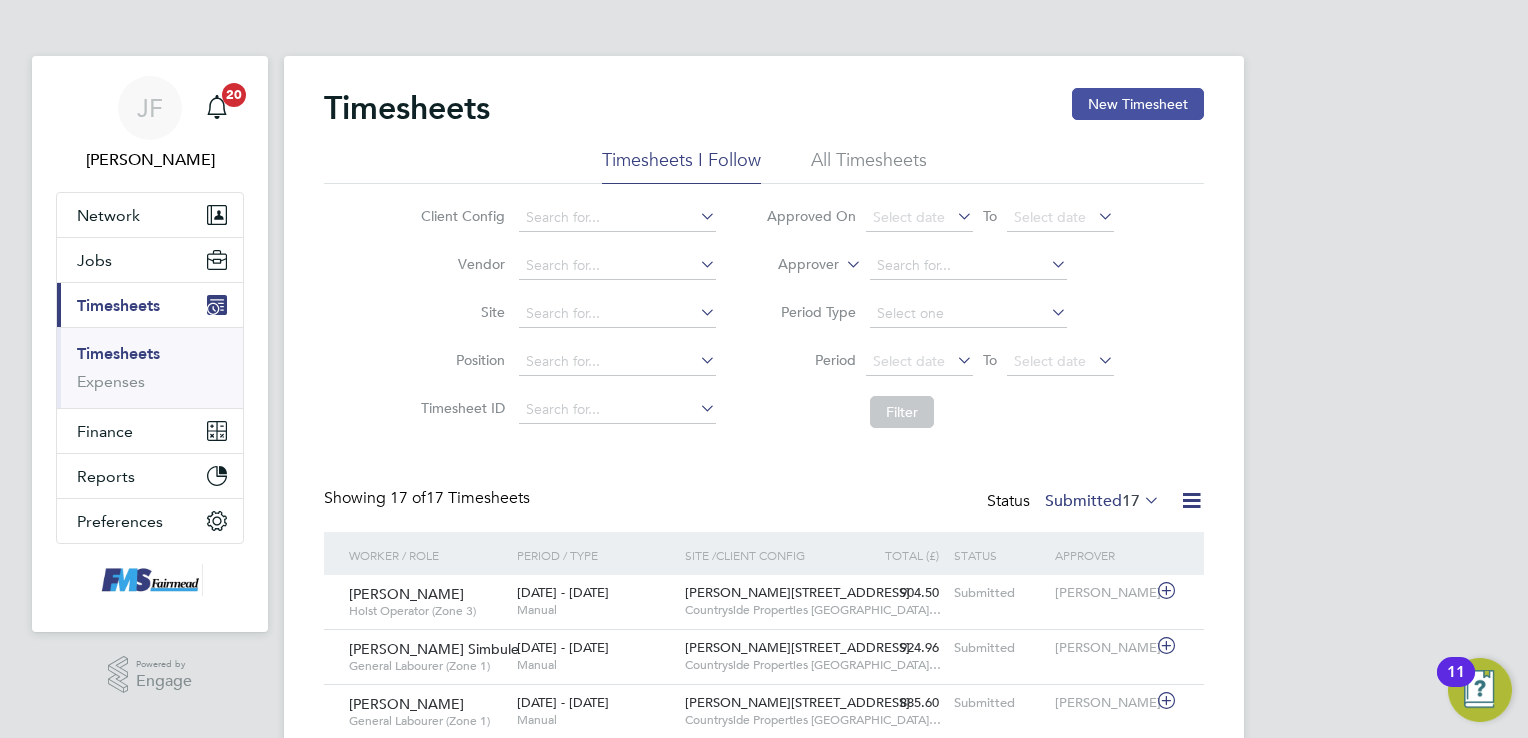 click on "New Timesheet" 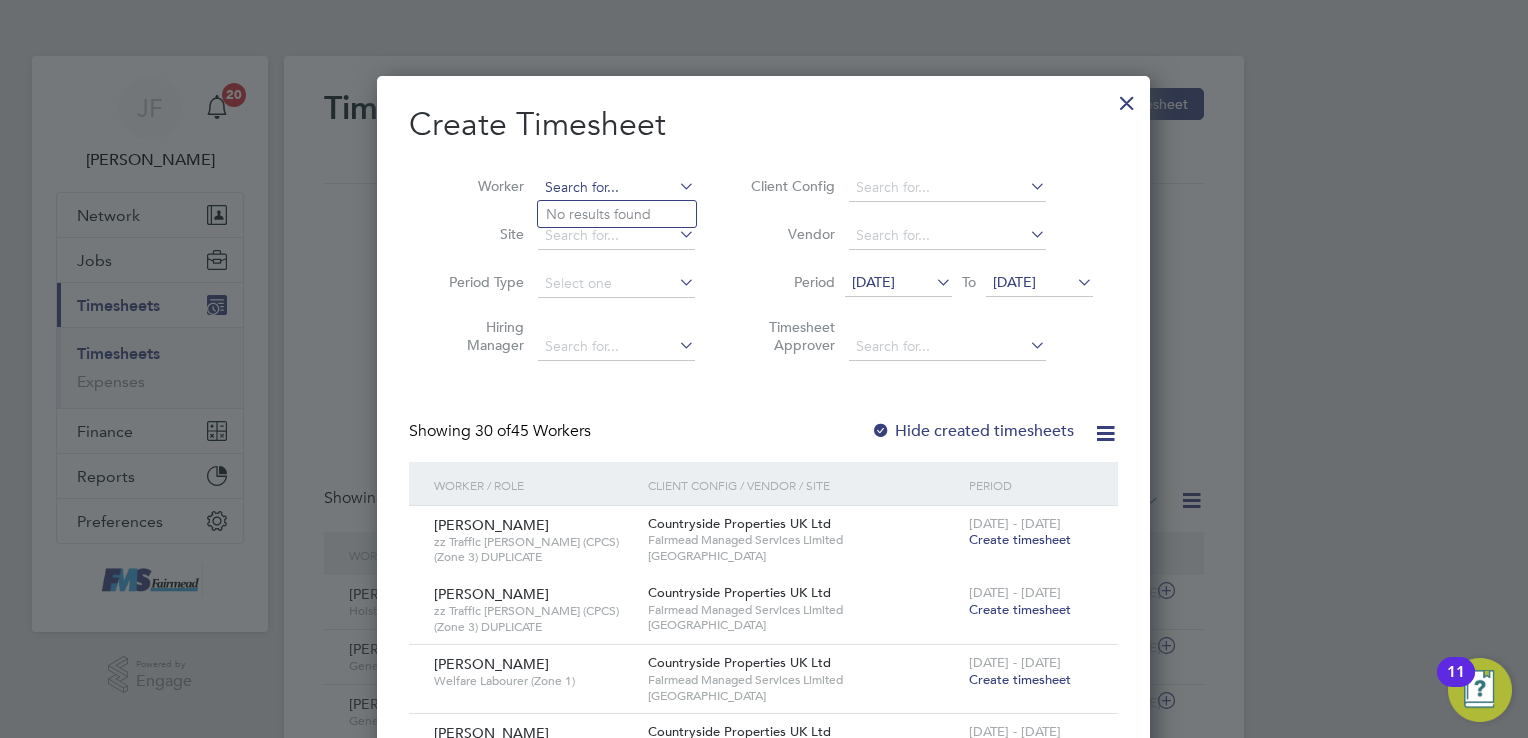 click at bounding box center (616, 188) 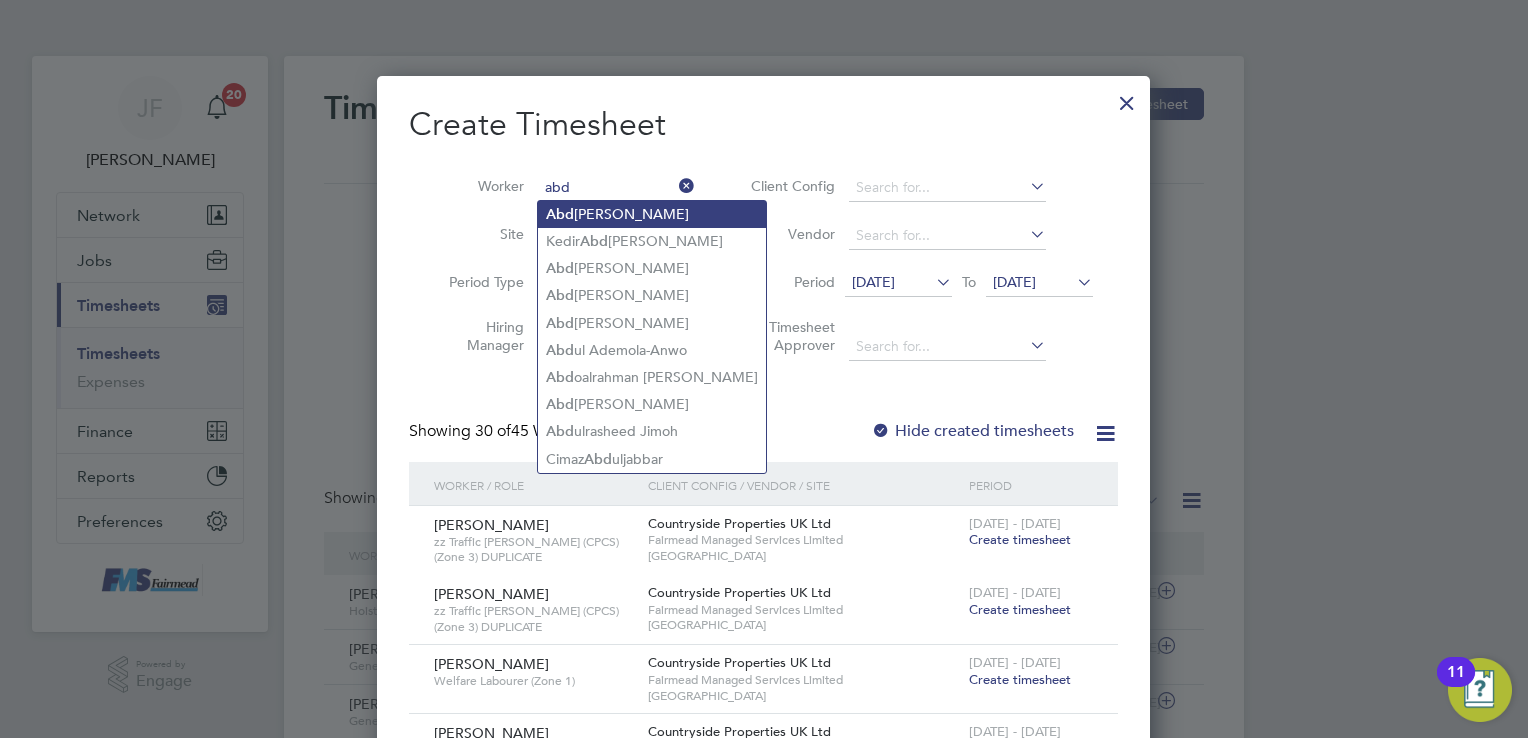 click on "Abd ilrahman Abdulrahman" 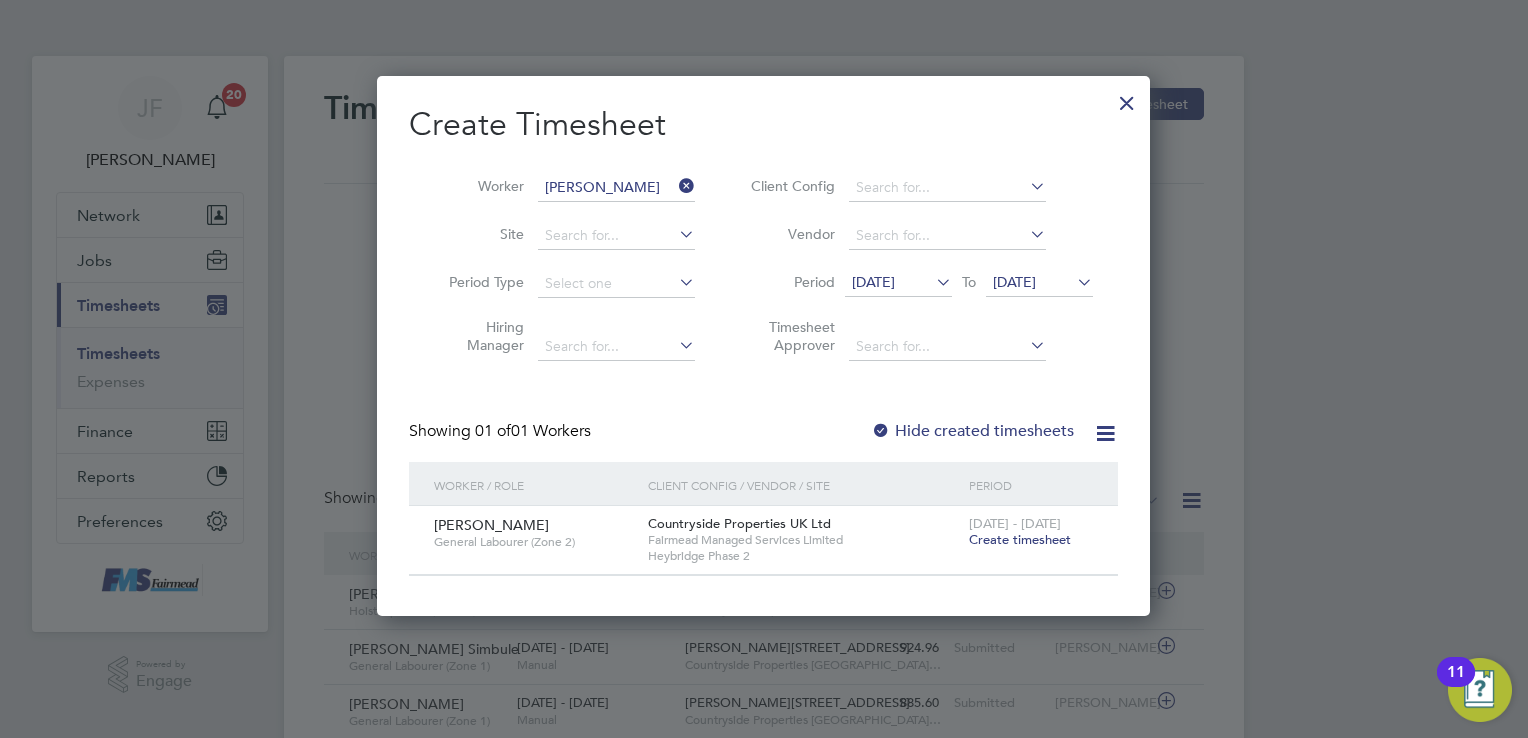click on "Create timesheet" at bounding box center [1020, 539] 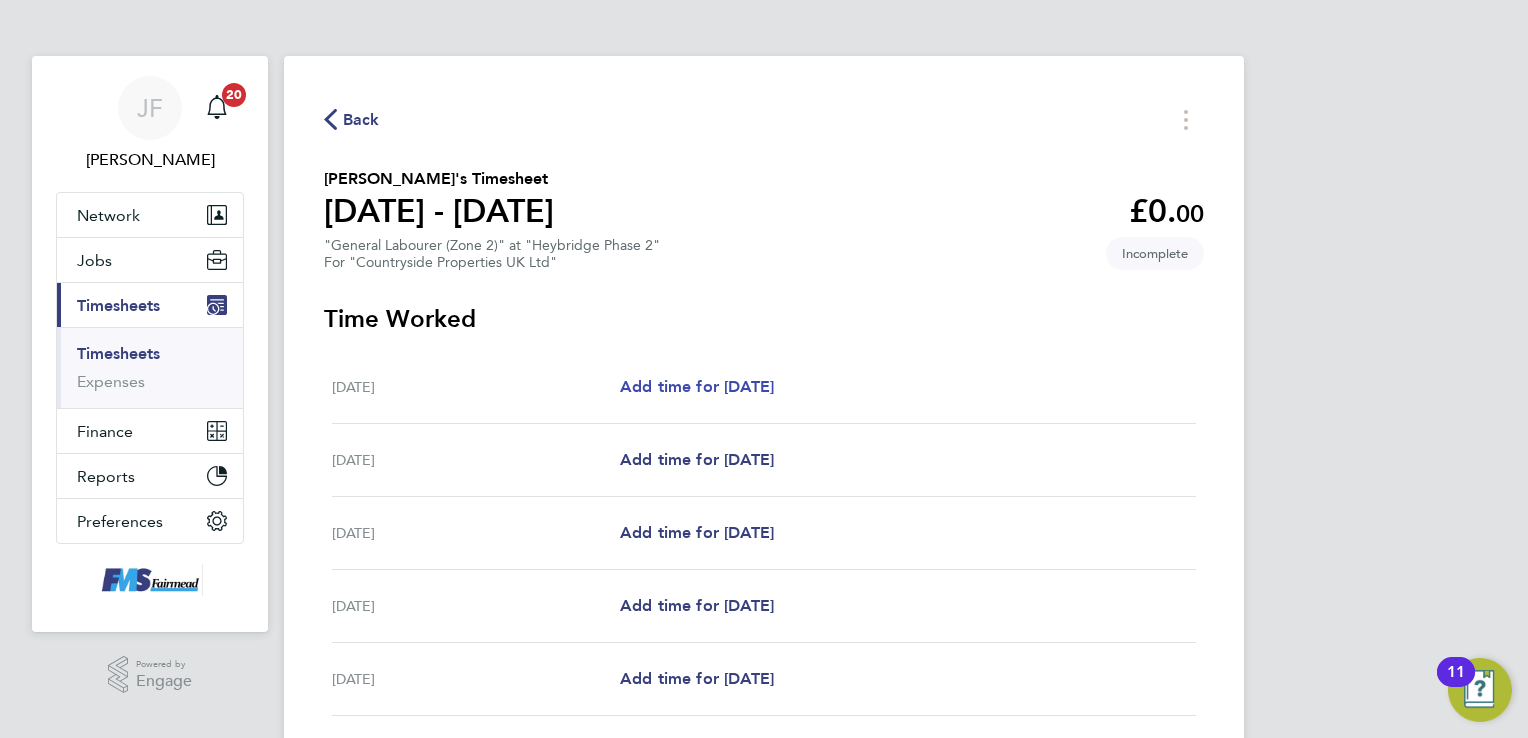 click on "Add time for [DATE]" at bounding box center [697, 386] 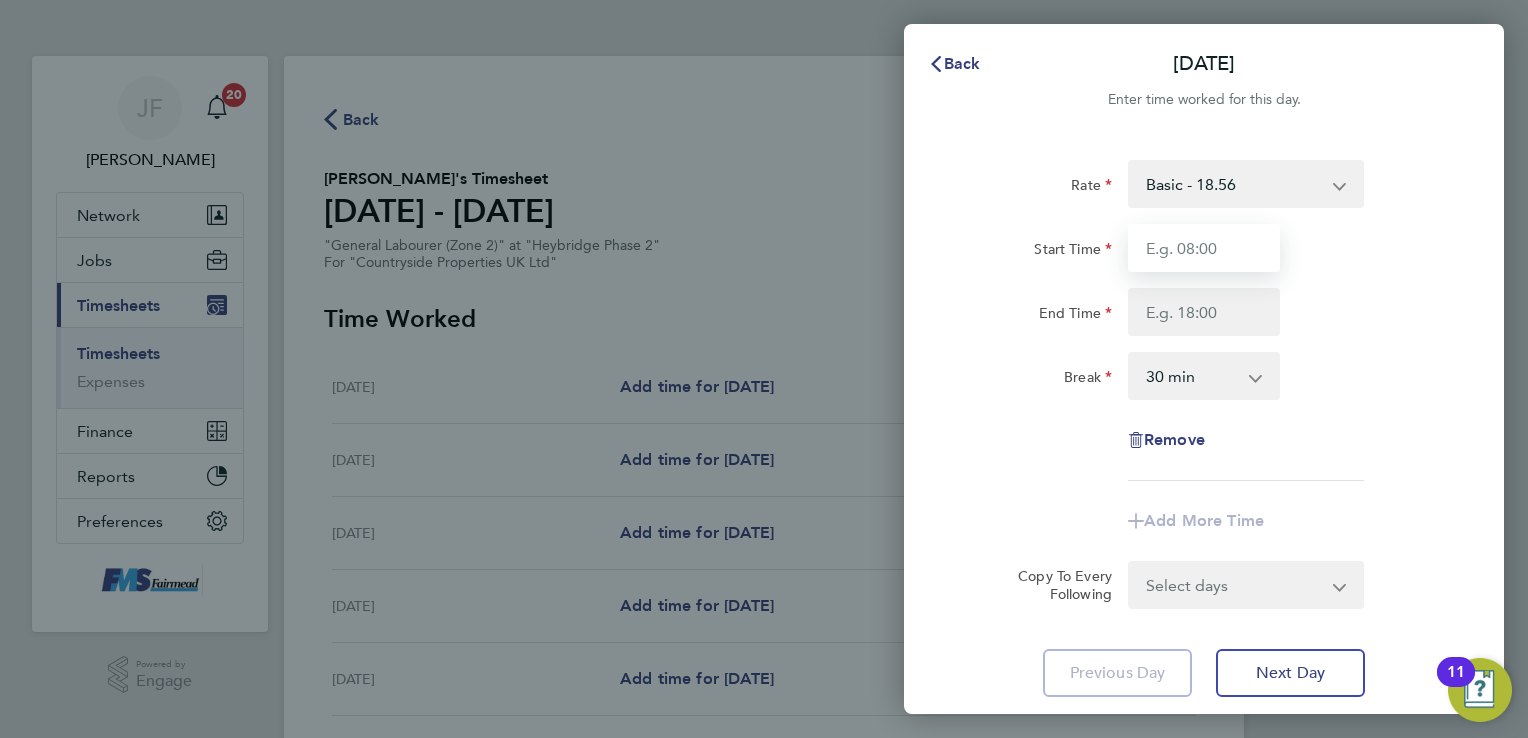 click on "Start Time" at bounding box center (1204, 248) 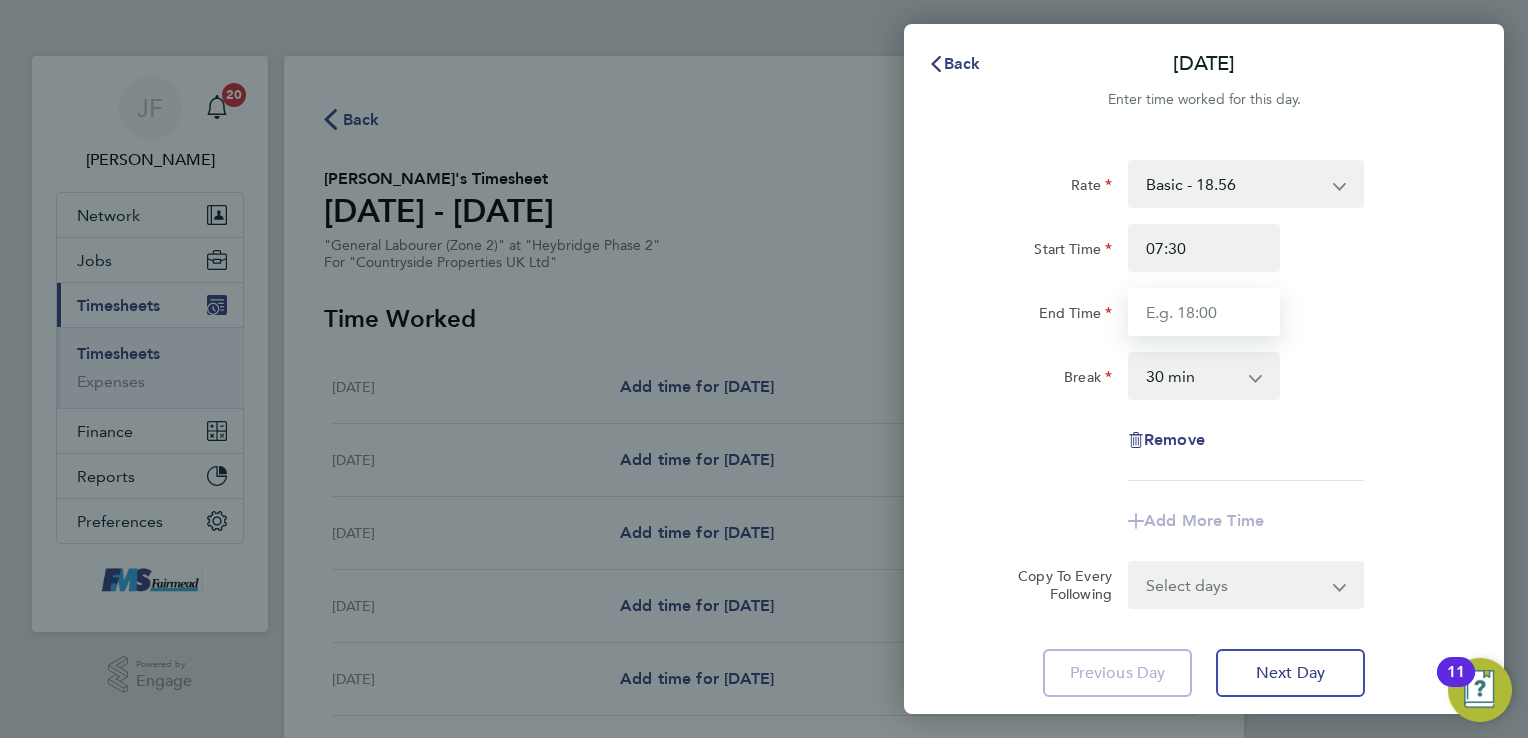 type on "17:00" 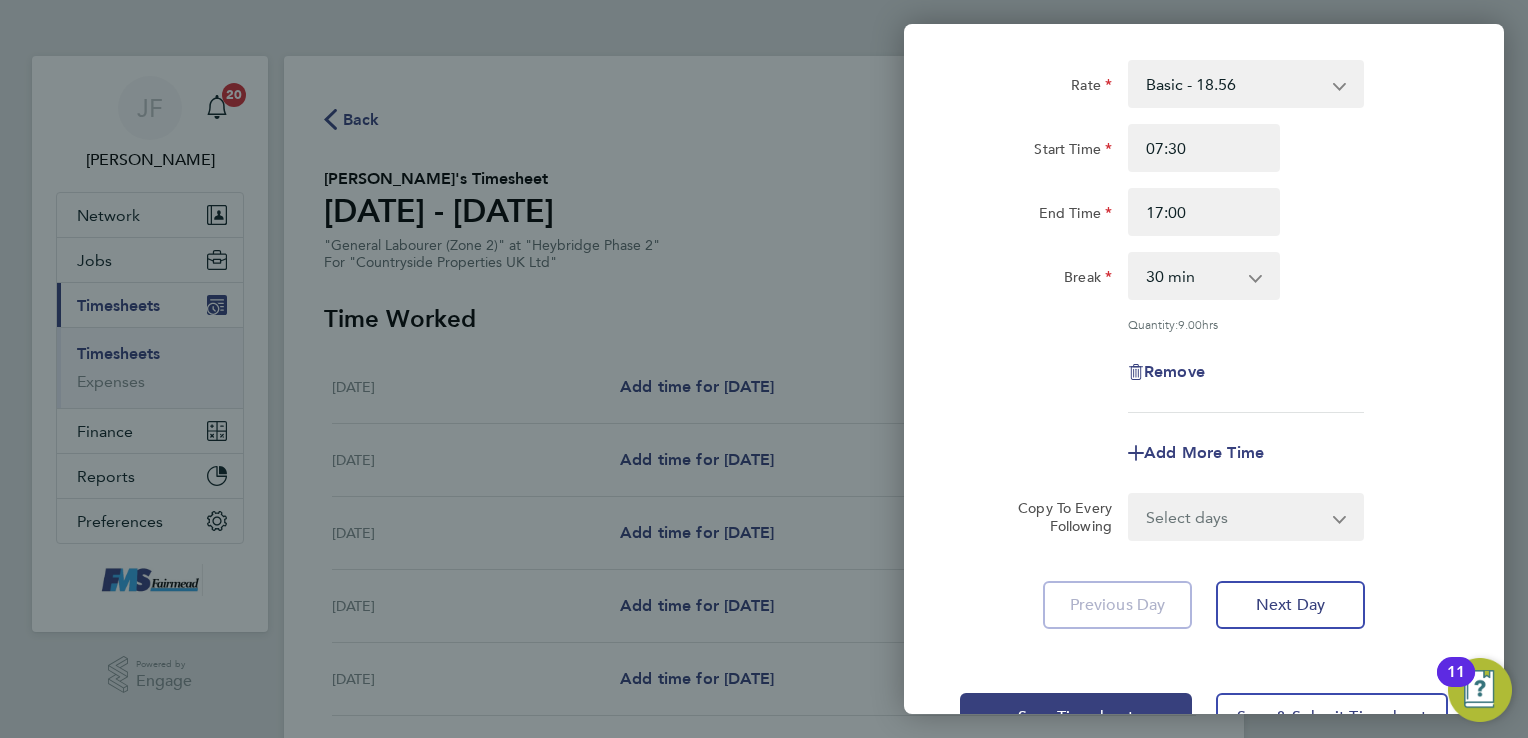 click on "Select days   Day   Weekday (Mon-Fri)   Weekend (Sat-Sun)   [DATE]   [DATE]   [DATE]   [DATE]   [DATE]   [DATE]" at bounding box center [1235, 517] 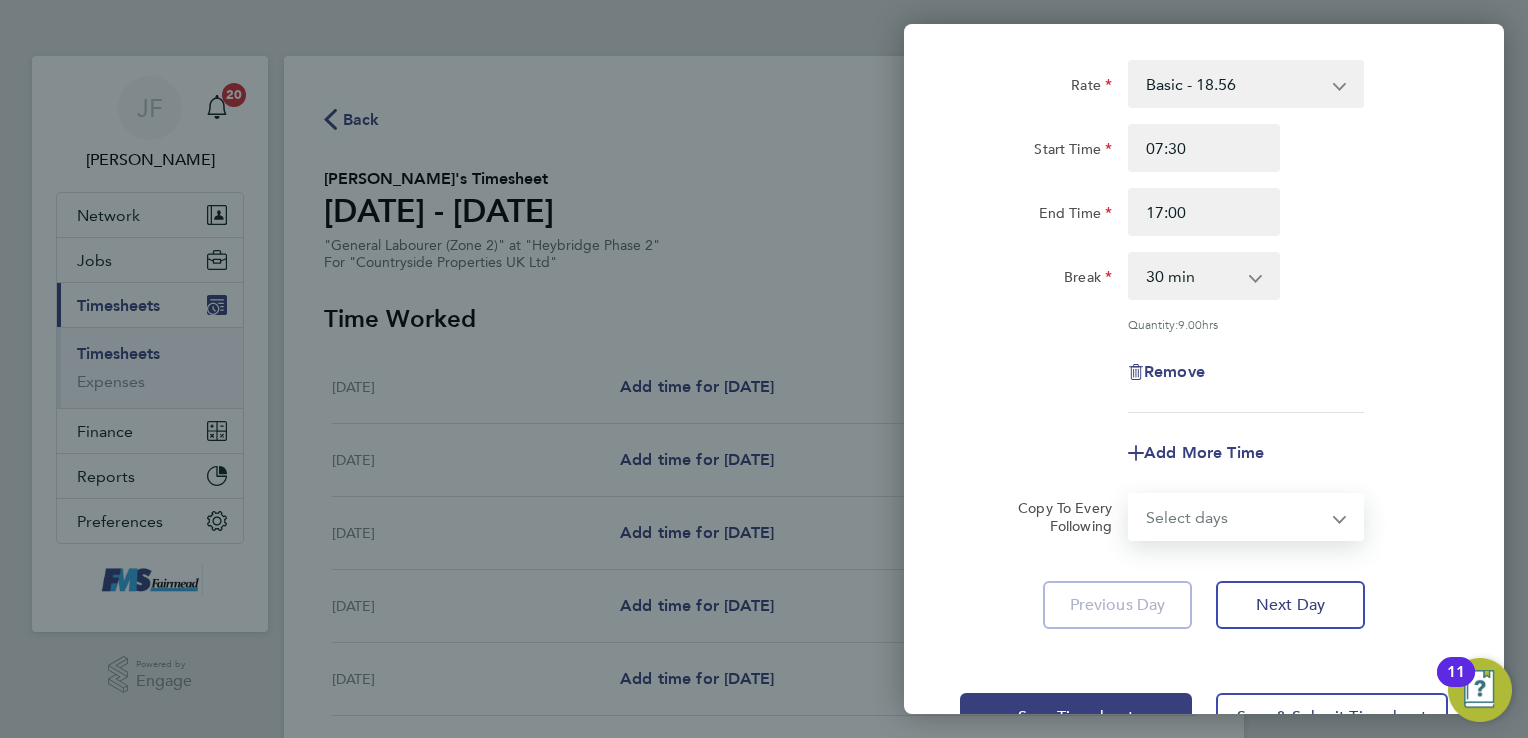 select on "WEEKDAY" 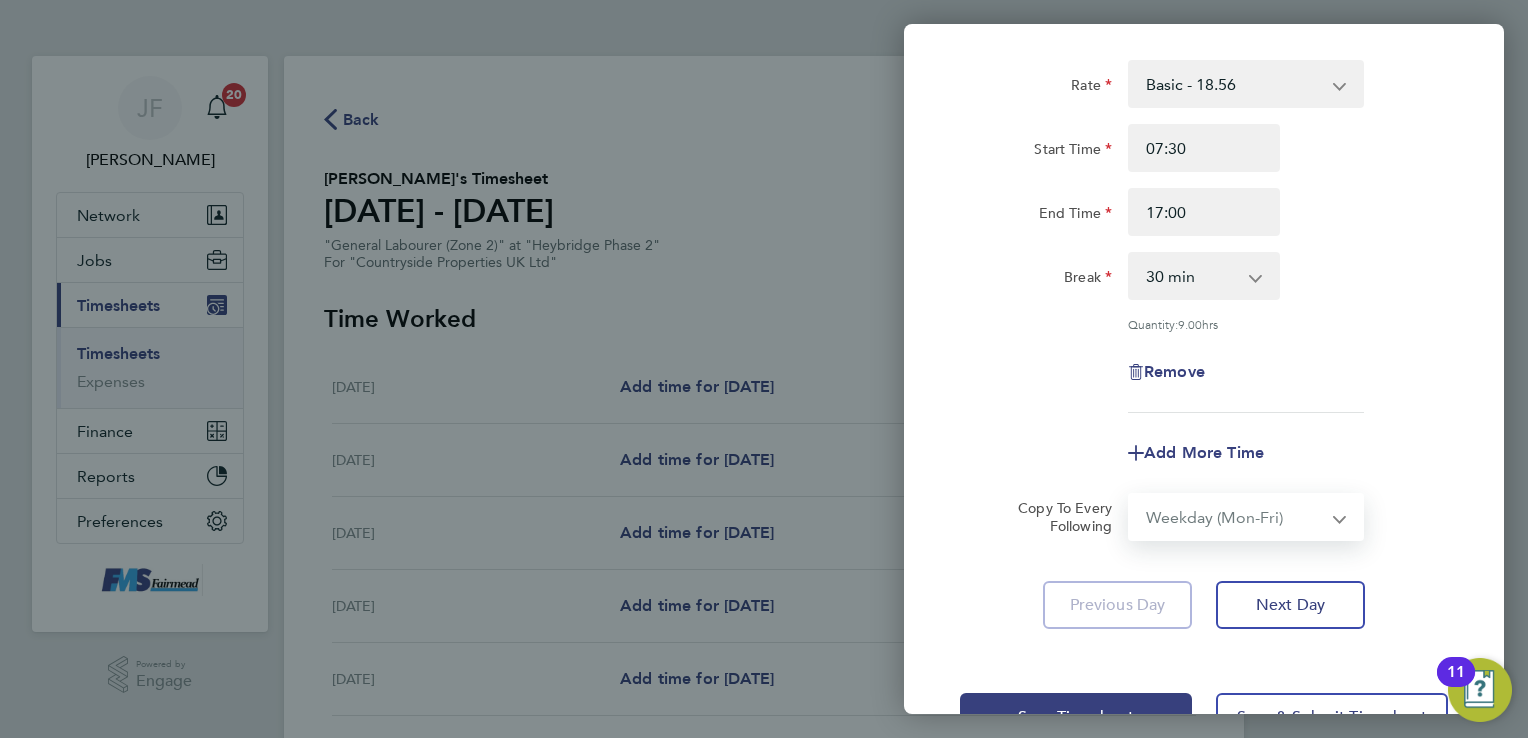 click on "Select days   Day   Weekday (Mon-Fri)   Weekend (Sat-Sun)   [DATE]   [DATE]   [DATE]   [DATE]   [DATE]   [DATE]" at bounding box center [1235, 517] 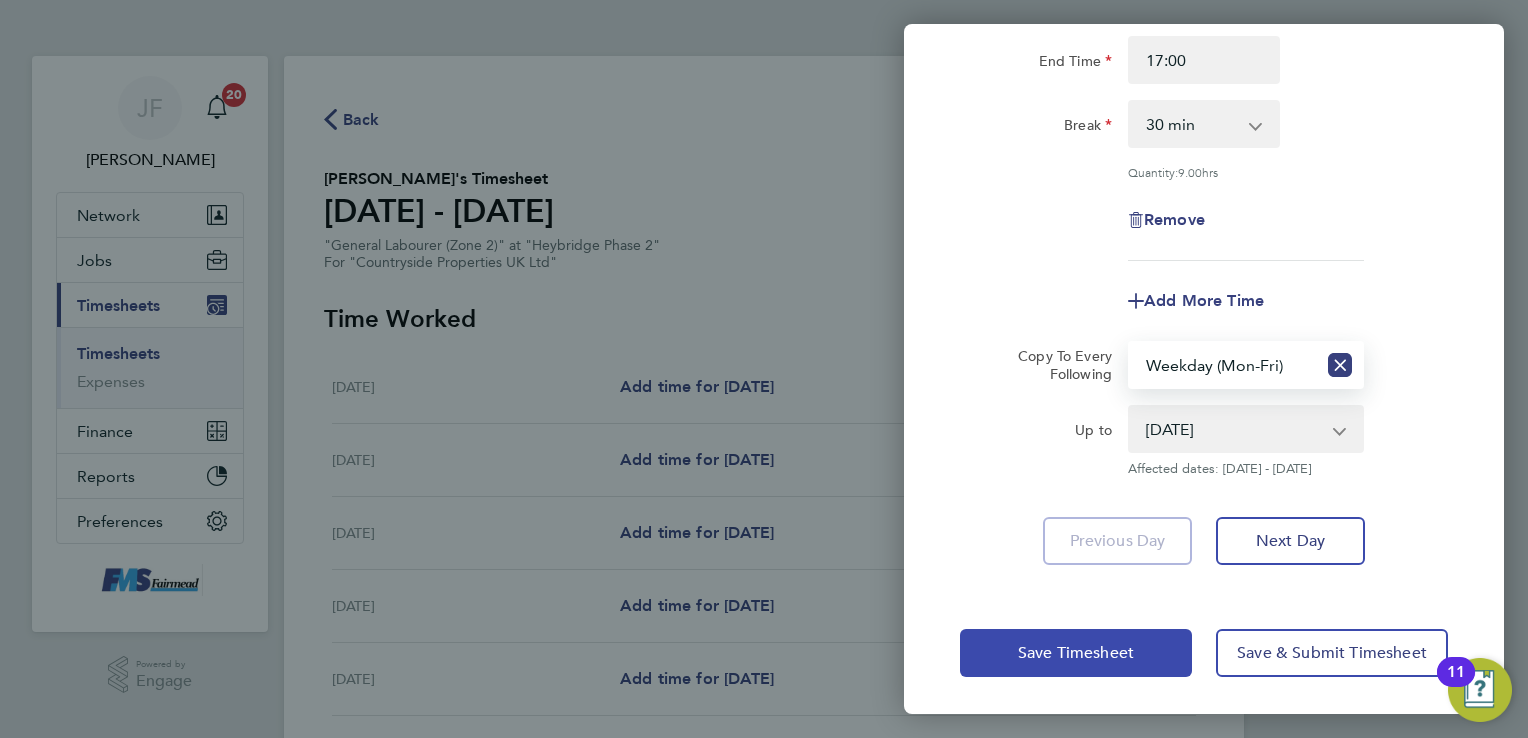 click on "Save Timesheet" 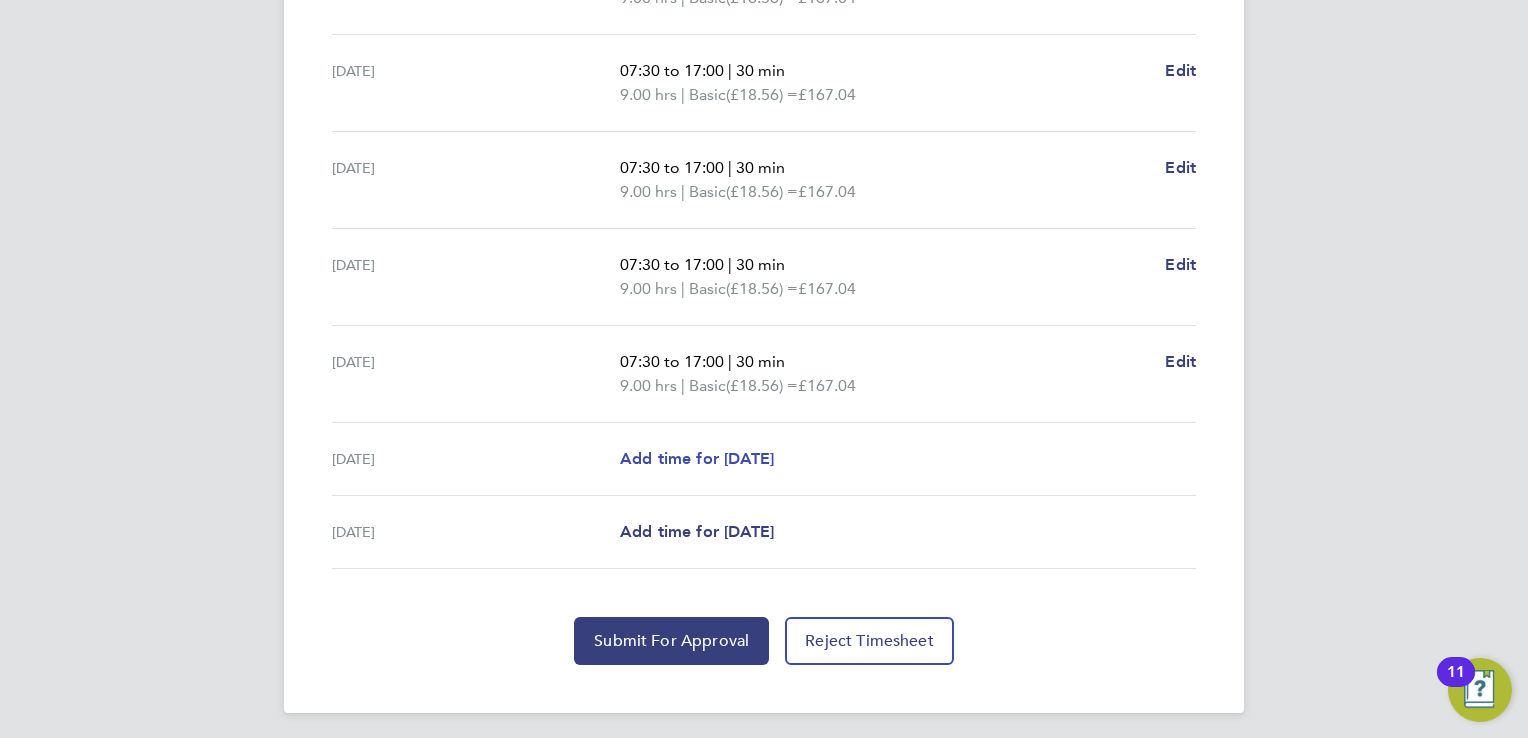 click on "Add time for [DATE]" at bounding box center [697, 458] 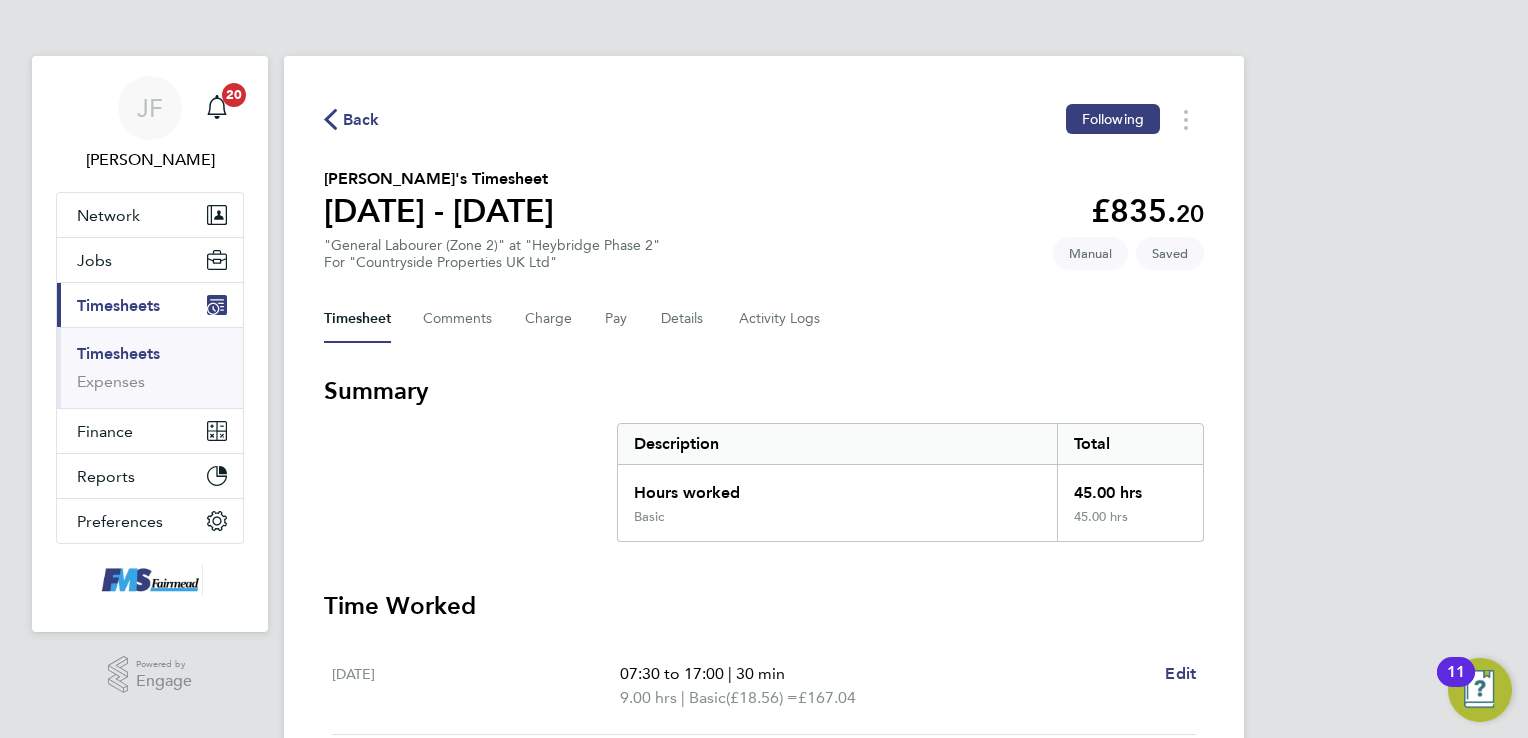 select on "30" 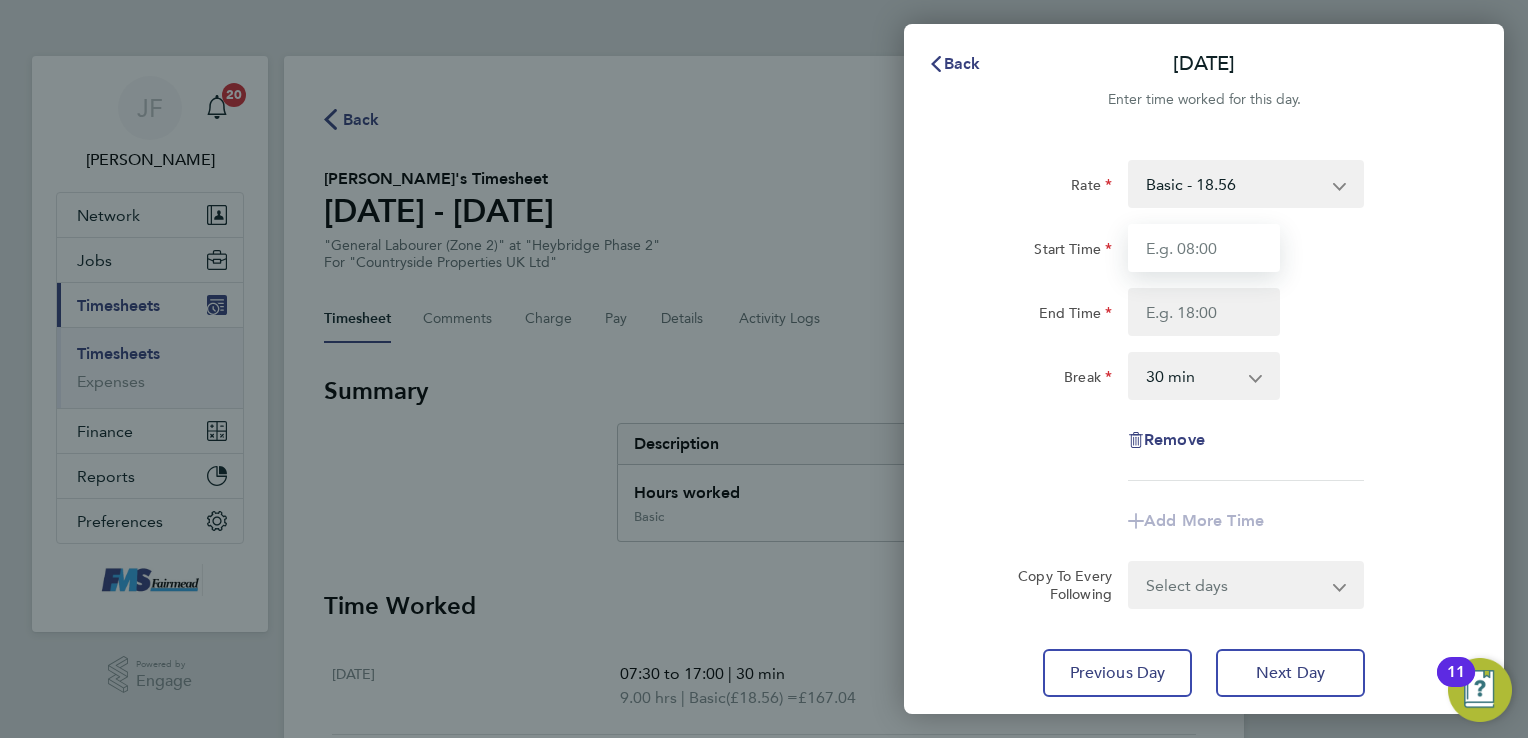 click on "Start Time" at bounding box center [1204, 248] 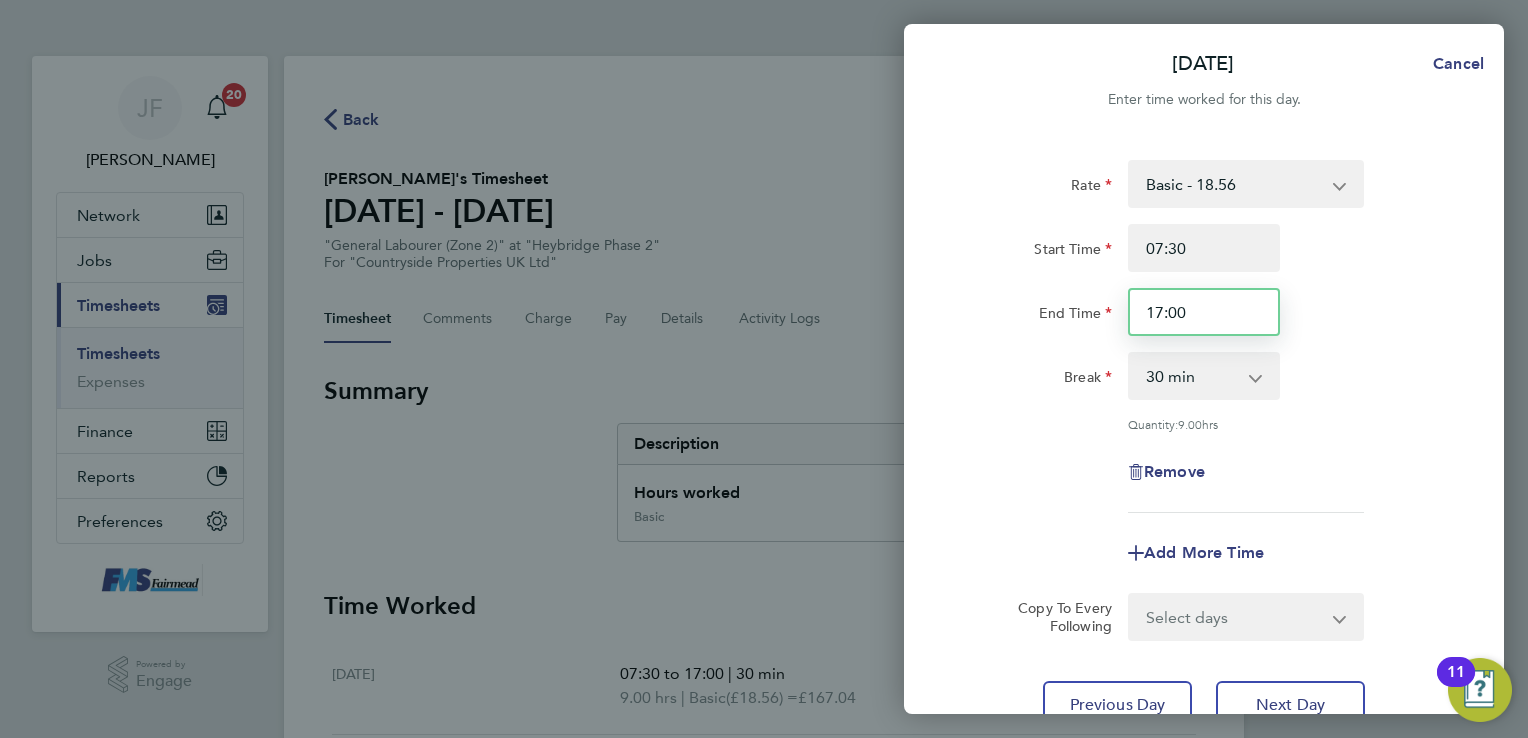 click on "17:00" at bounding box center [1204, 312] 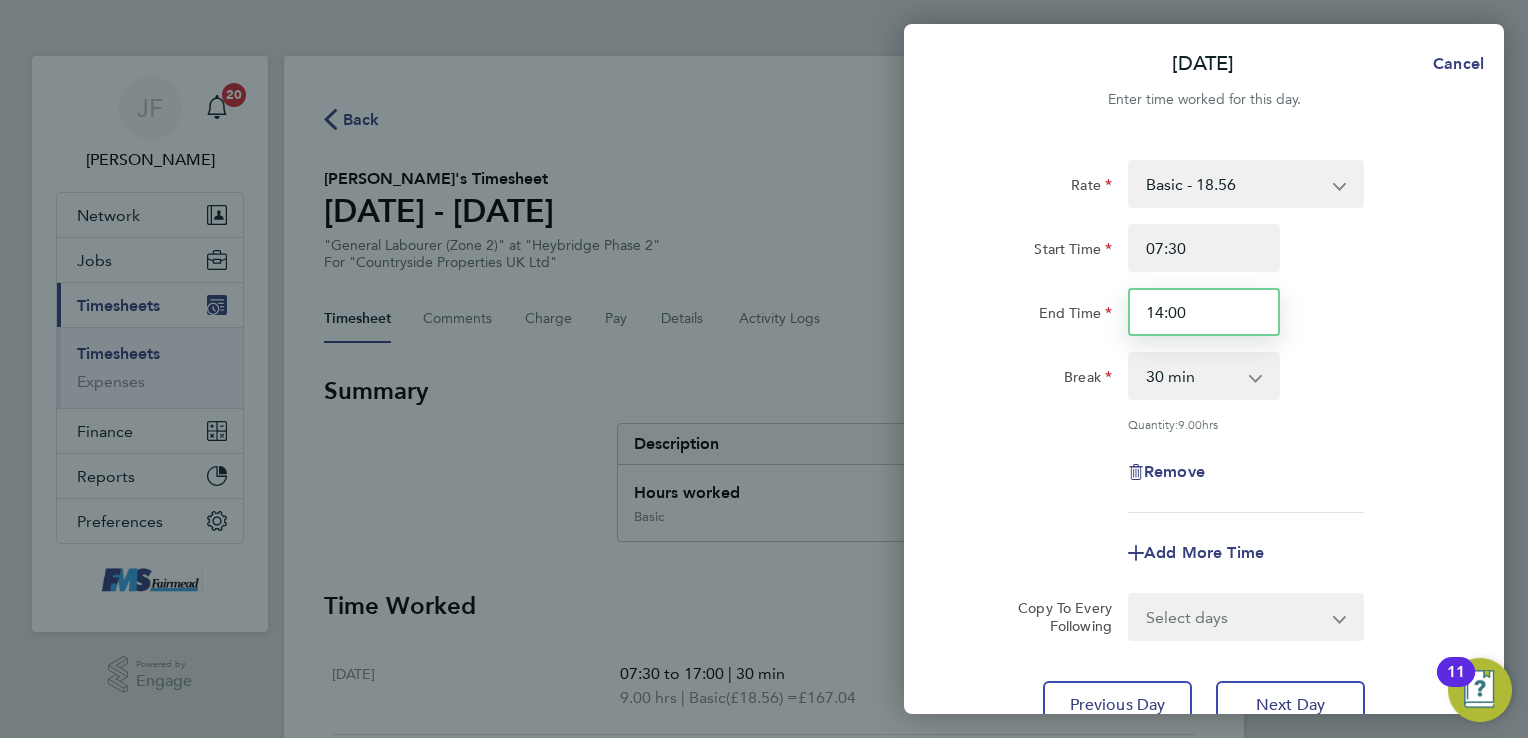 type on "14:00" 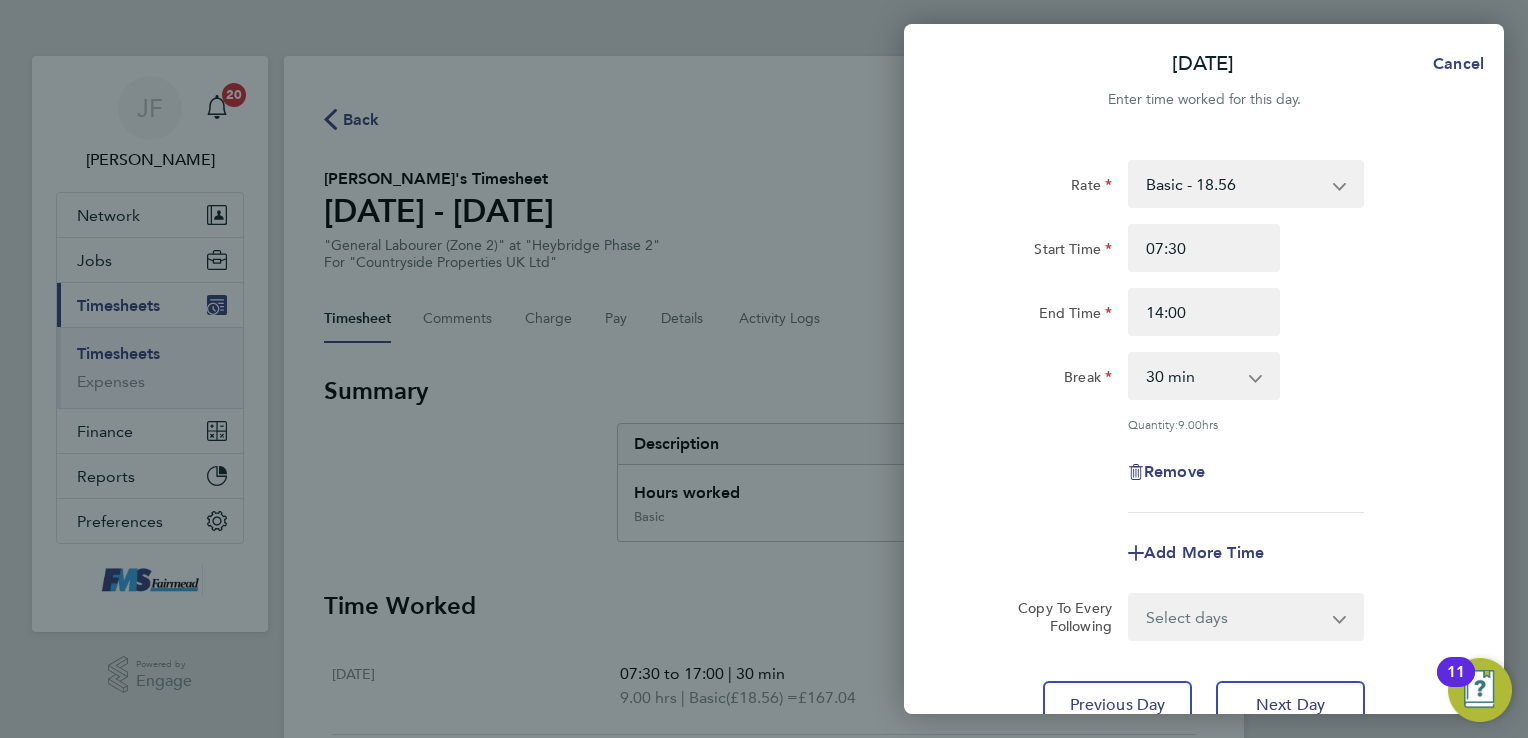 click on "Rate  Basic - 18.56
Start Time 07:30 End Time 14:00 Break  0 min   15 min   30 min   45 min   60 min   75 min   90 min
Quantity:  9.00  hrs
Remove" 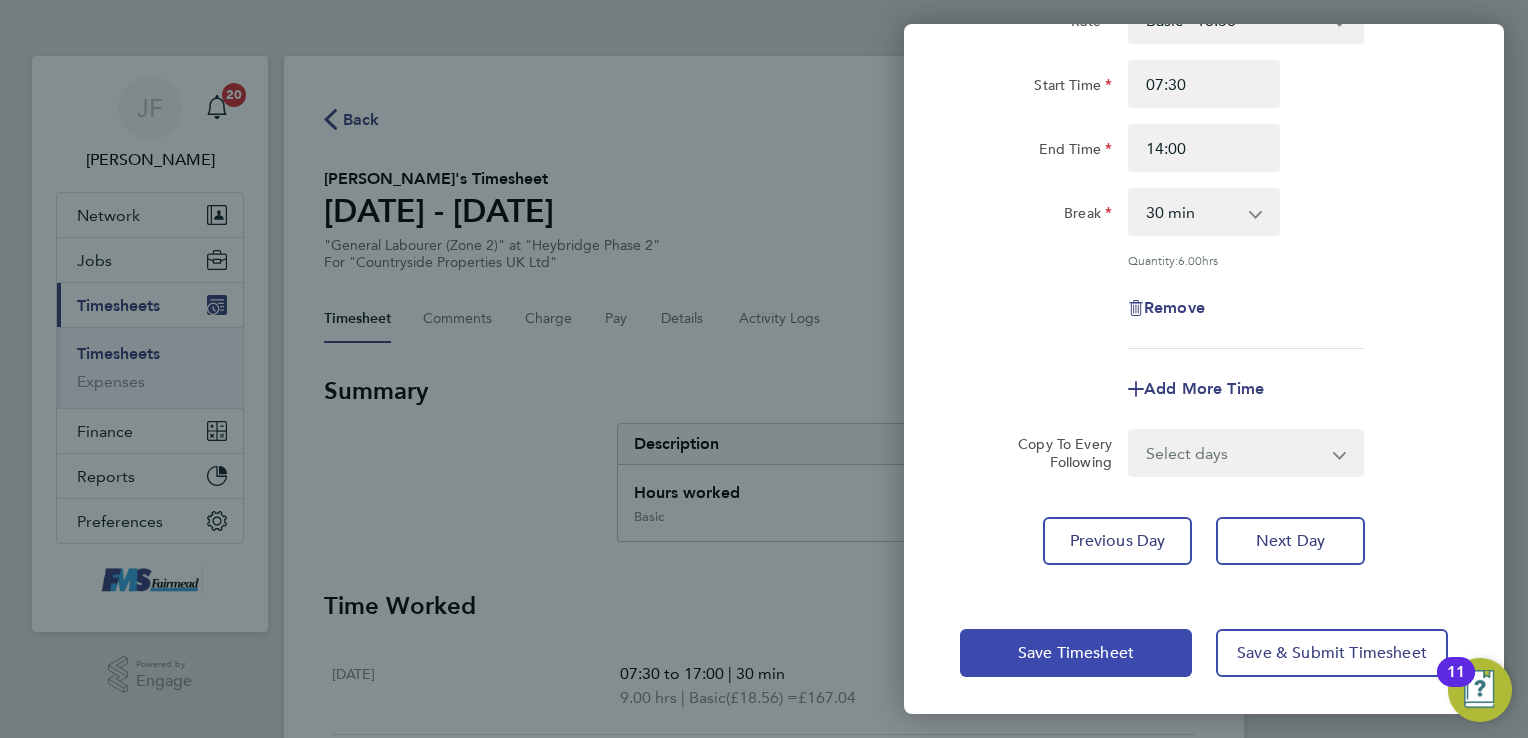 click on "Save Timesheet" 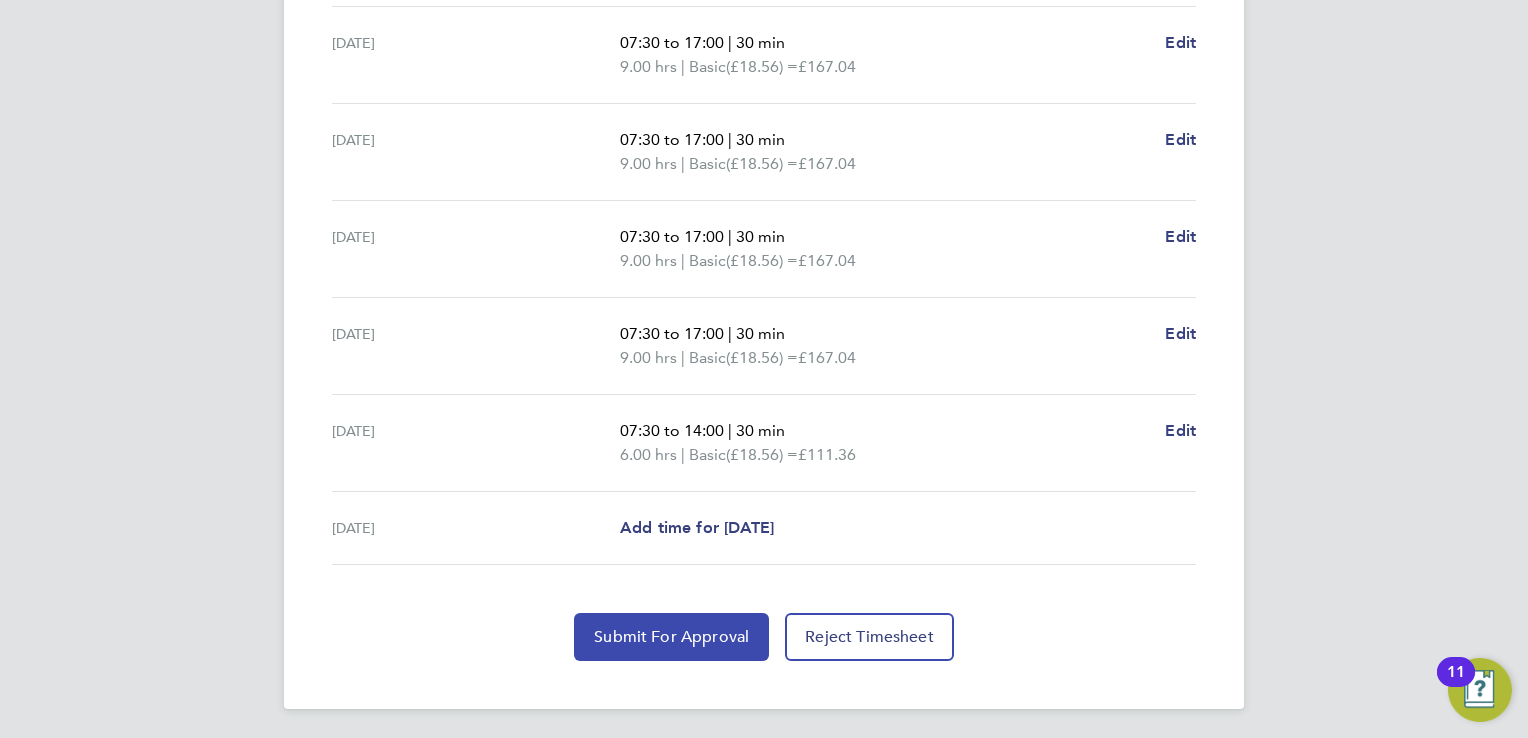 click on "Submit For Approval" 